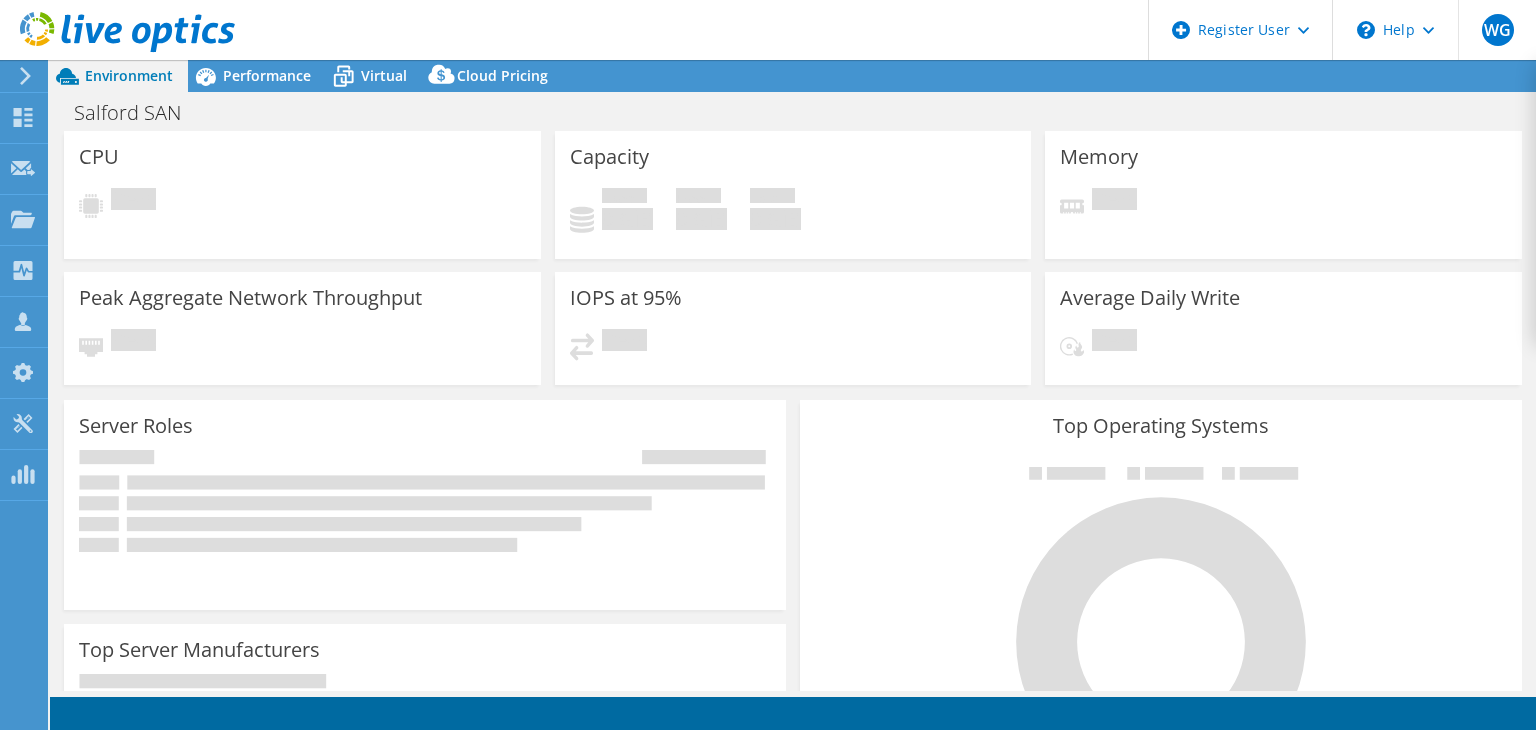 scroll, scrollTop: 0, scrollLeft: 0, axis: both 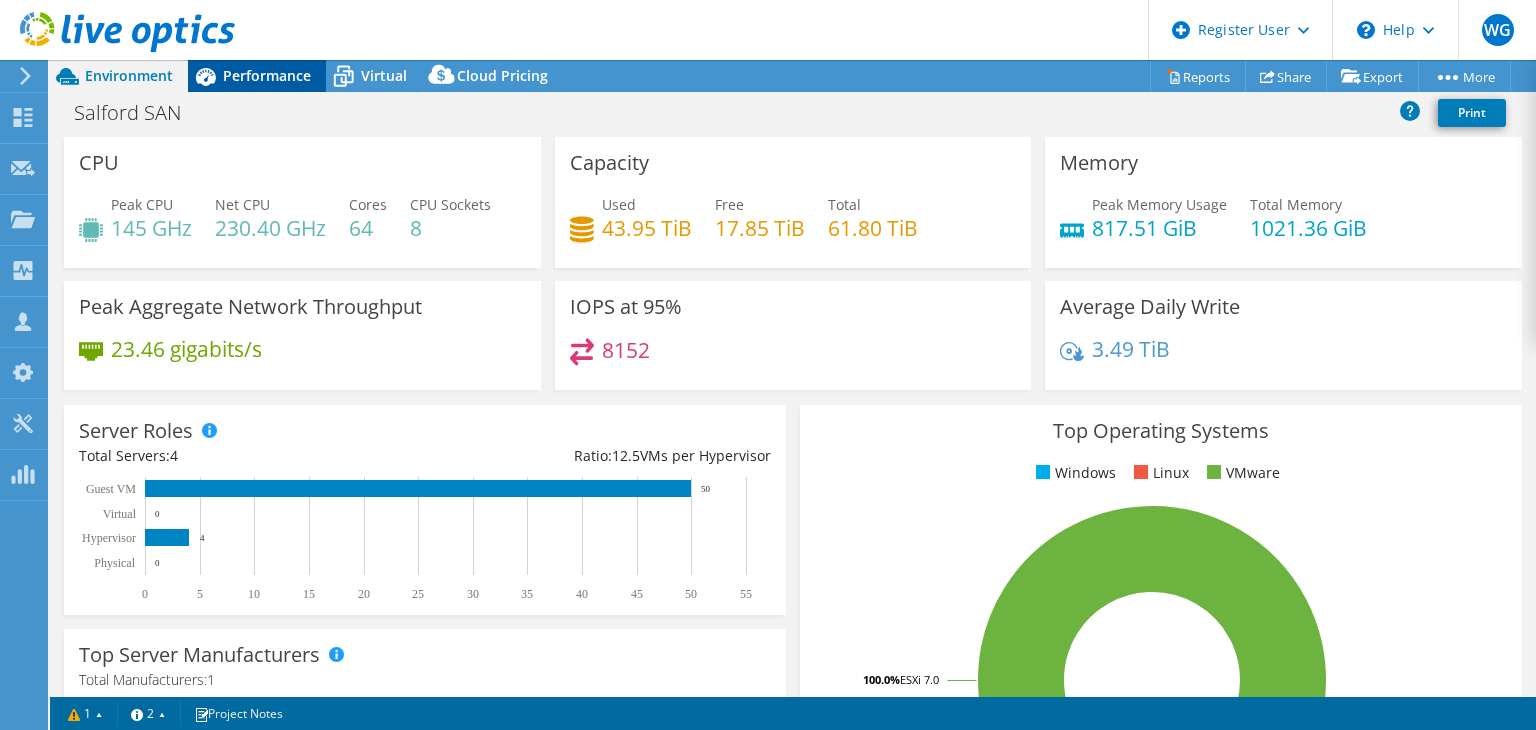 click on "Performance" at bounding box center (257, 76) 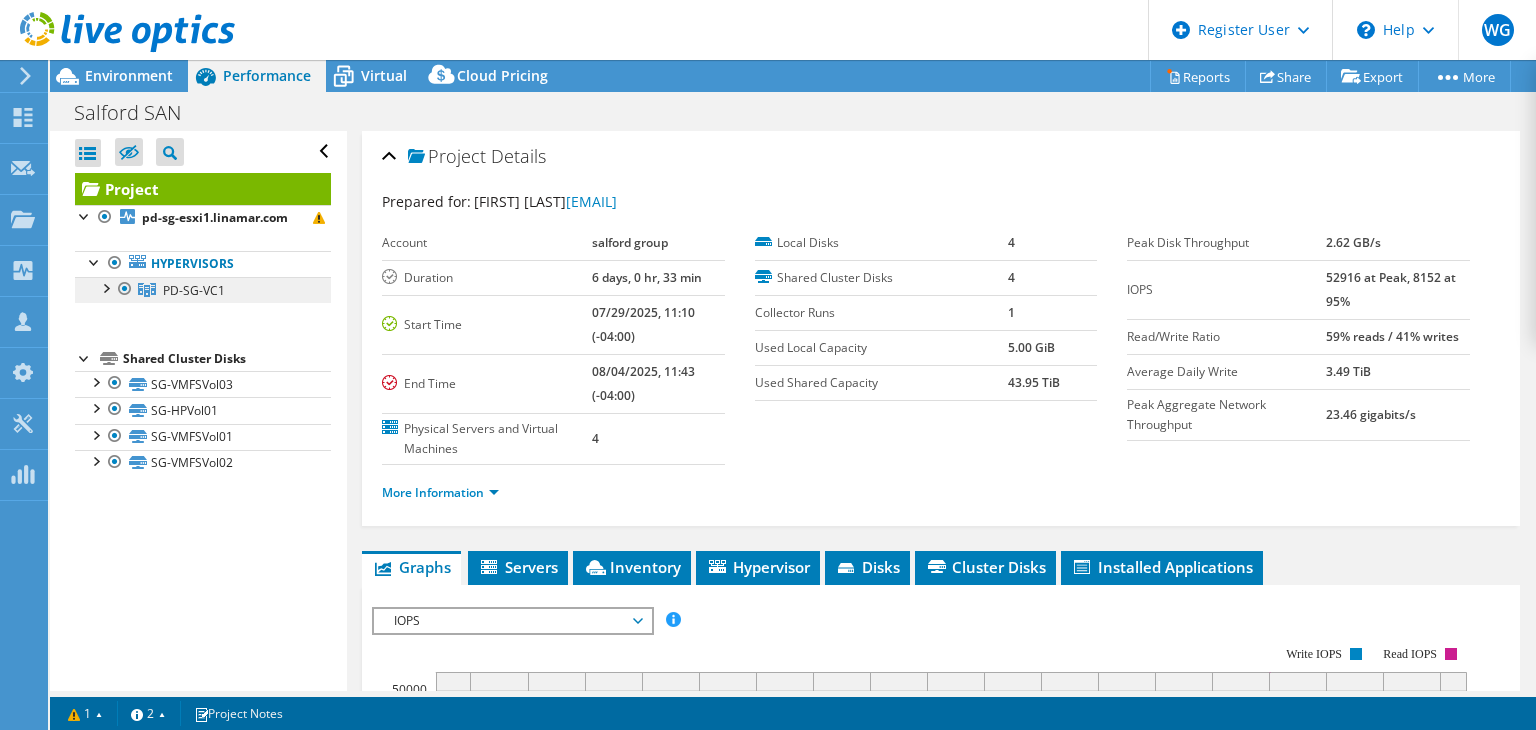 click on "PD-SG-VC1" at bounding box center (194, 290) 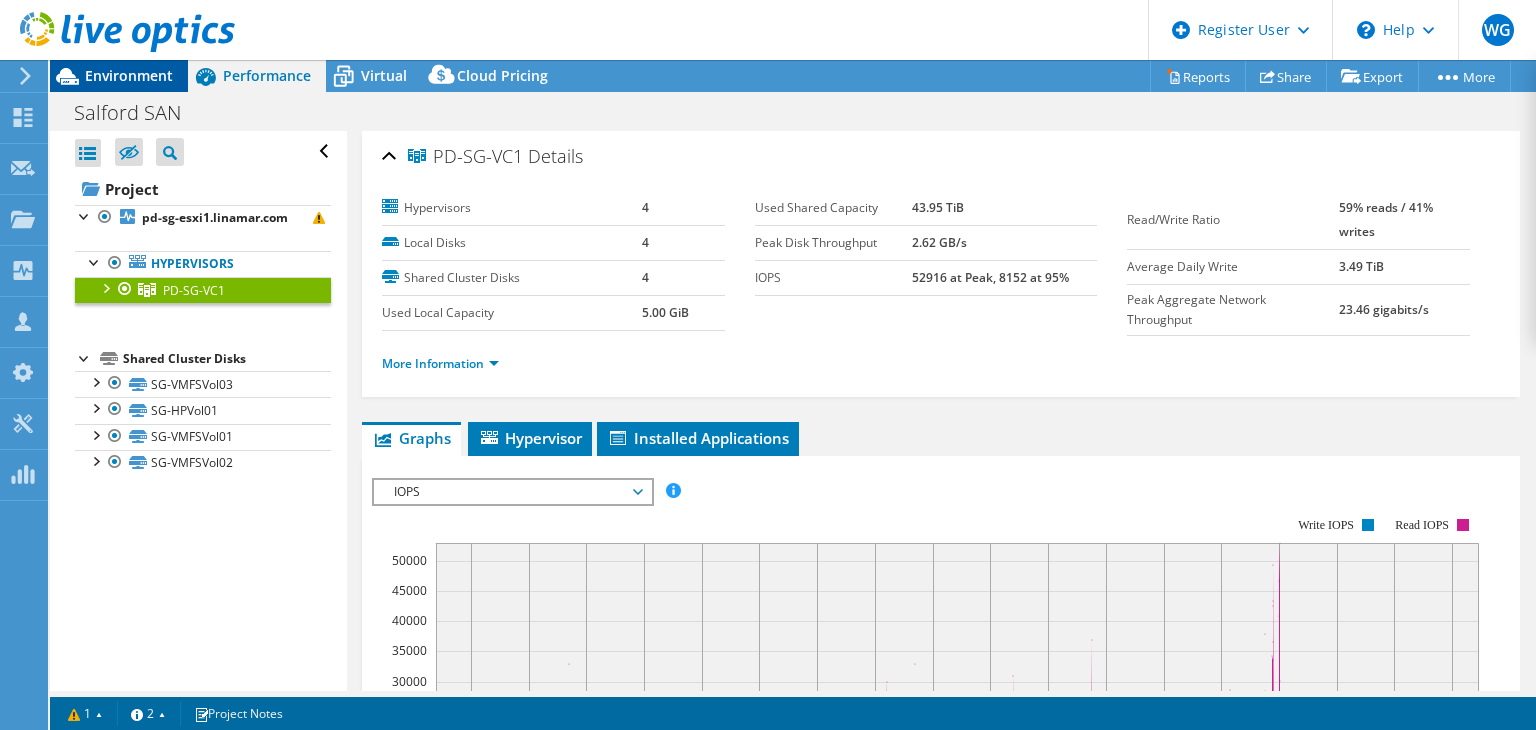 click on "Environment" at bounding box center [119, 76] 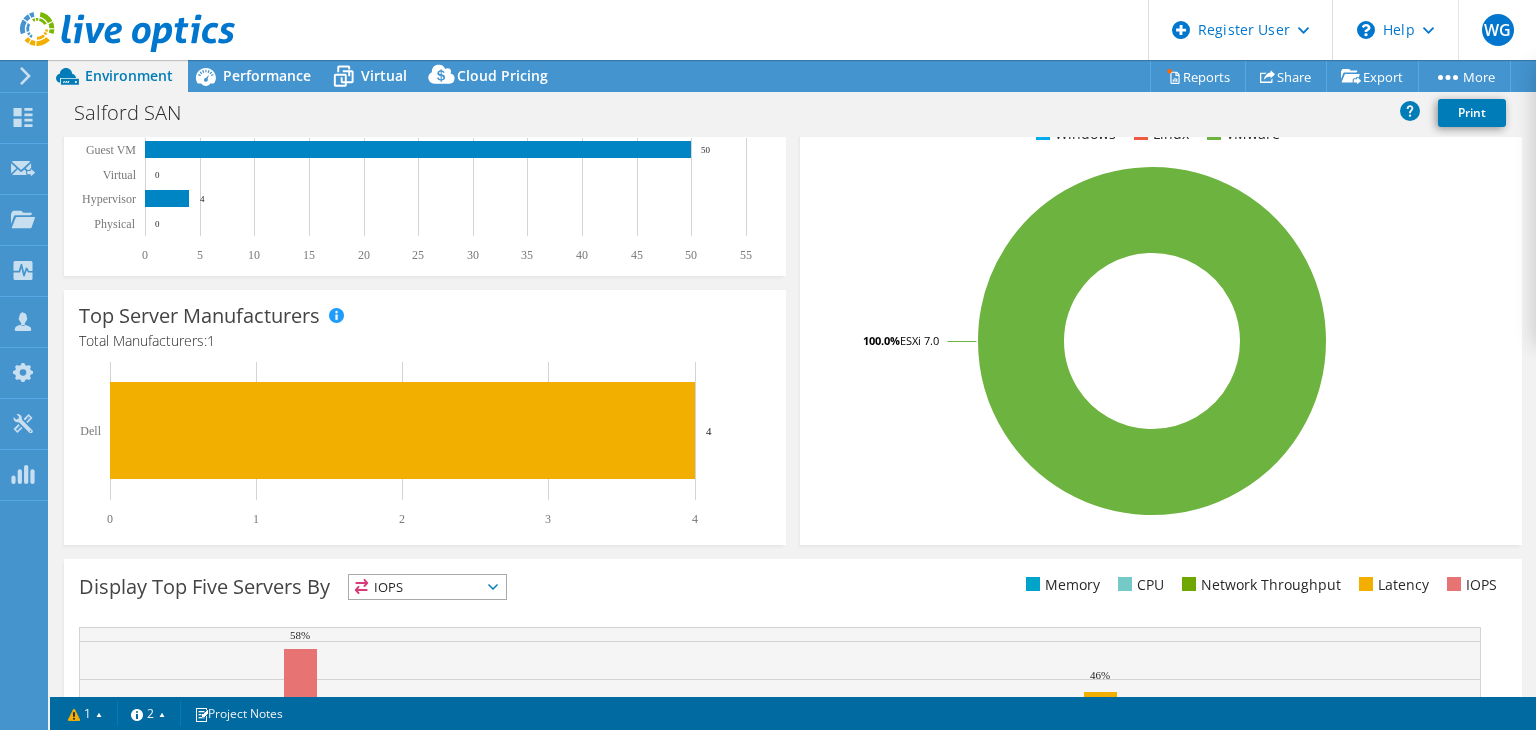 scroll, scrollTop: 0, scrollLeft: 0, axis: both 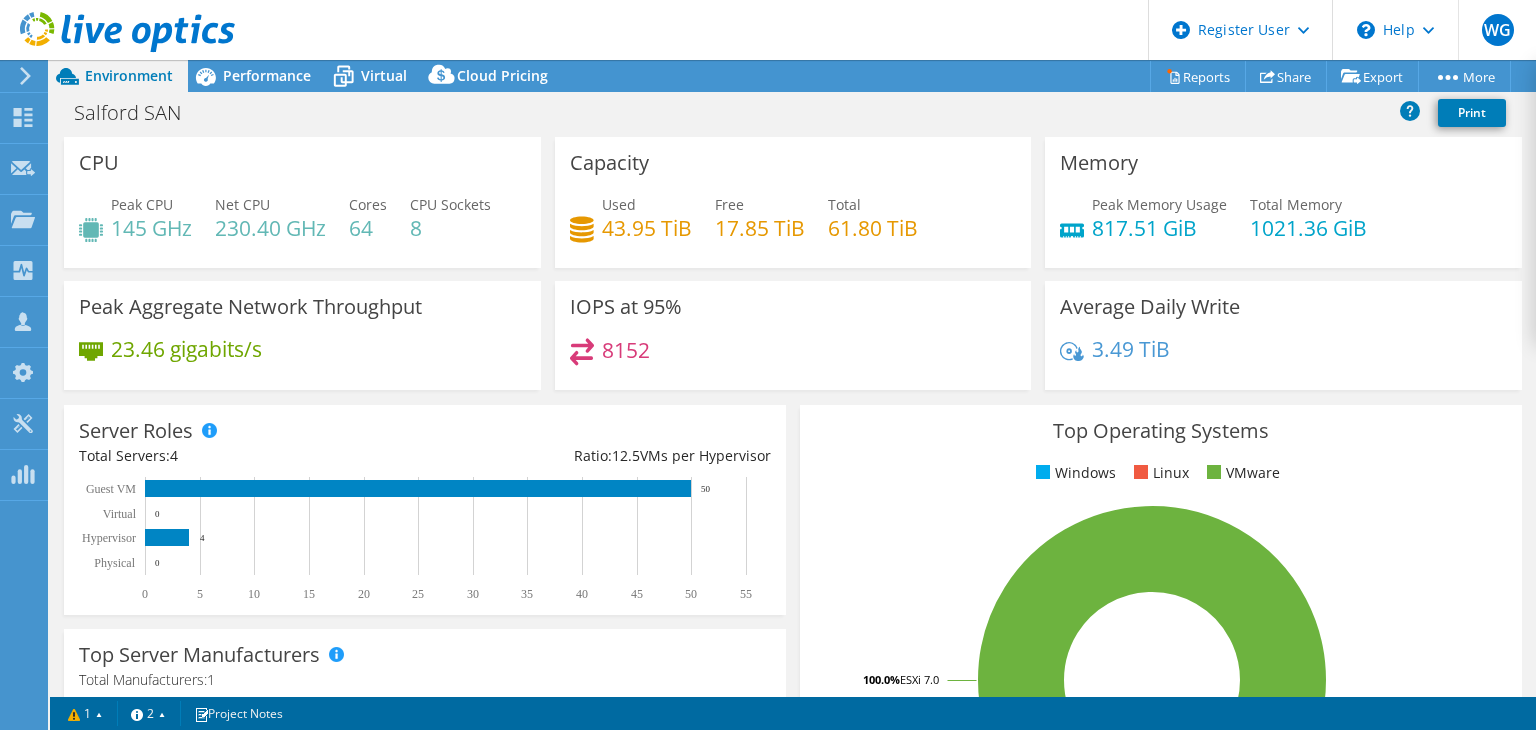 drag, startPoint x: 1286, startPoint y: 5, endPoint x: 617, endPoint y: 41, distance: 669.9679 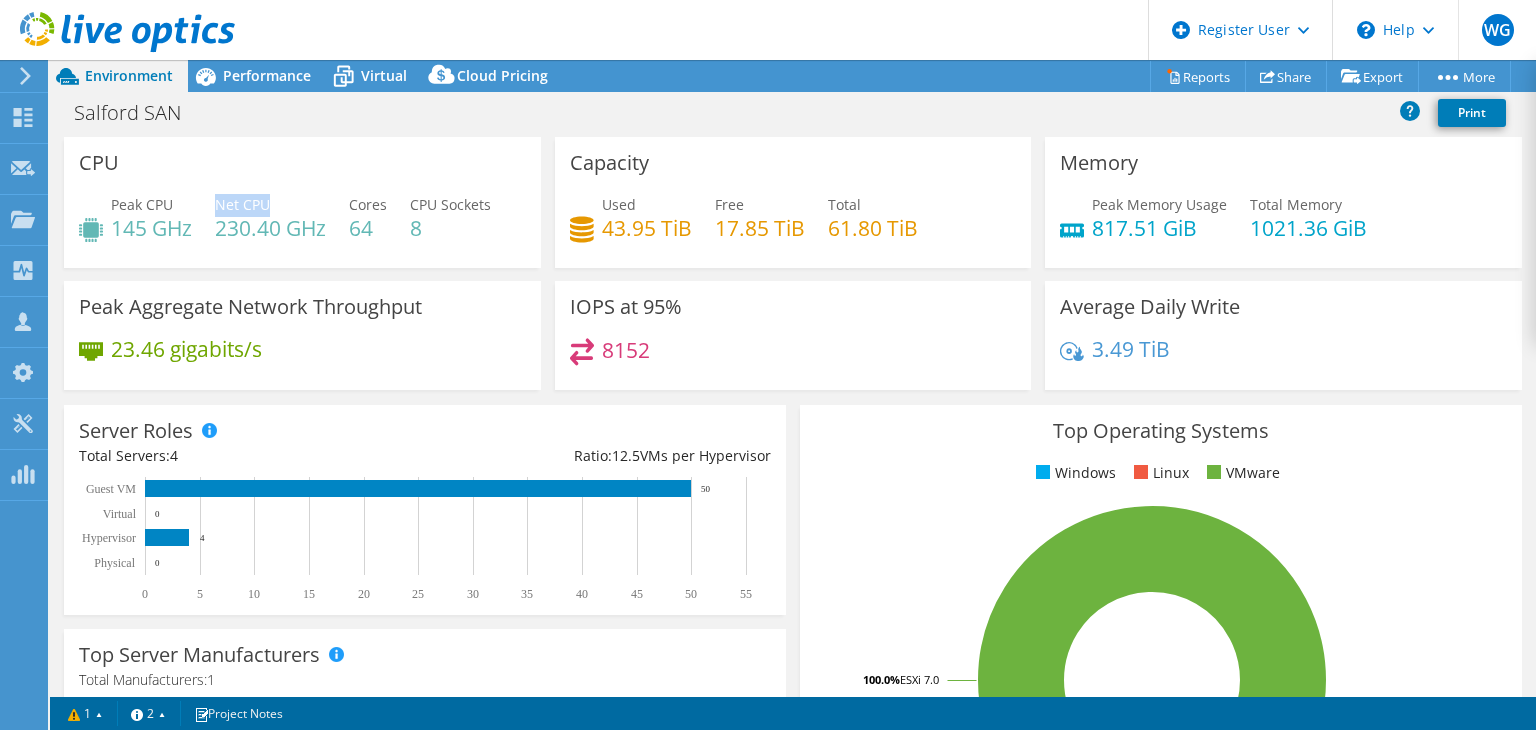drag, startPoint x: 216, startPoint y: 206, endPoint x: 277, endPoint y: 205, distance: 61.008198 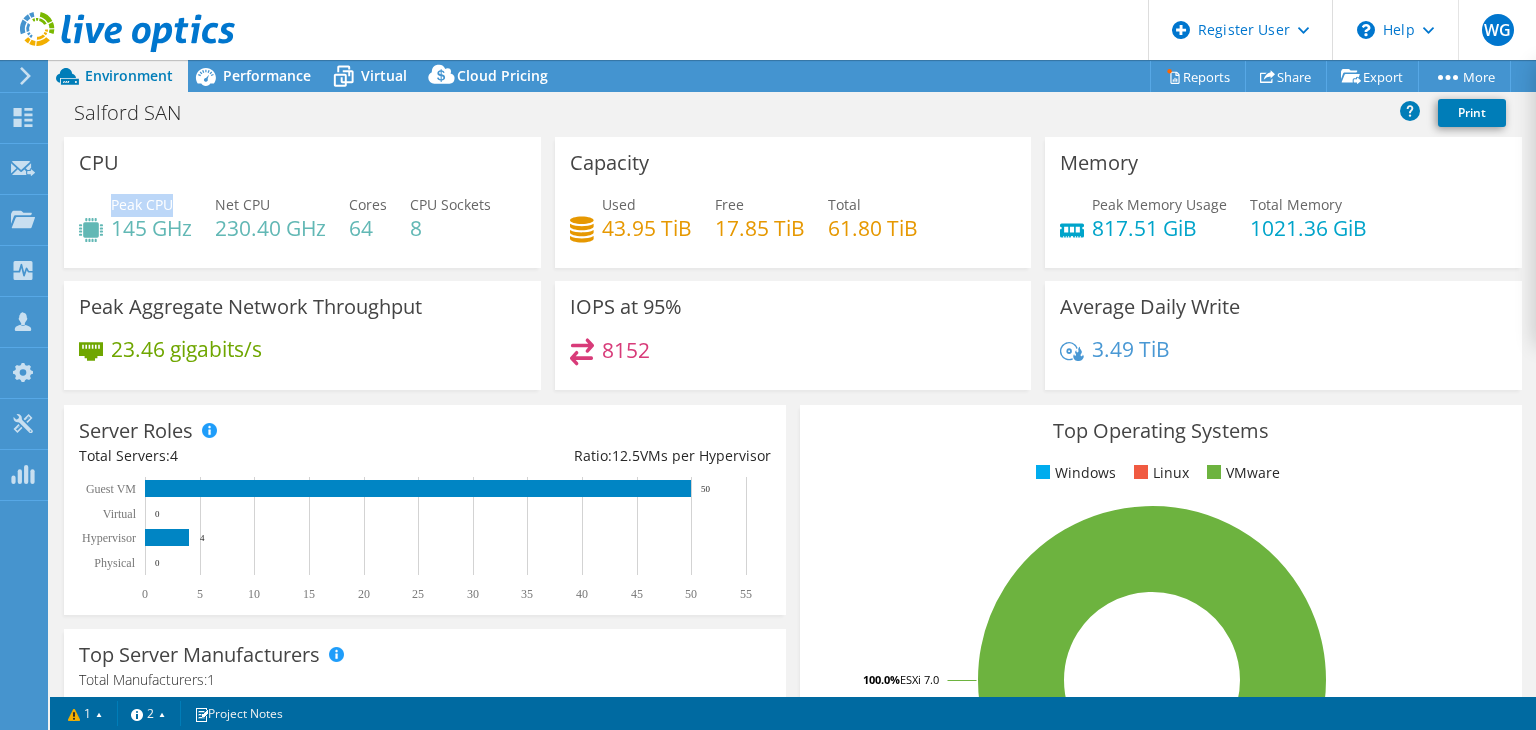 drag, startPoint x: 172, startPoint y: 205, endPoint x: 113, endPoint y: 205, distance: 59 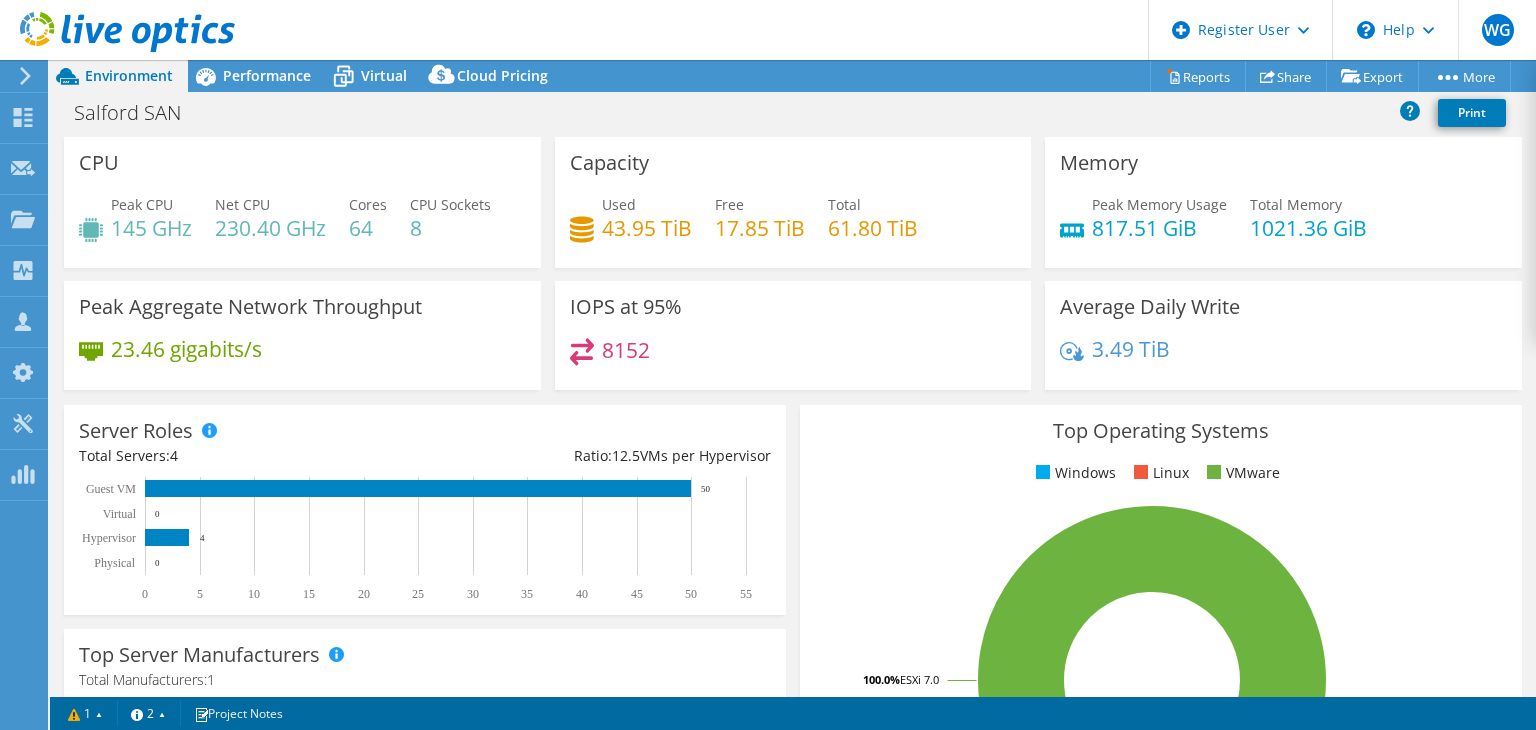 click on "Net CPU" at bounding box center [242, 204] 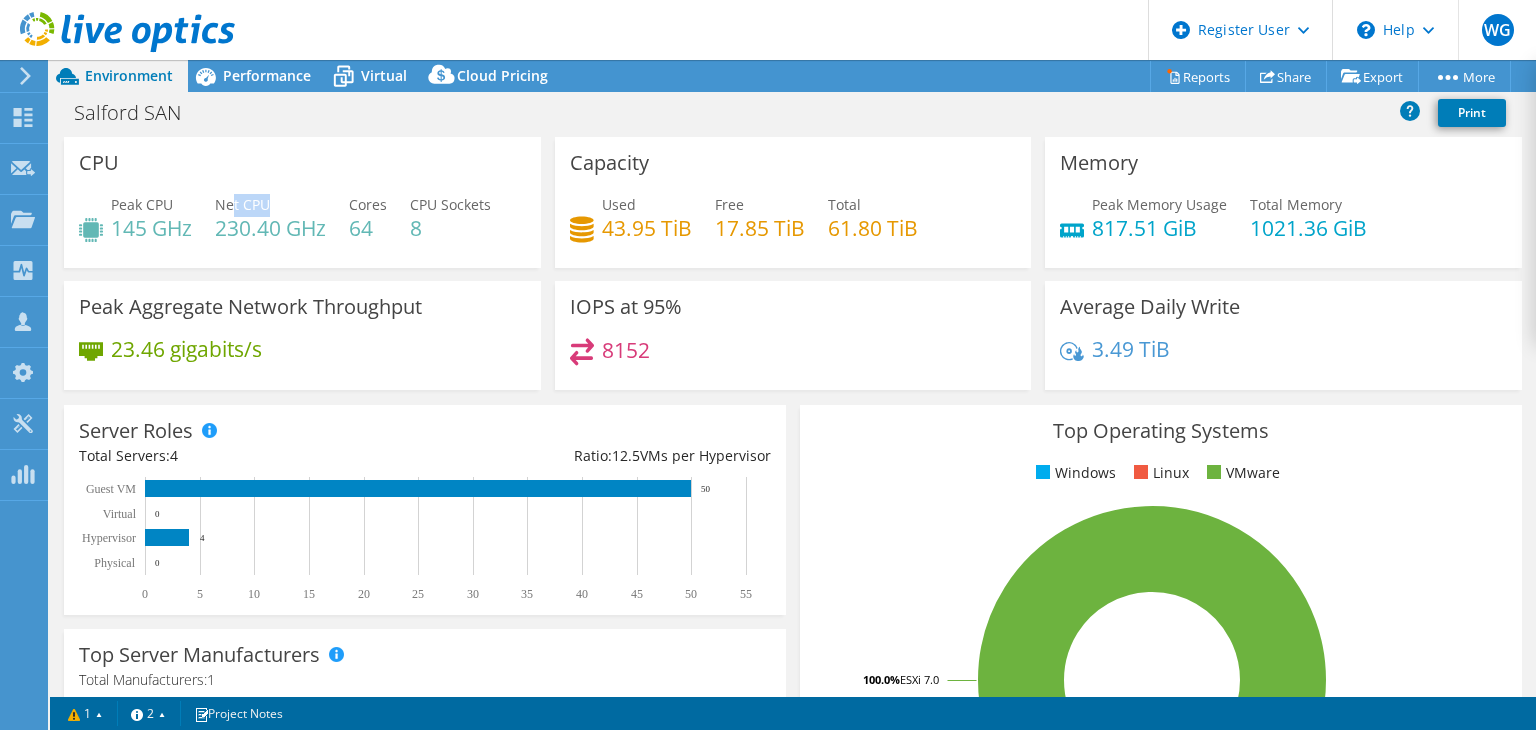 drag, startPoint x: 232, startPoint y: 205, endPoint x: 269, endPoint y: 205, distance: 37 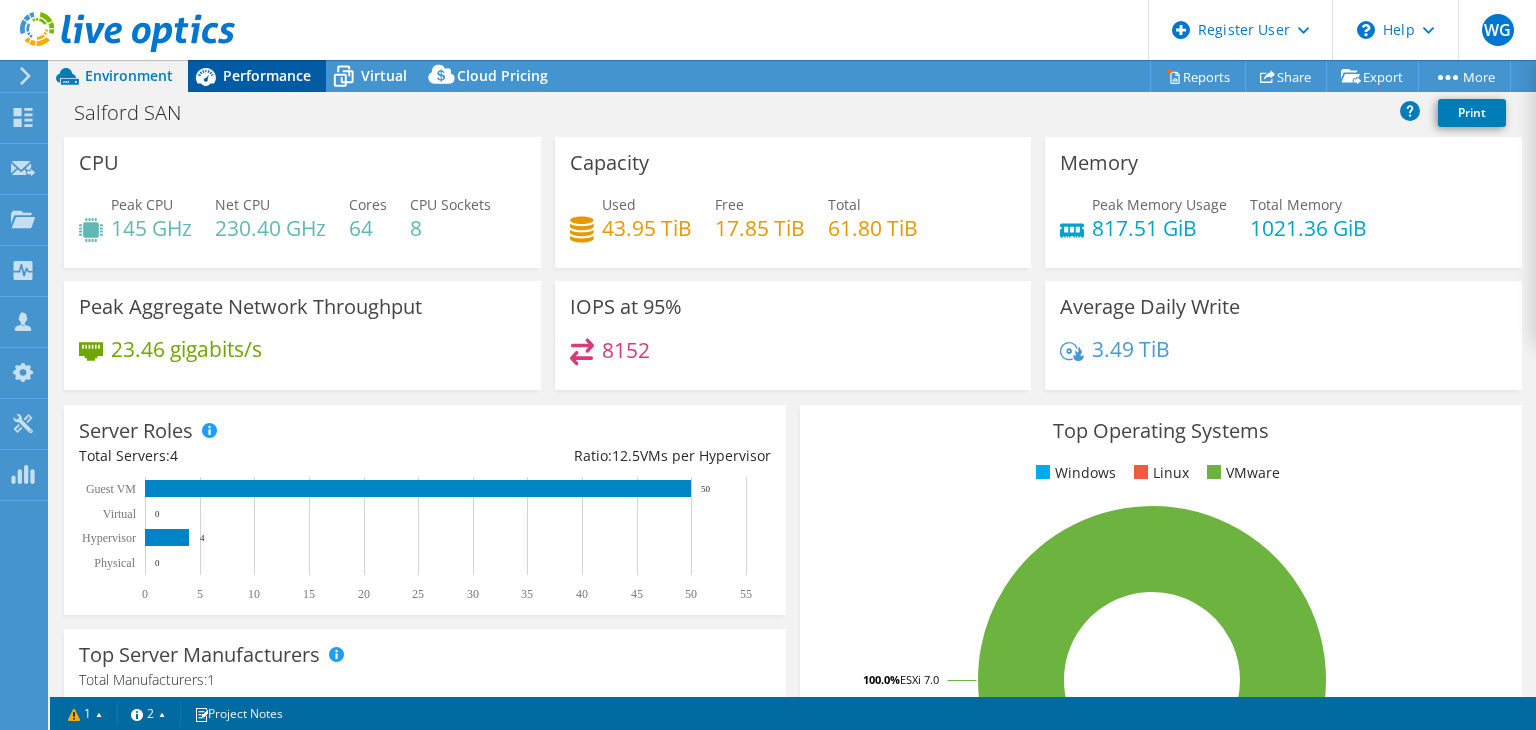click on "Performance" at bounding box center [267, 75] 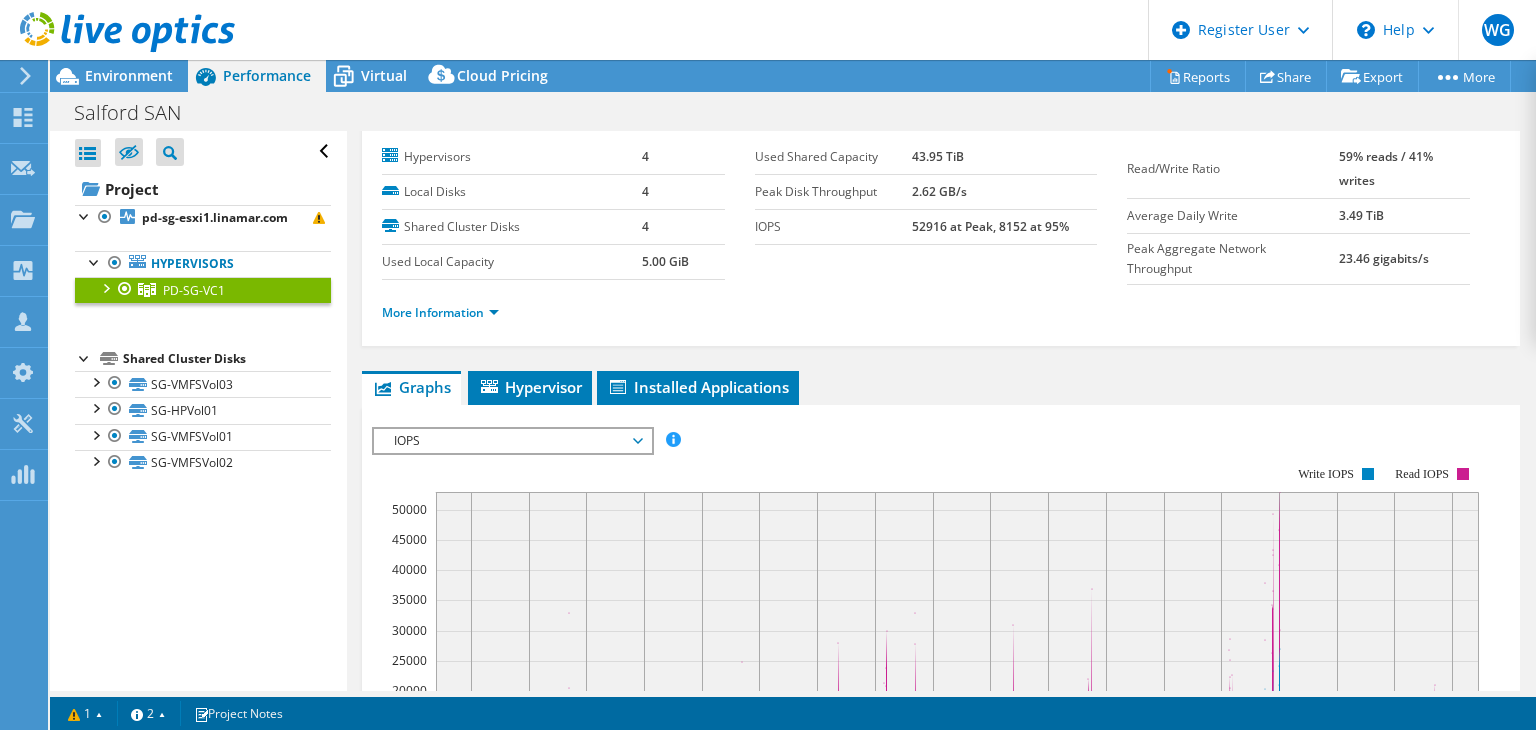 scroll, scrollTop: 100, scrollLeft: 0, axis: vertical 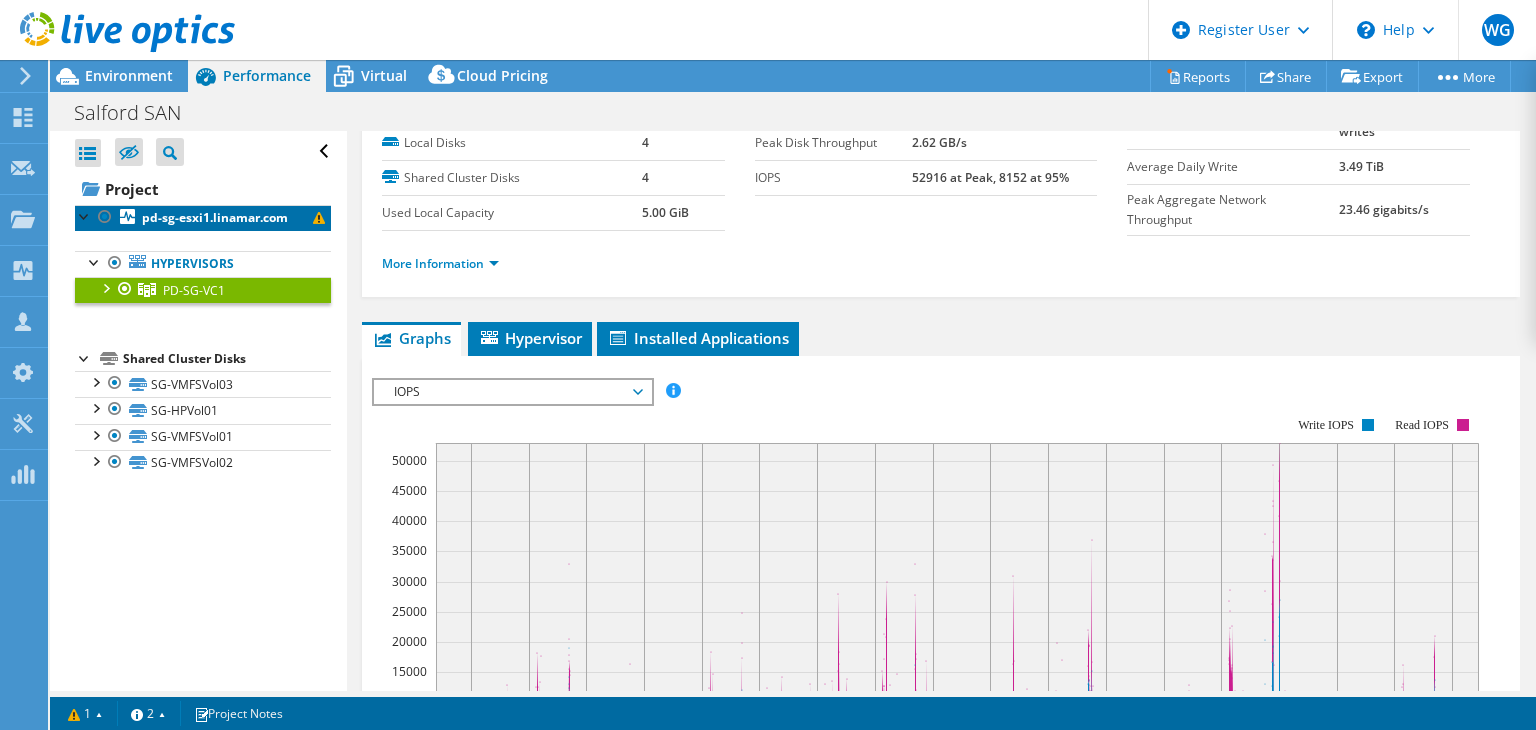 click on "pd-sg-esxi1.linamar.com" at bounding box center (203, 218) 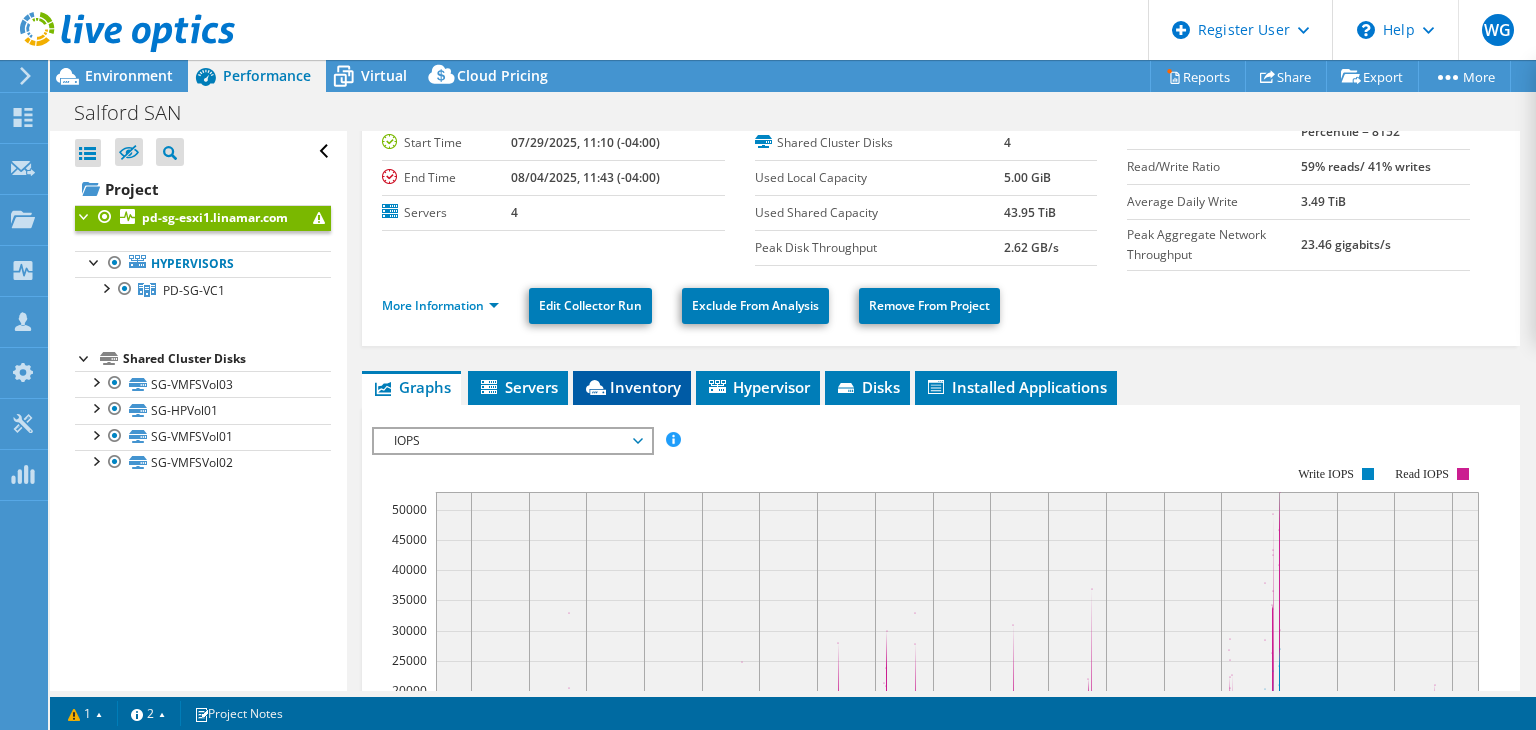 click on "Inventory" at bounding box center [632, 387] 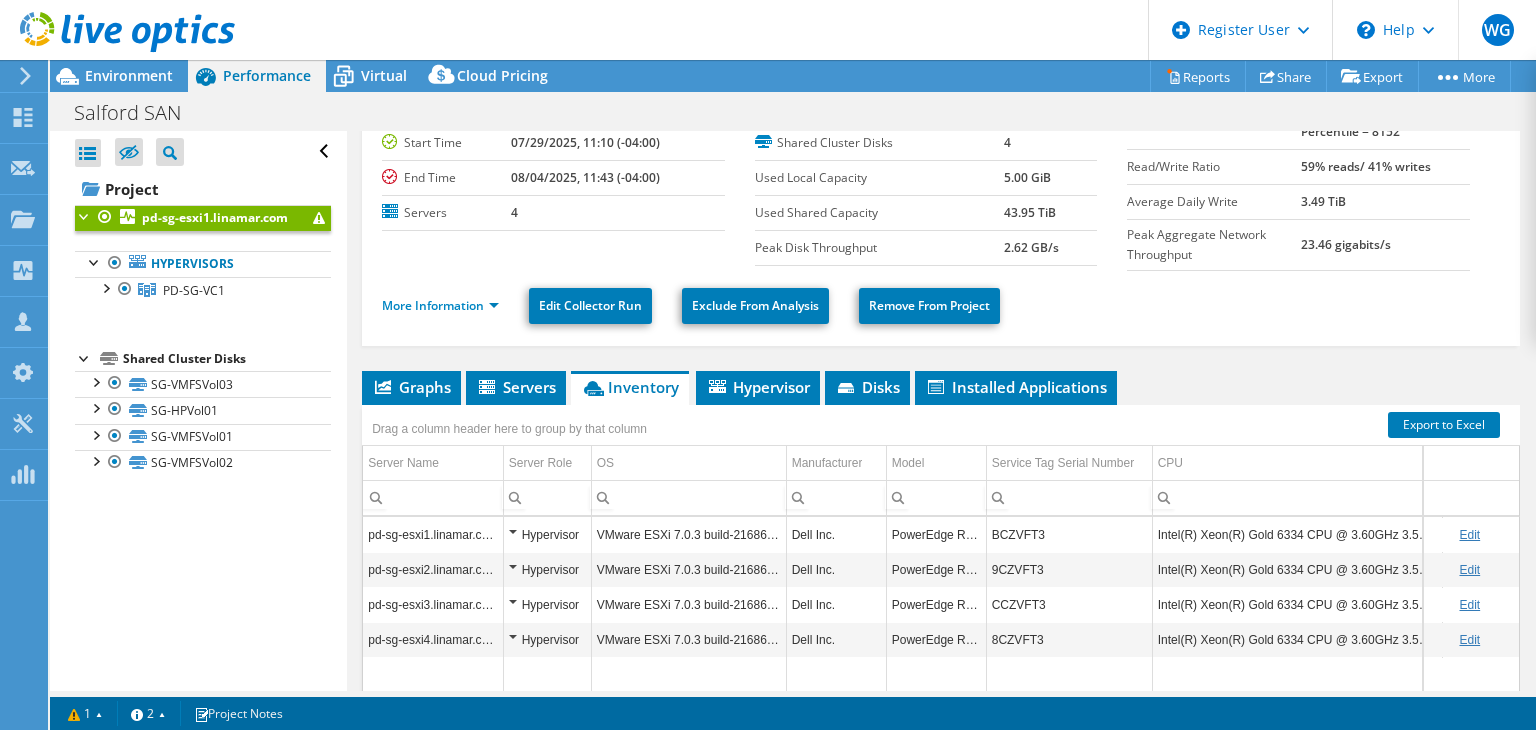 scroll, scrollTop: 312, scrollLeft: 0, axis: vertical 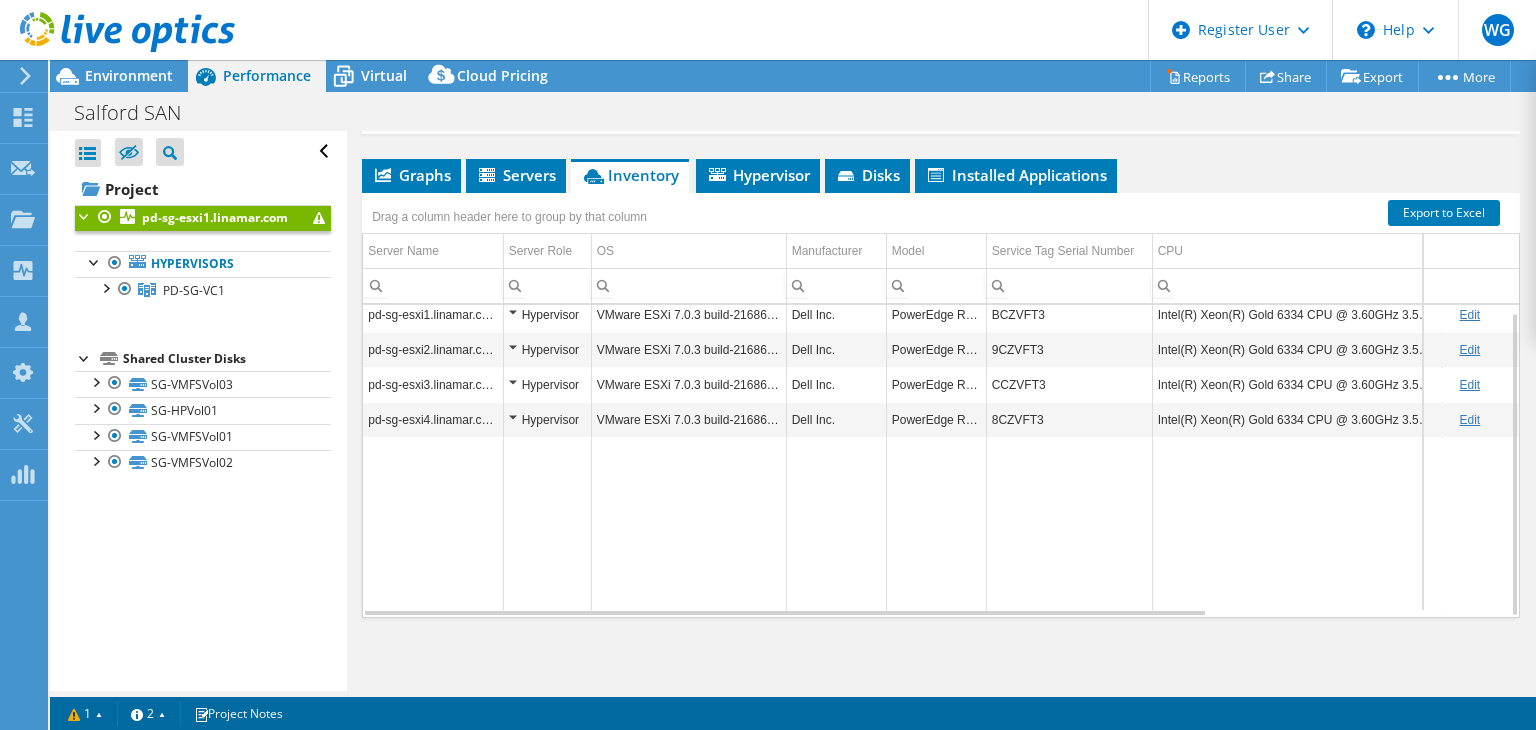 drag, startPoint x: 919, startPoint y: 601, endPoint x: 1020, endPoint y: 601, distance: 101 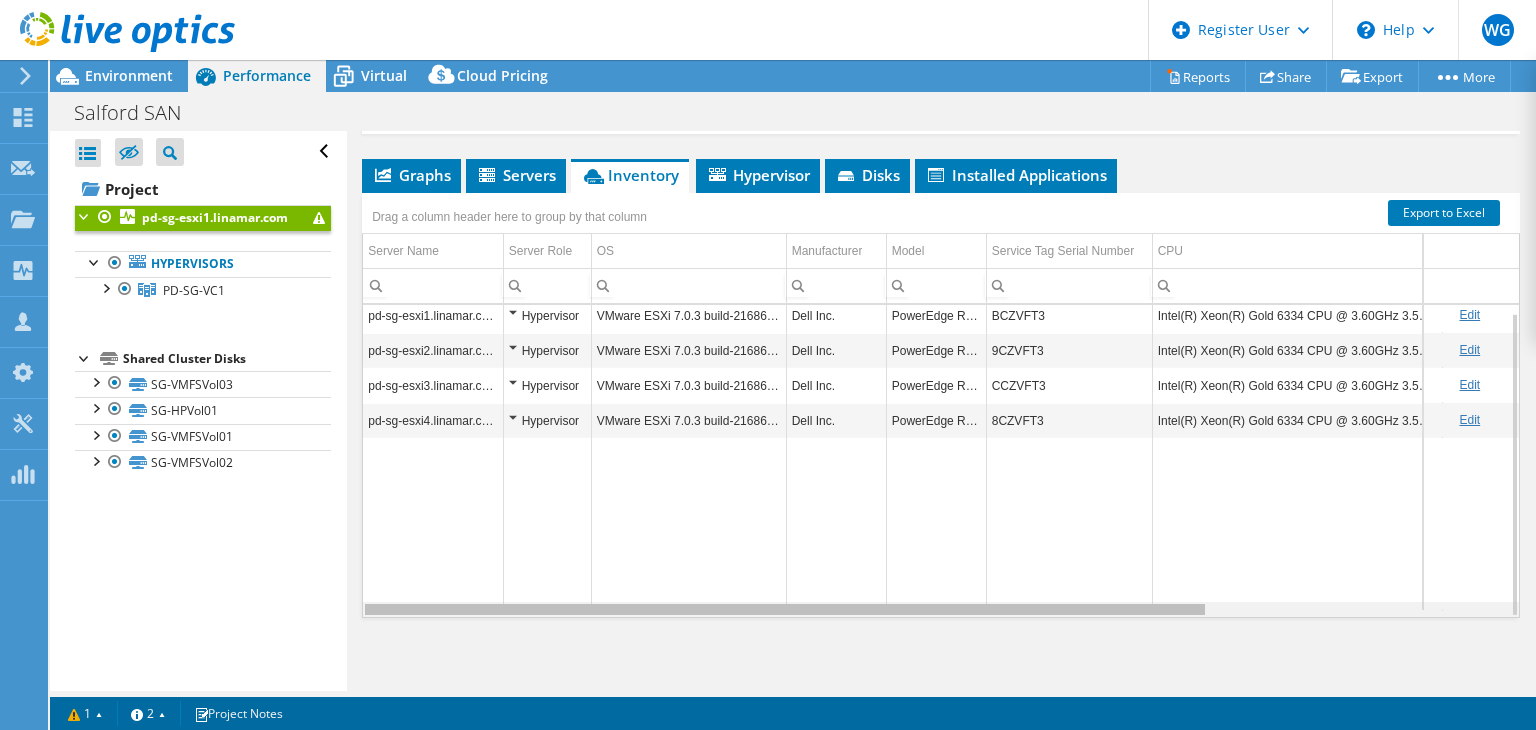 scroll, scrollTop: 7, scrollLeft: 140, axis: both 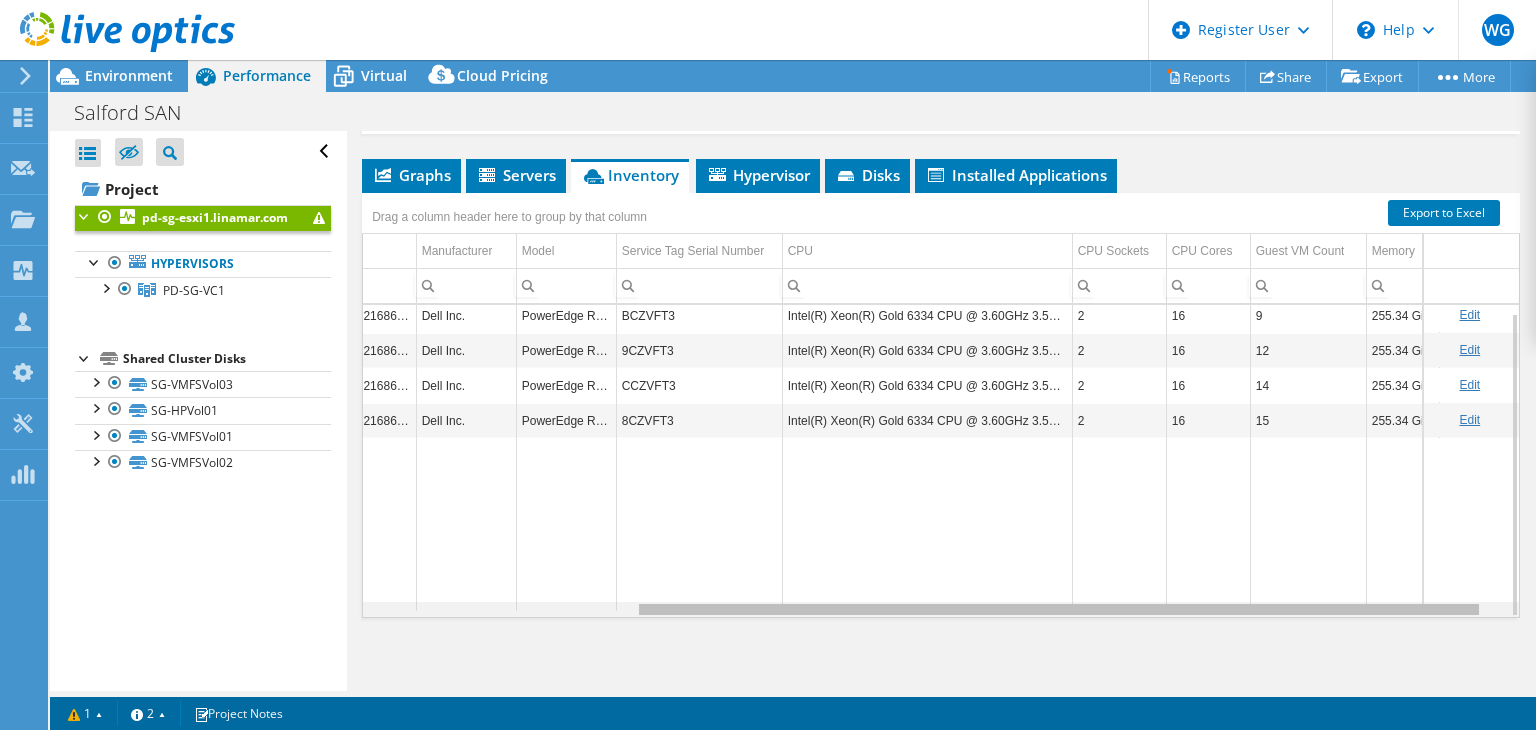 drag, startPoint x: 1008, startPoint y: 605, endPoint x: 1300, endPoint y: 595, distance: 292.17117 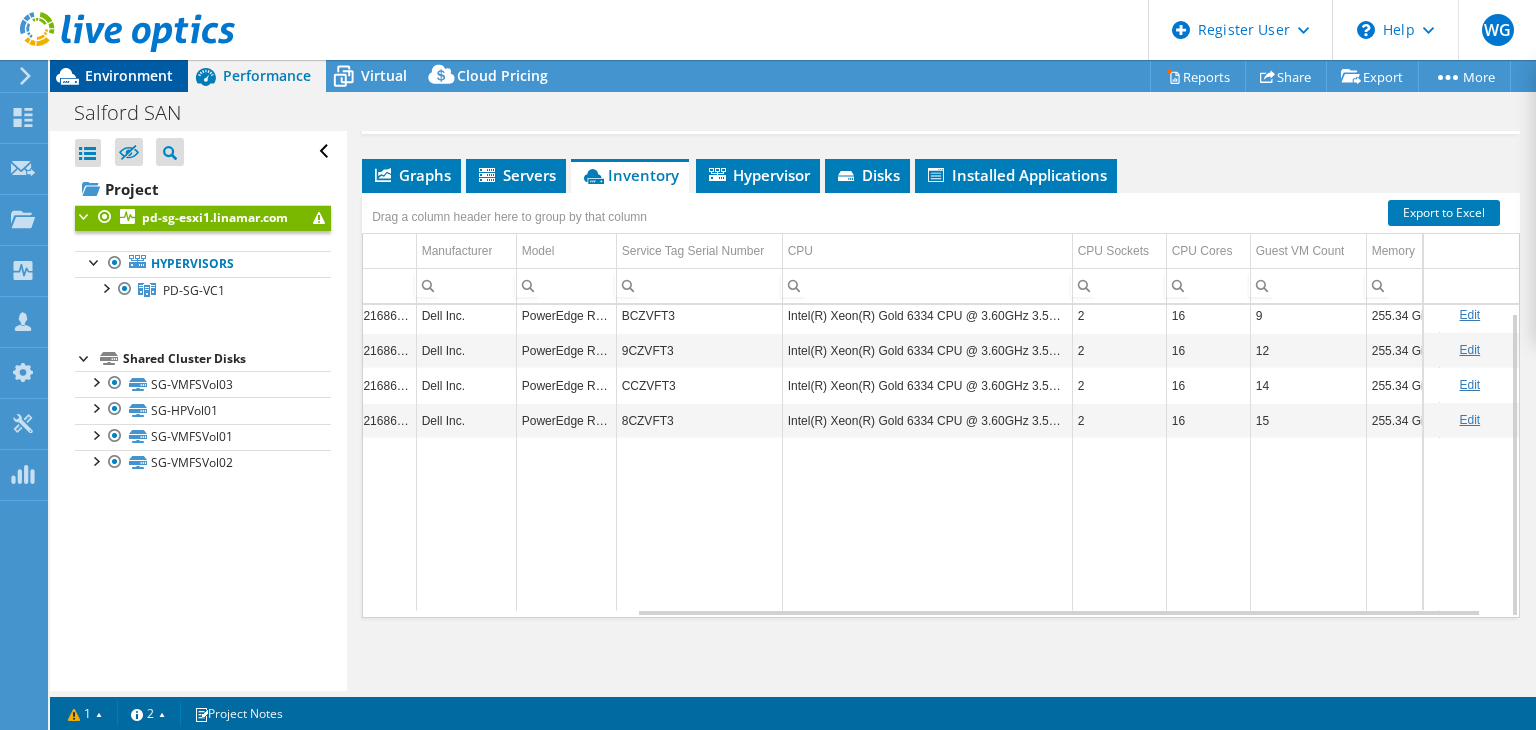 click on "Environment" at bounding box center (129, 75) 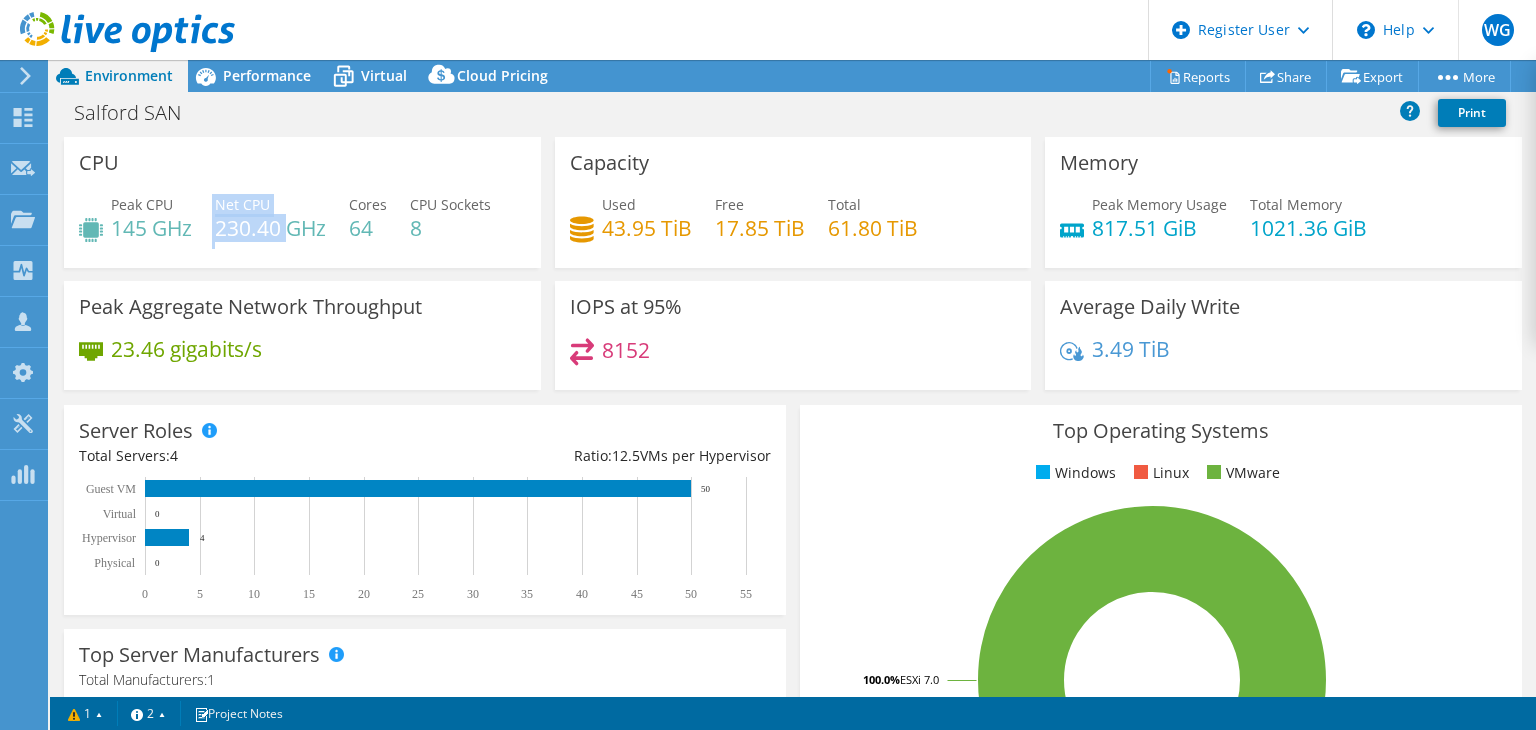 drag, startPoint x: 284, startPoint y: 231, endPoint x: 212, endPoint y: 231, distance: 72 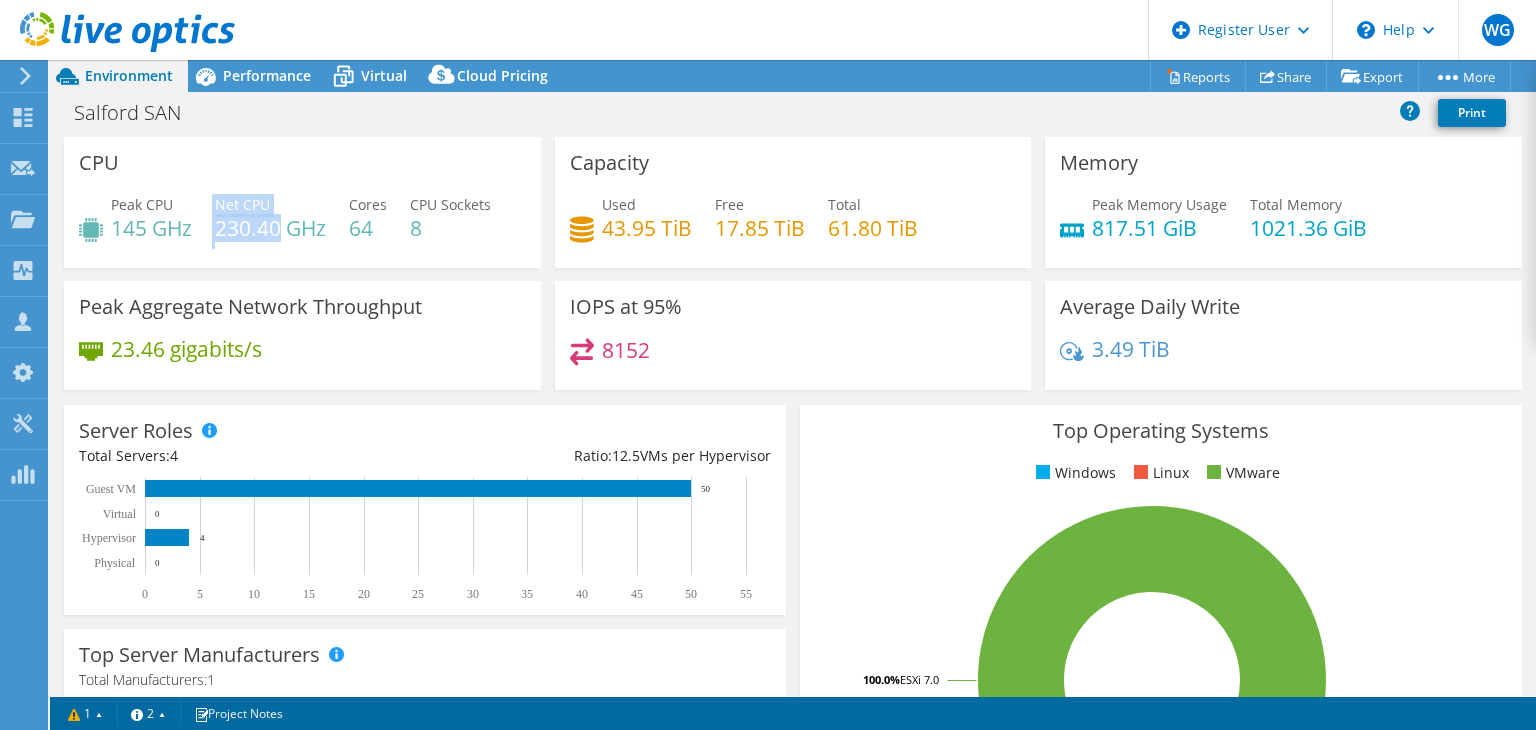 drag, startPoint x: 212, startPoint y: 232, endPoint x: 280, endPoint y: 230, distance: 68.0294 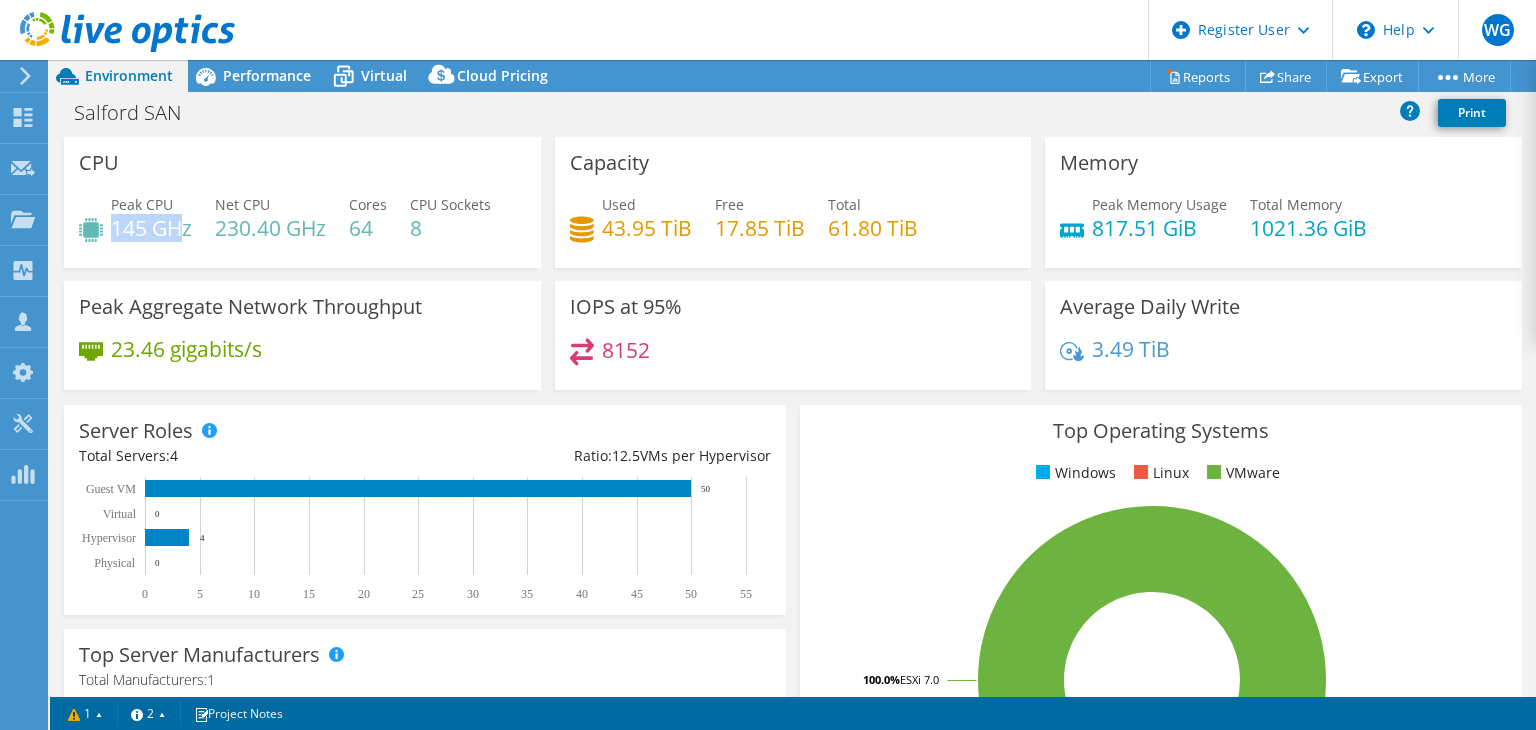 drag, startPoint x: 115, startPoint y: 223, endPoint x: 185, endPoint y: 225, distance: 70.028564 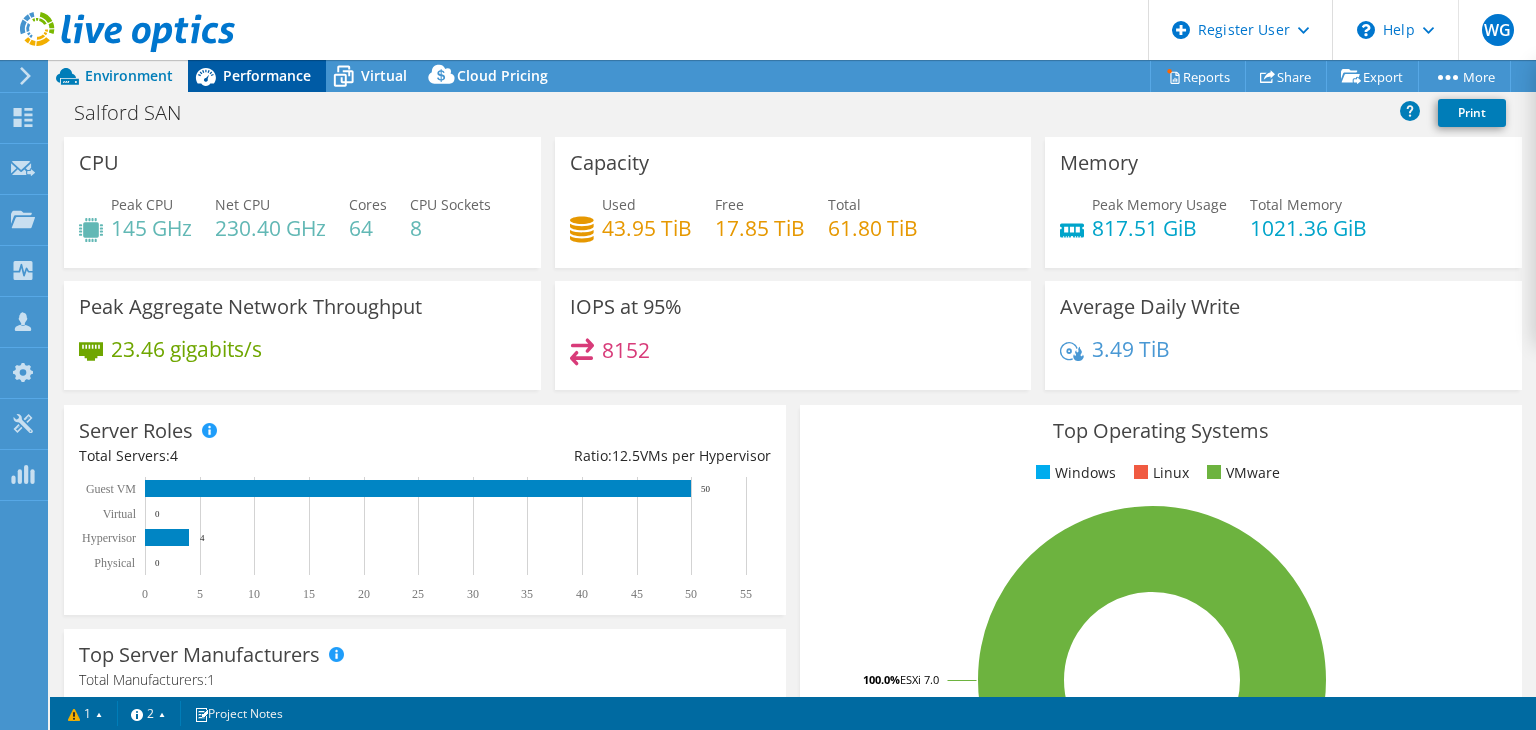 click on "Performance" at bounding box center [257, 76] 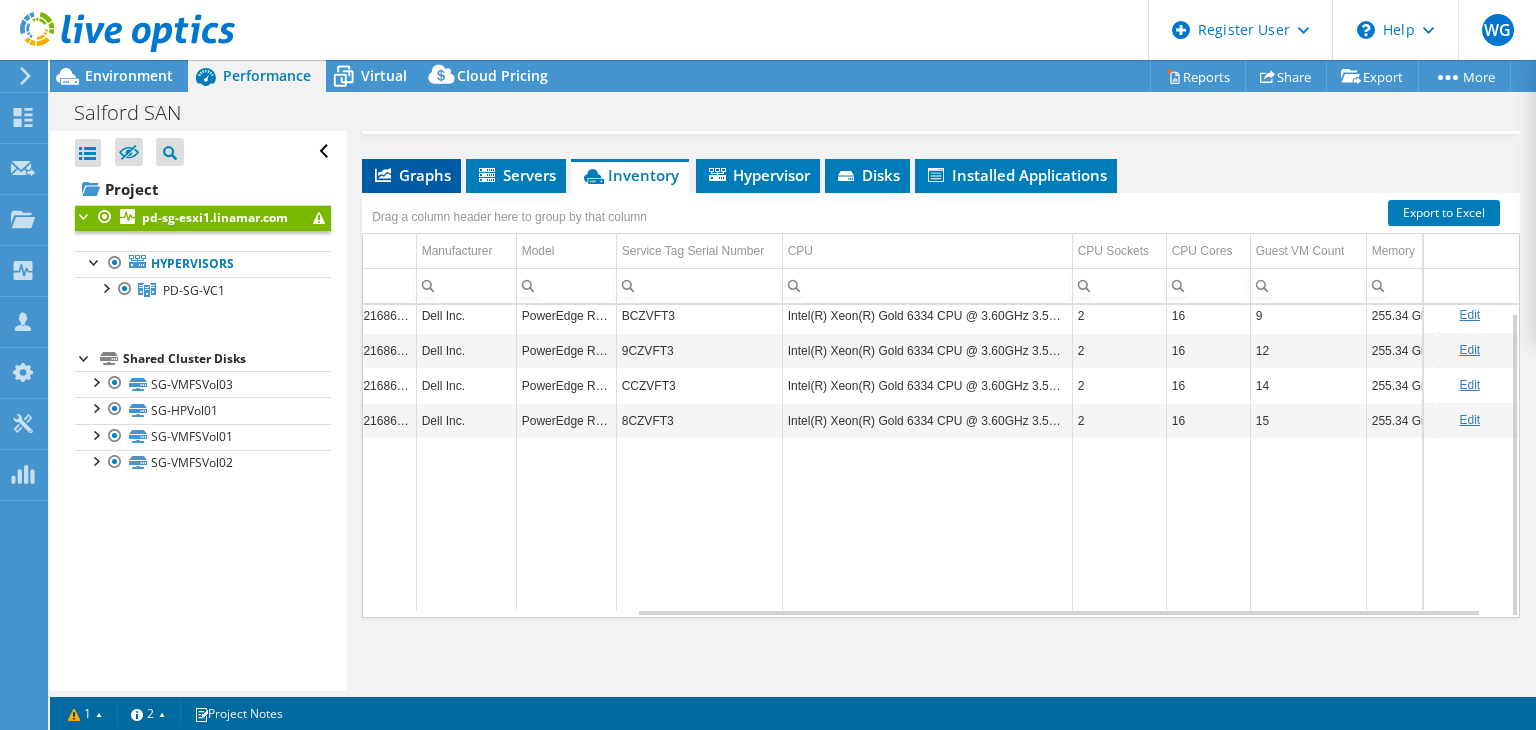 click on "Graphs" at bounding box center [411, 176] 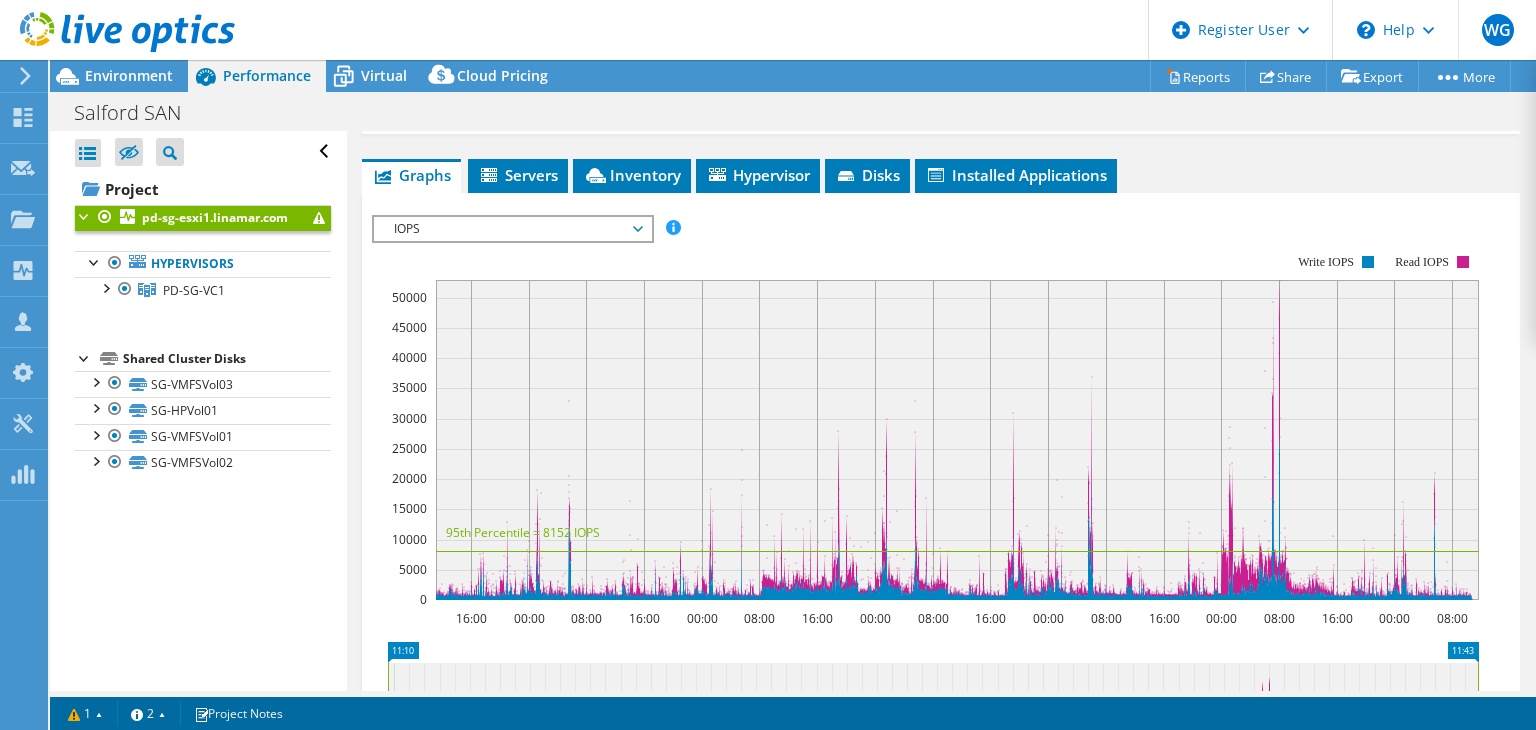 click 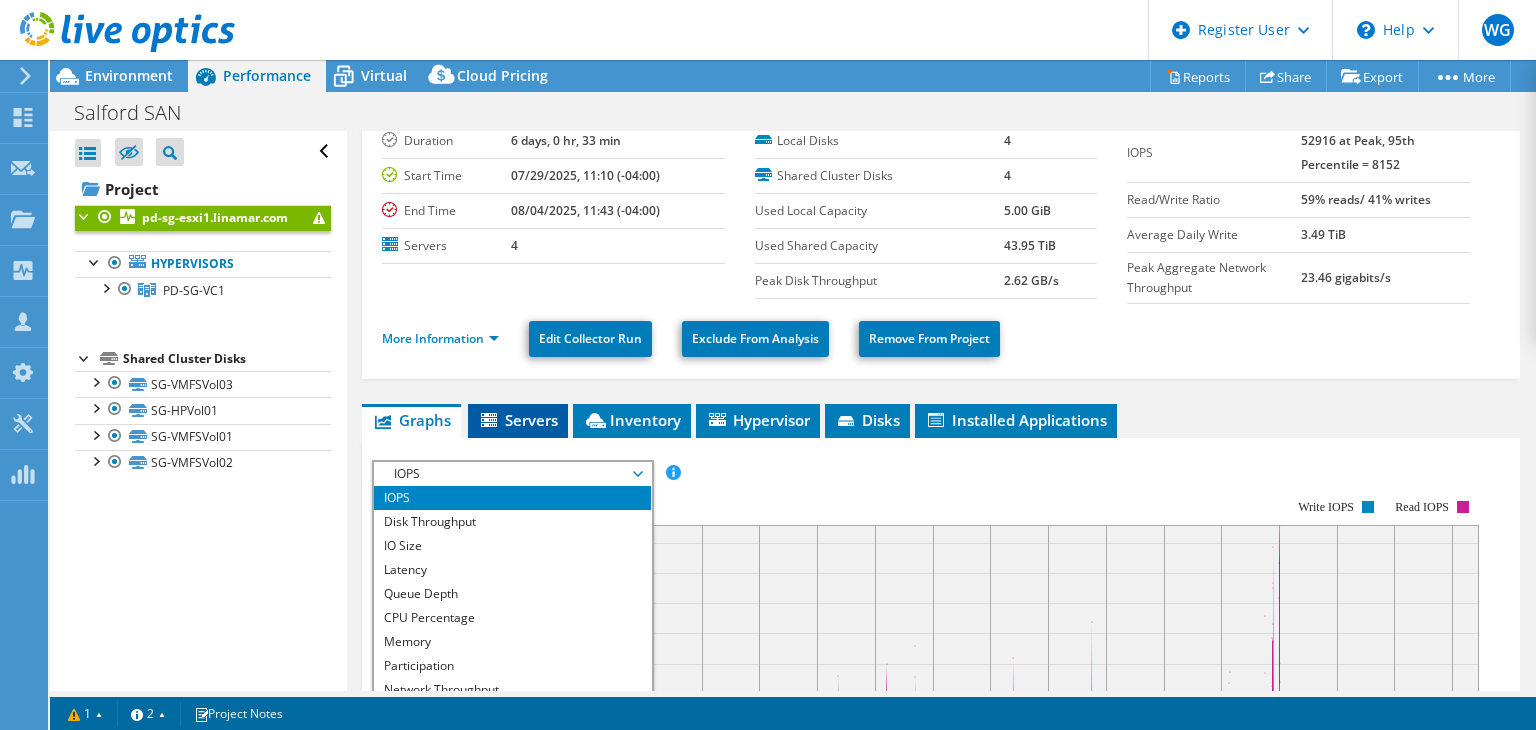 scroll, scrollTop: 200, scrollLeft: 0, axis: vertical 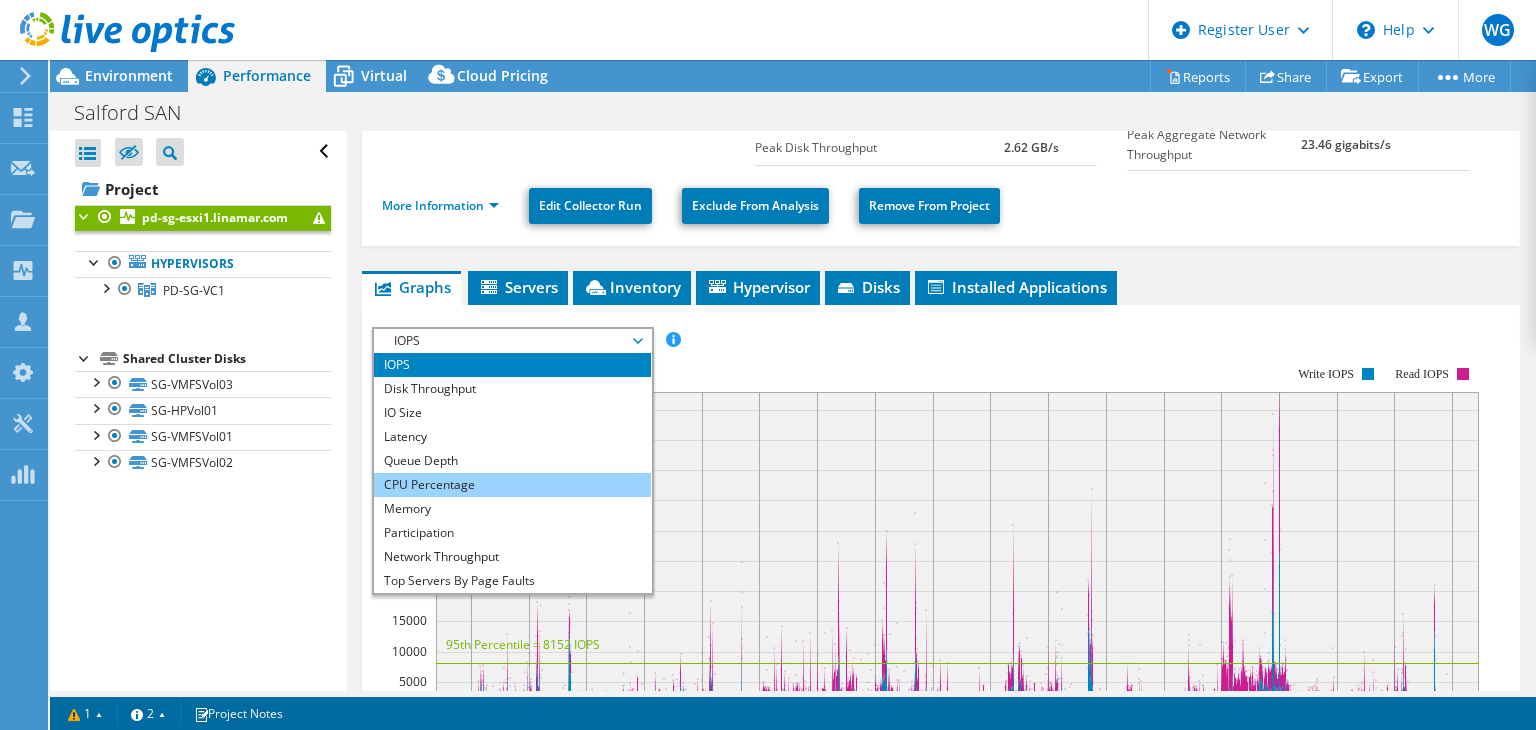 click on "CPU Percentage" at bounding box center [512, 485] 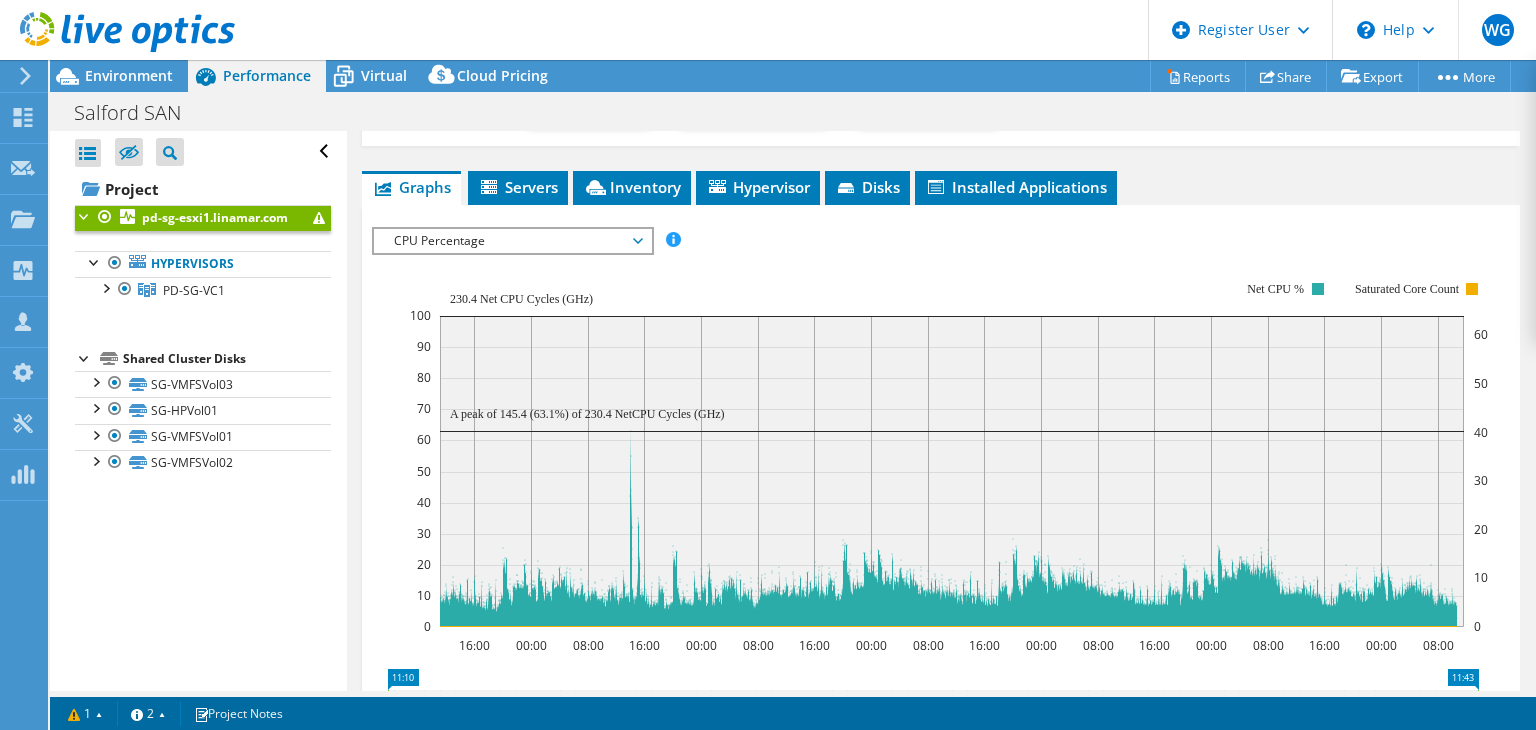 scroll, scrollTop: 300, scrollLeft: 0, axis: vertical 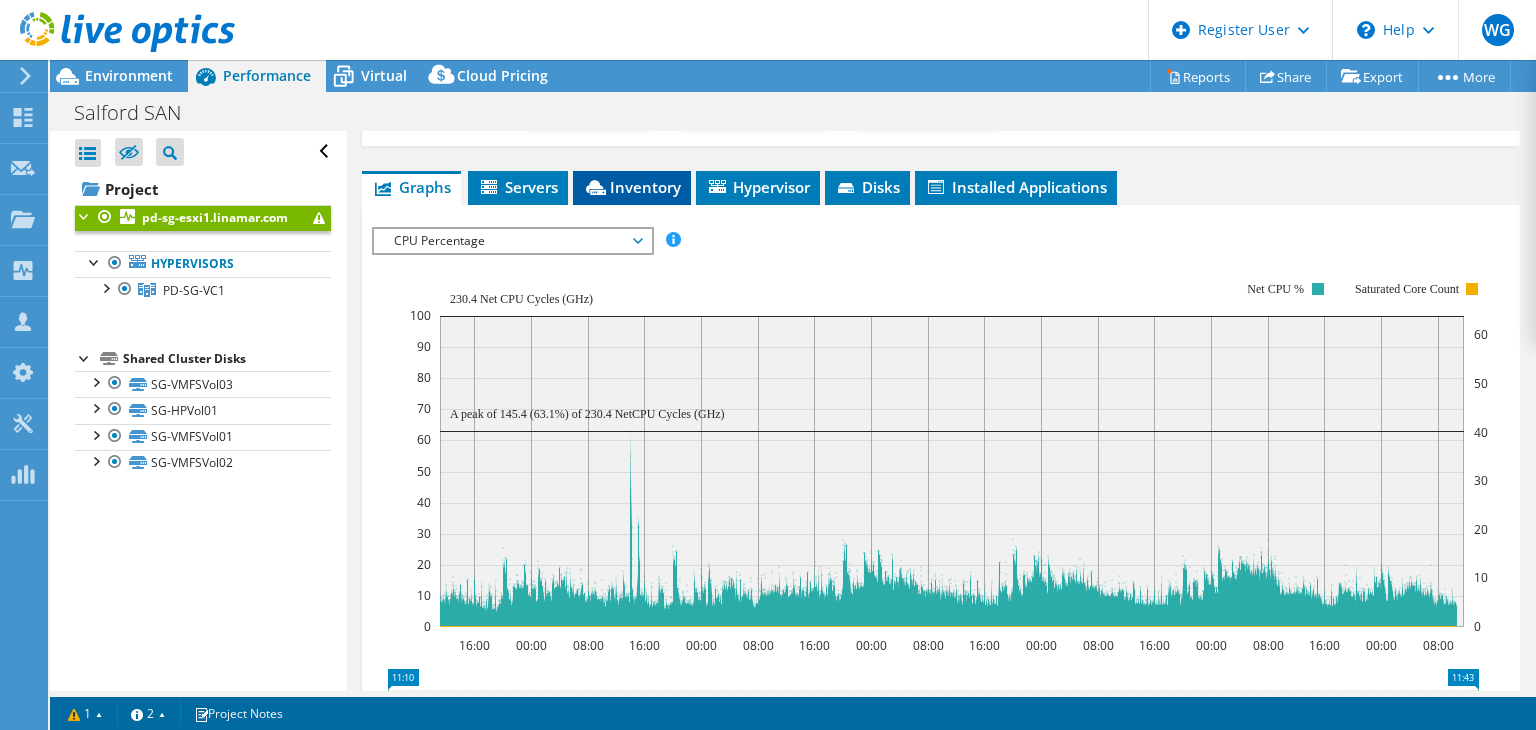 click on "Inventory" at bounding box center [632, 187] 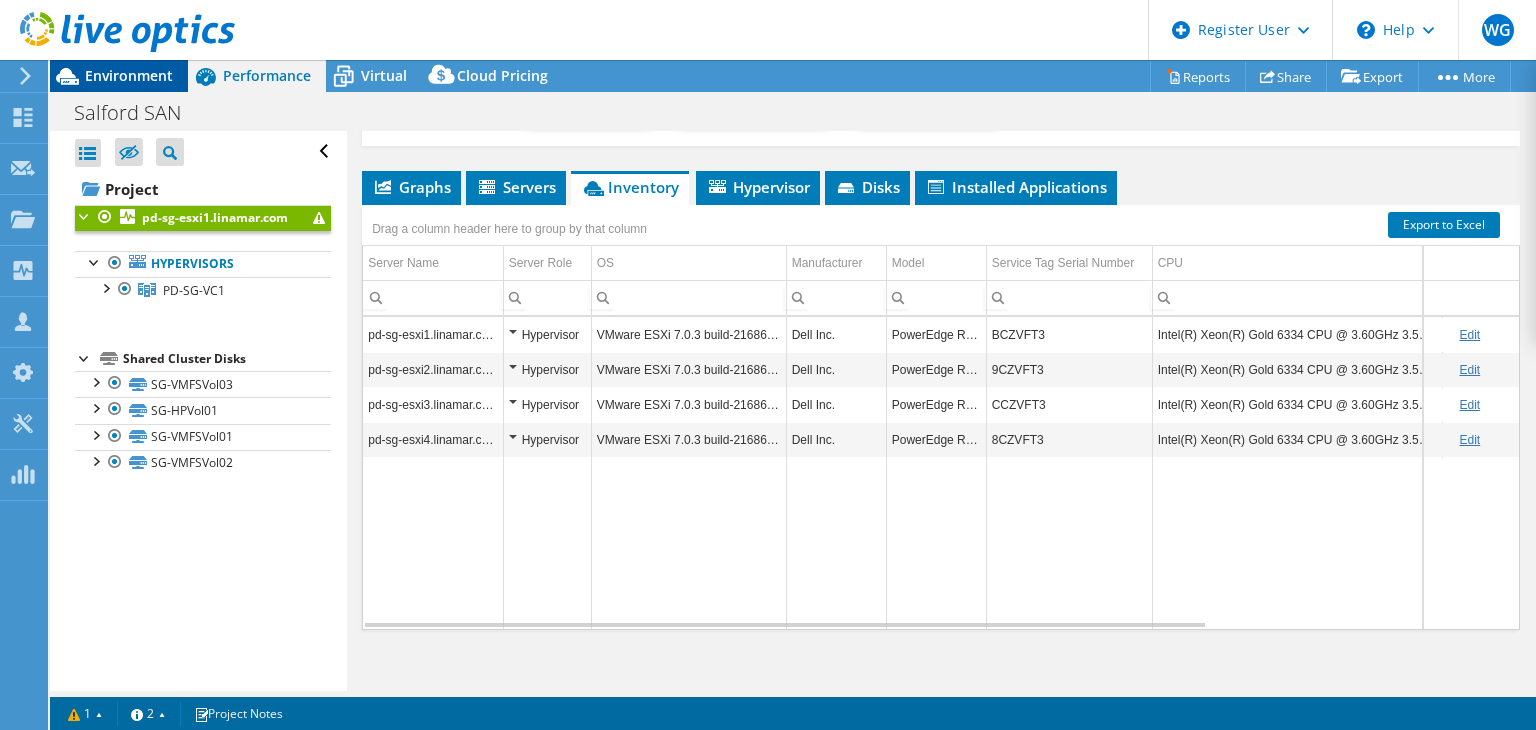 click on "Environment" at bounding box center (129, 75) 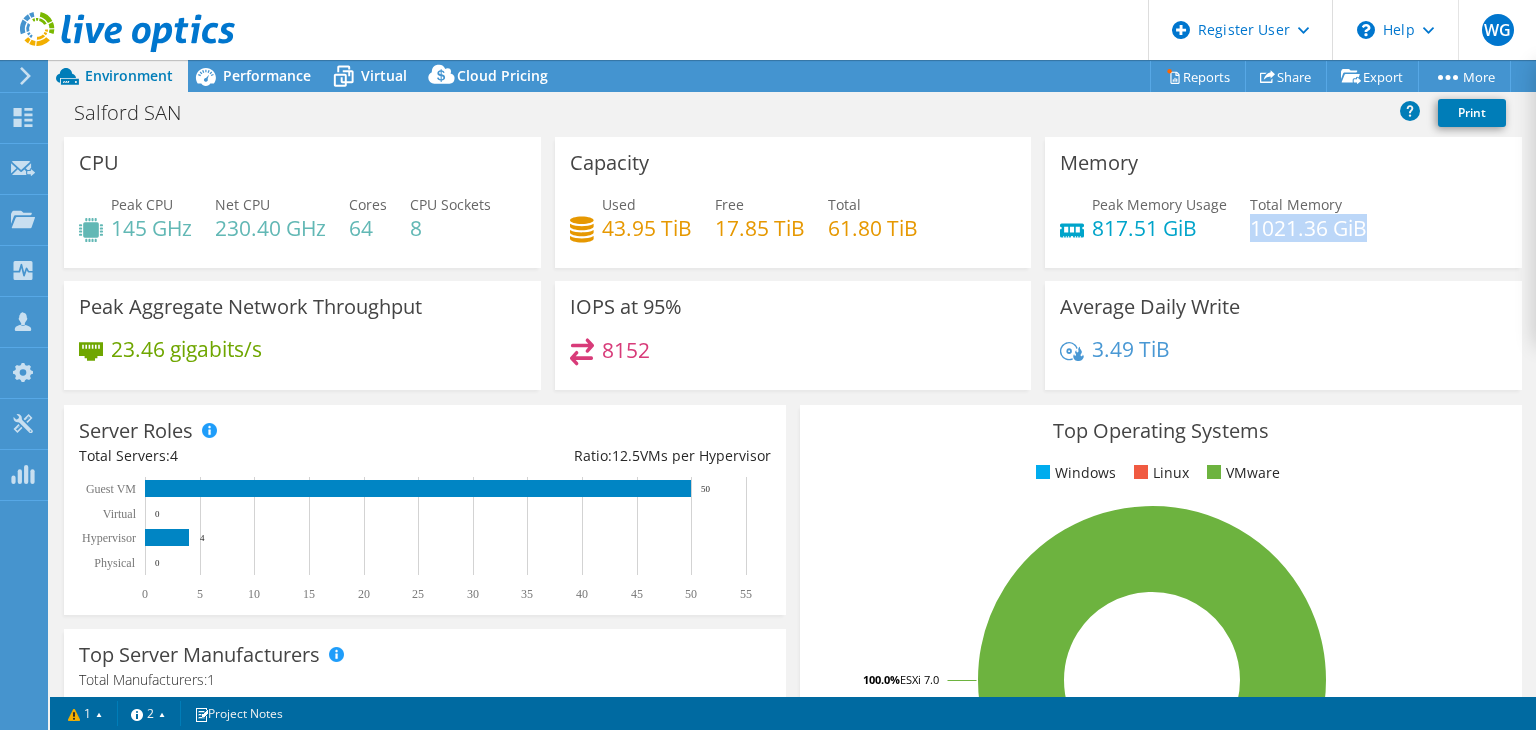 drag, startPoint x: 1243, startPoint y: 225, endPoint x: 1353, endPoint y: 222, distance: 110.0409 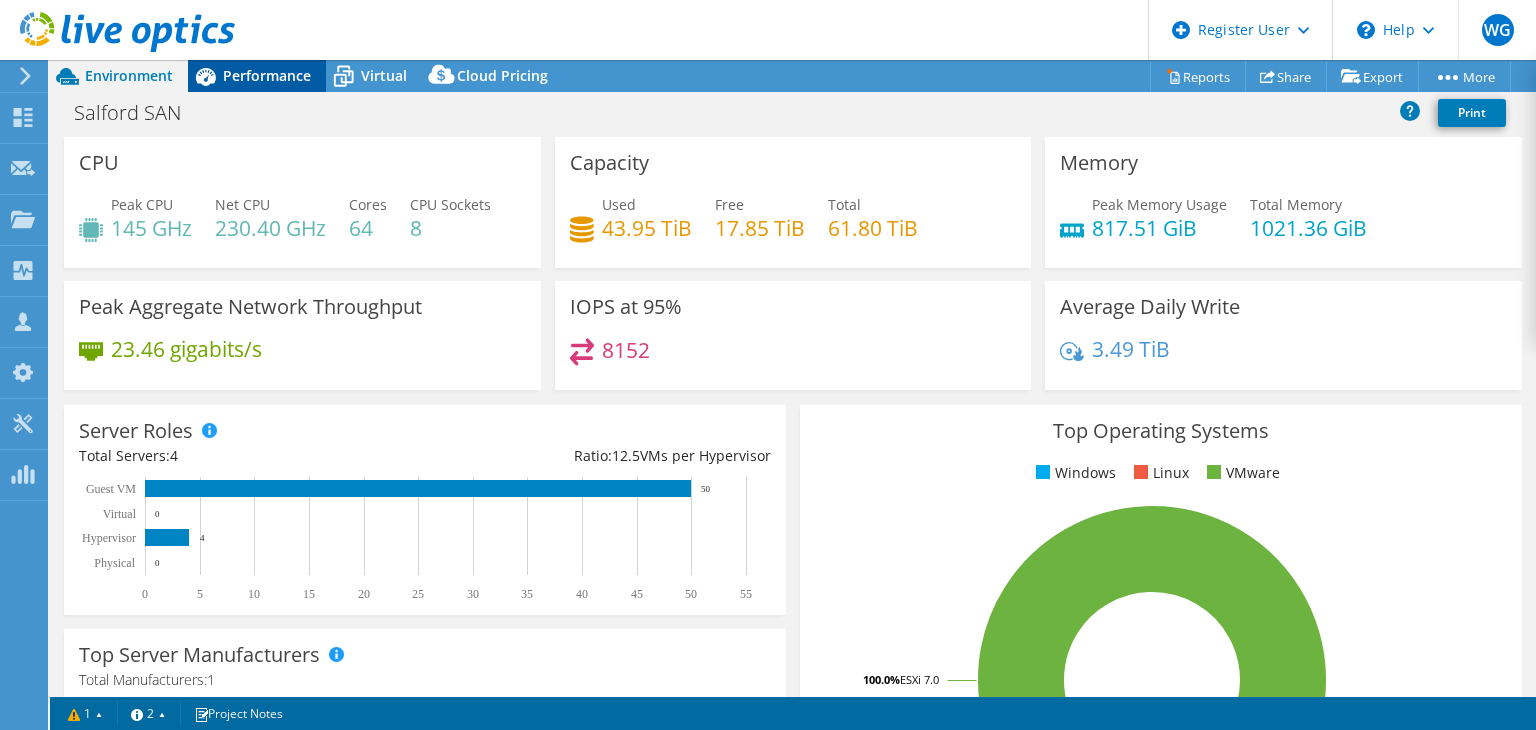 click on "Performance" at bounding box center [257, 76] 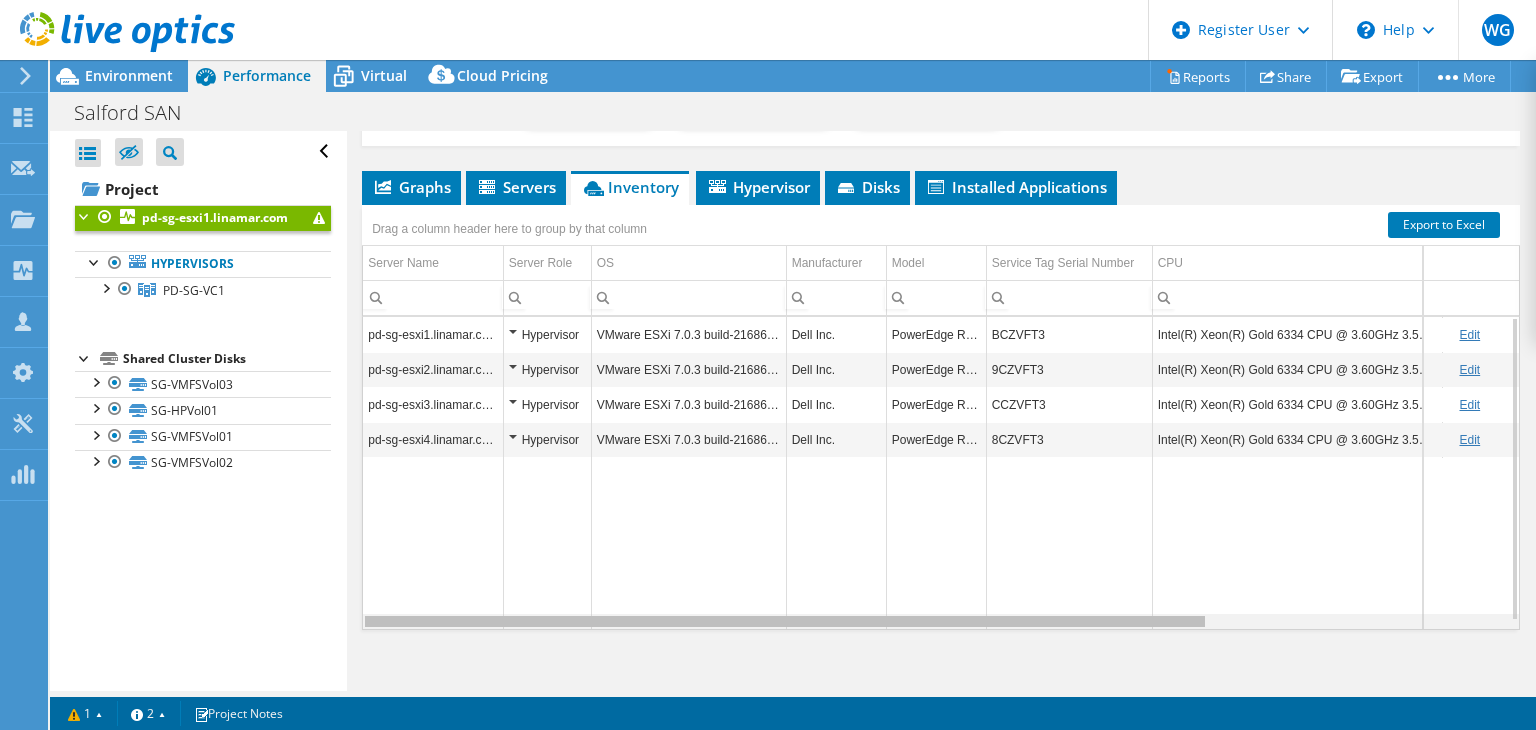 scroll, scrollTop: 0, scrollLeft: 98, axis: horizontal 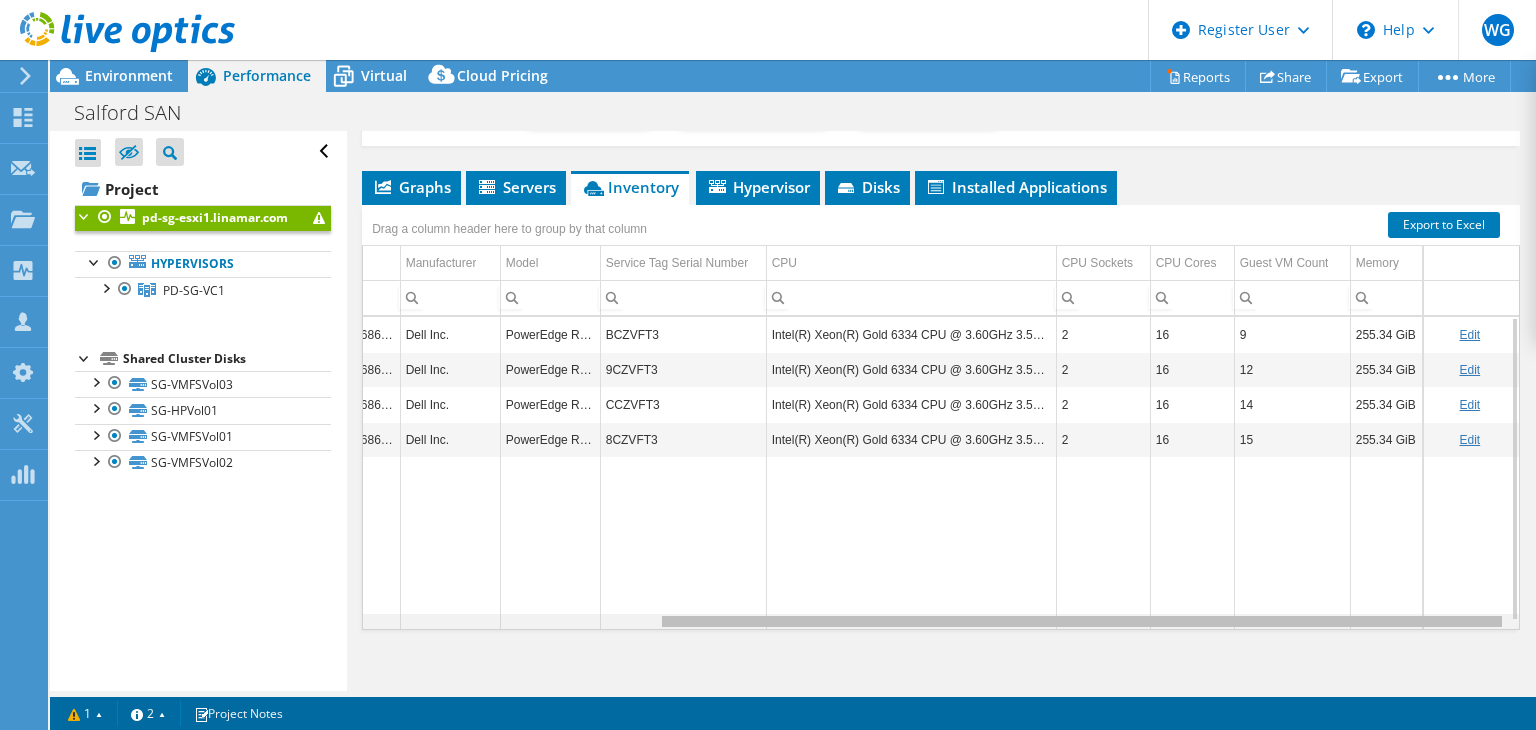 drag, startPoint x: 936, startPoint y: 617, endPoint x: 1297, endPoint y: 613, distance: 361.02216 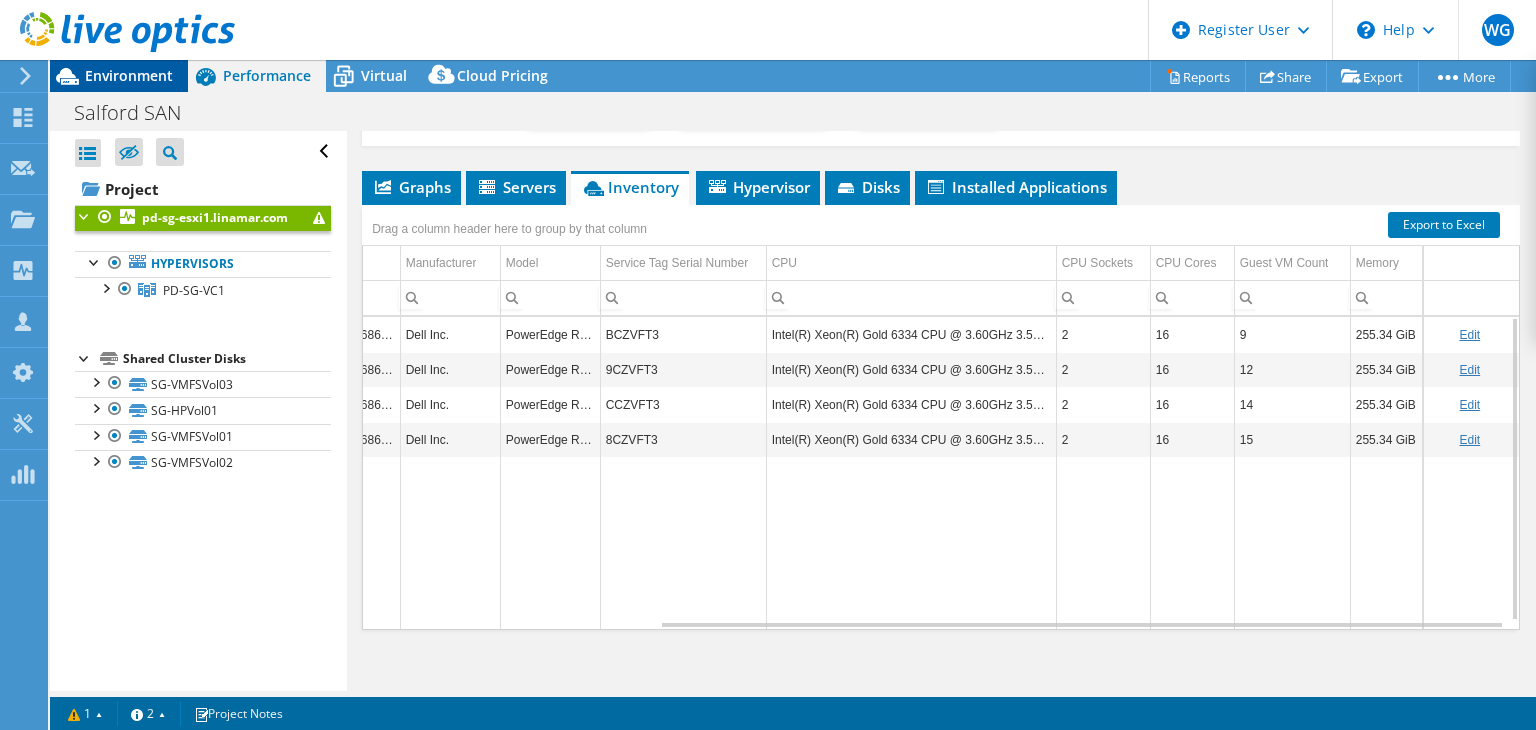 click on "Environment" at bounding box center (129, 75) 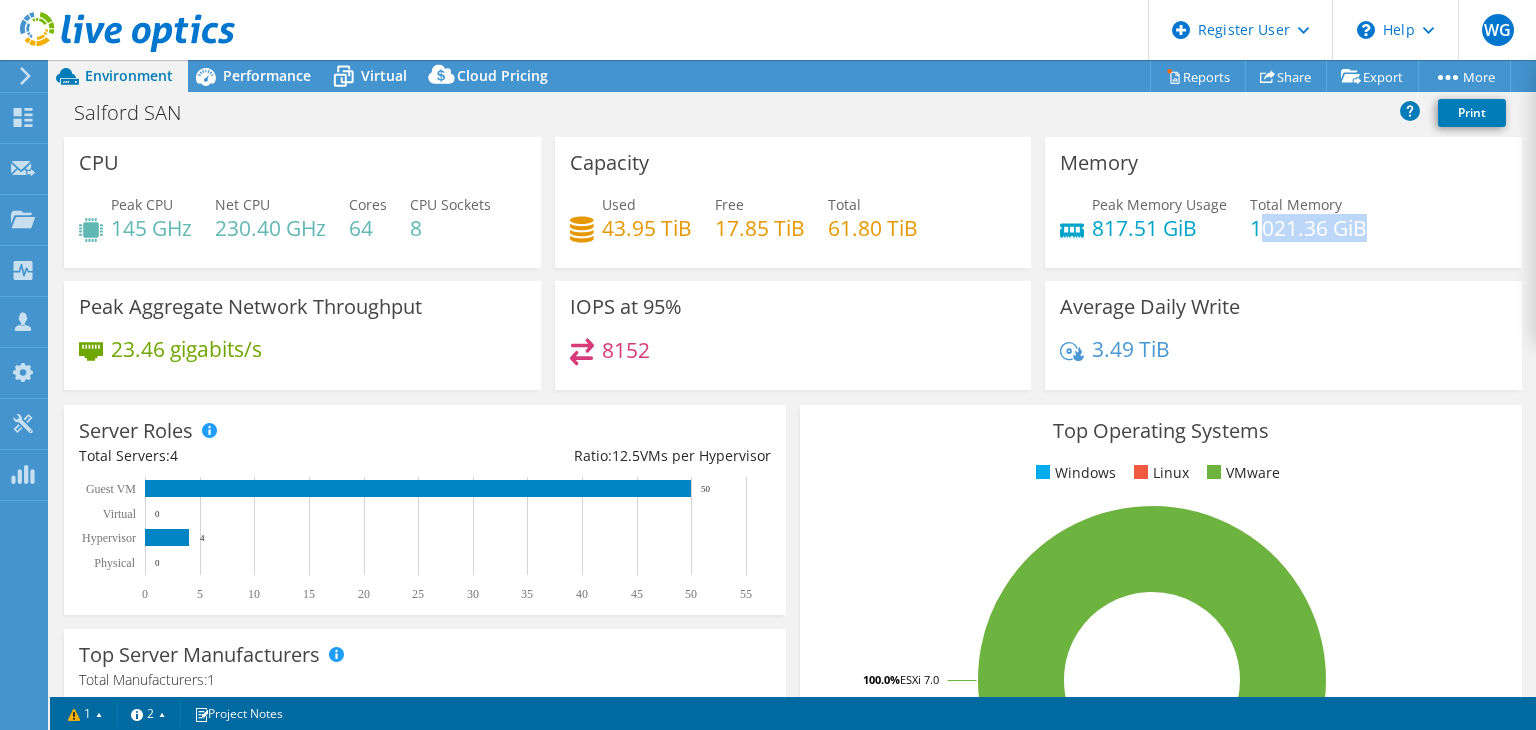drag, startPoint x: 1244, startPoint y: 232, endPoint x: 1356, endPoint y: 232, distance: 112 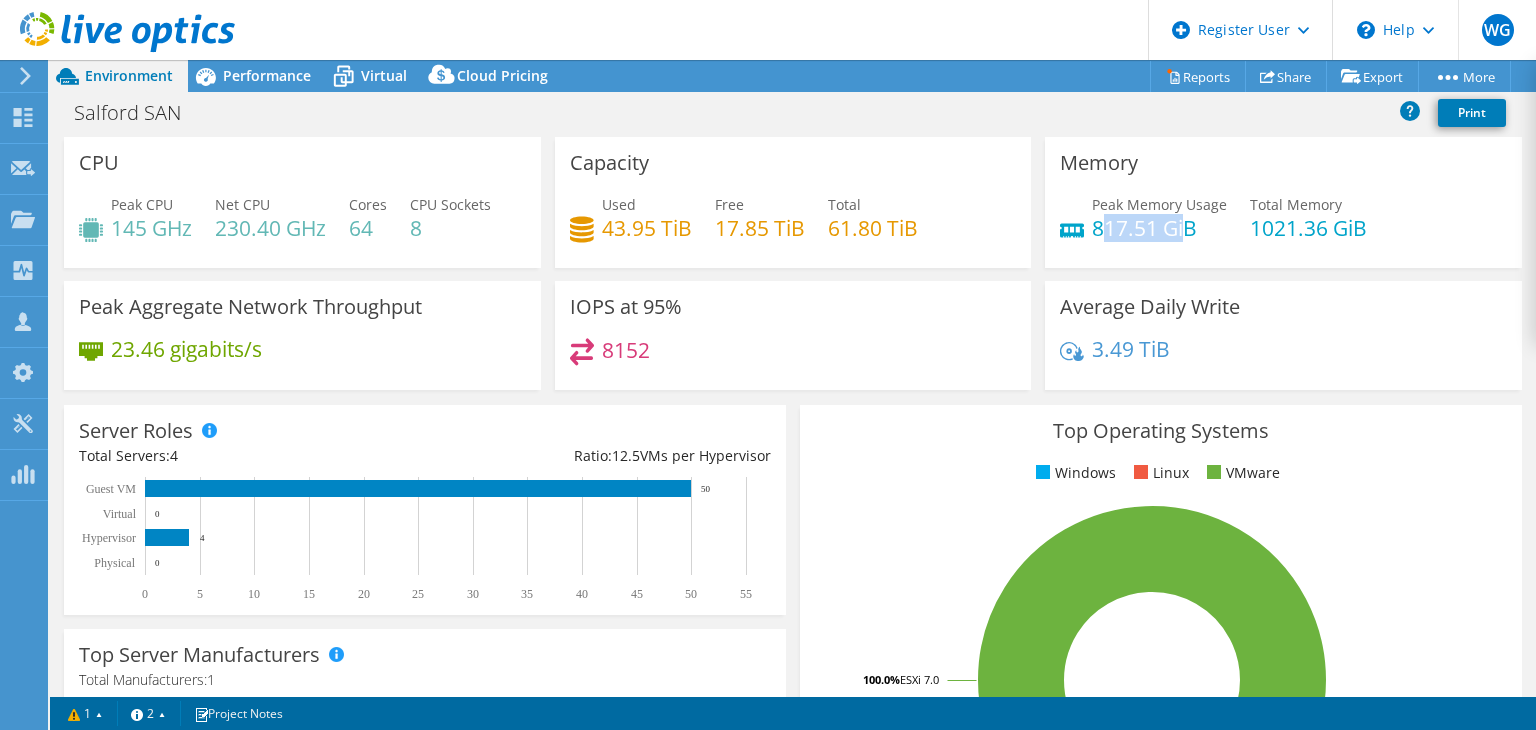 drag, startPoint x: 1088, startPoint y: 227, endPoint x: 1172, endPoint y: 225, distance: 84.0238 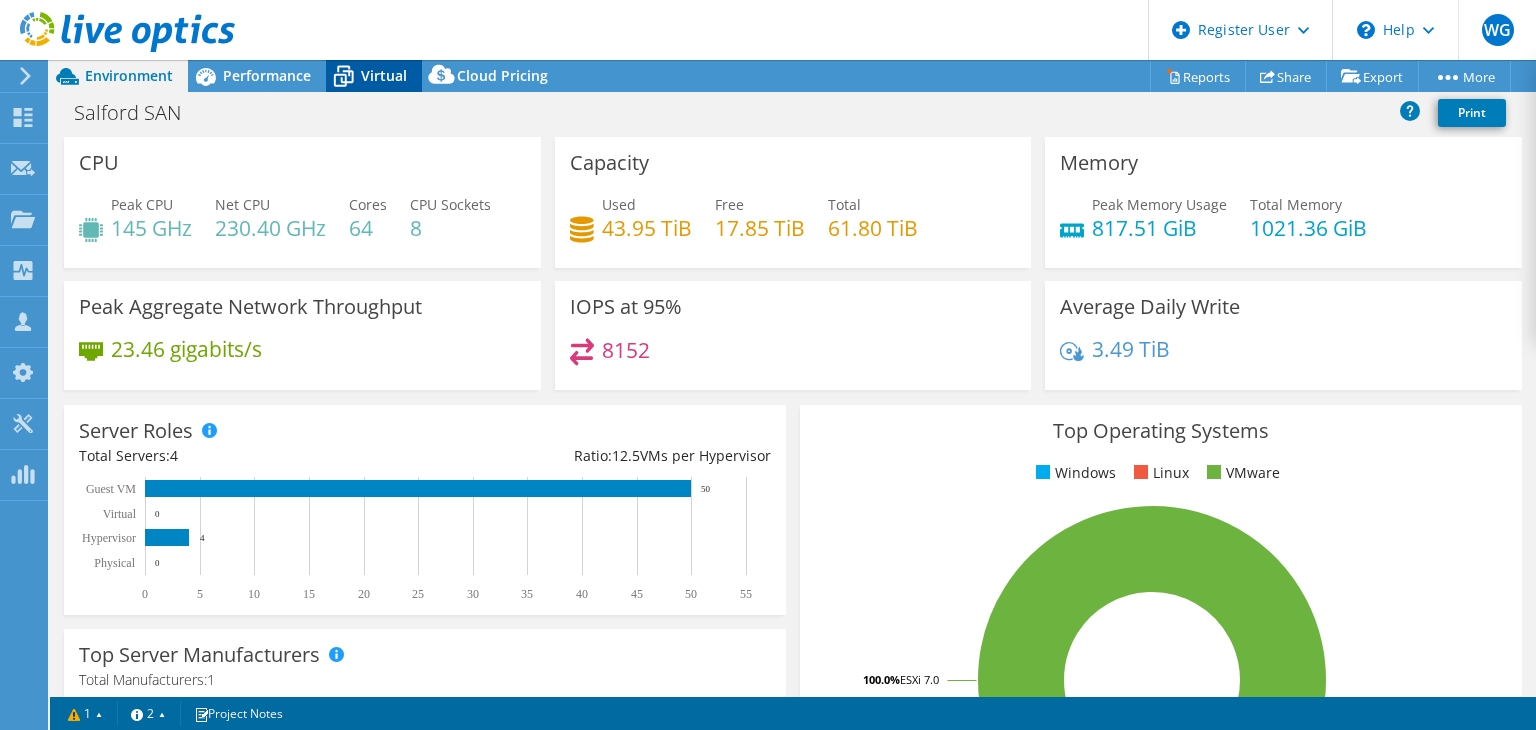 click on "Virtual" at bounding box center [384, 75] 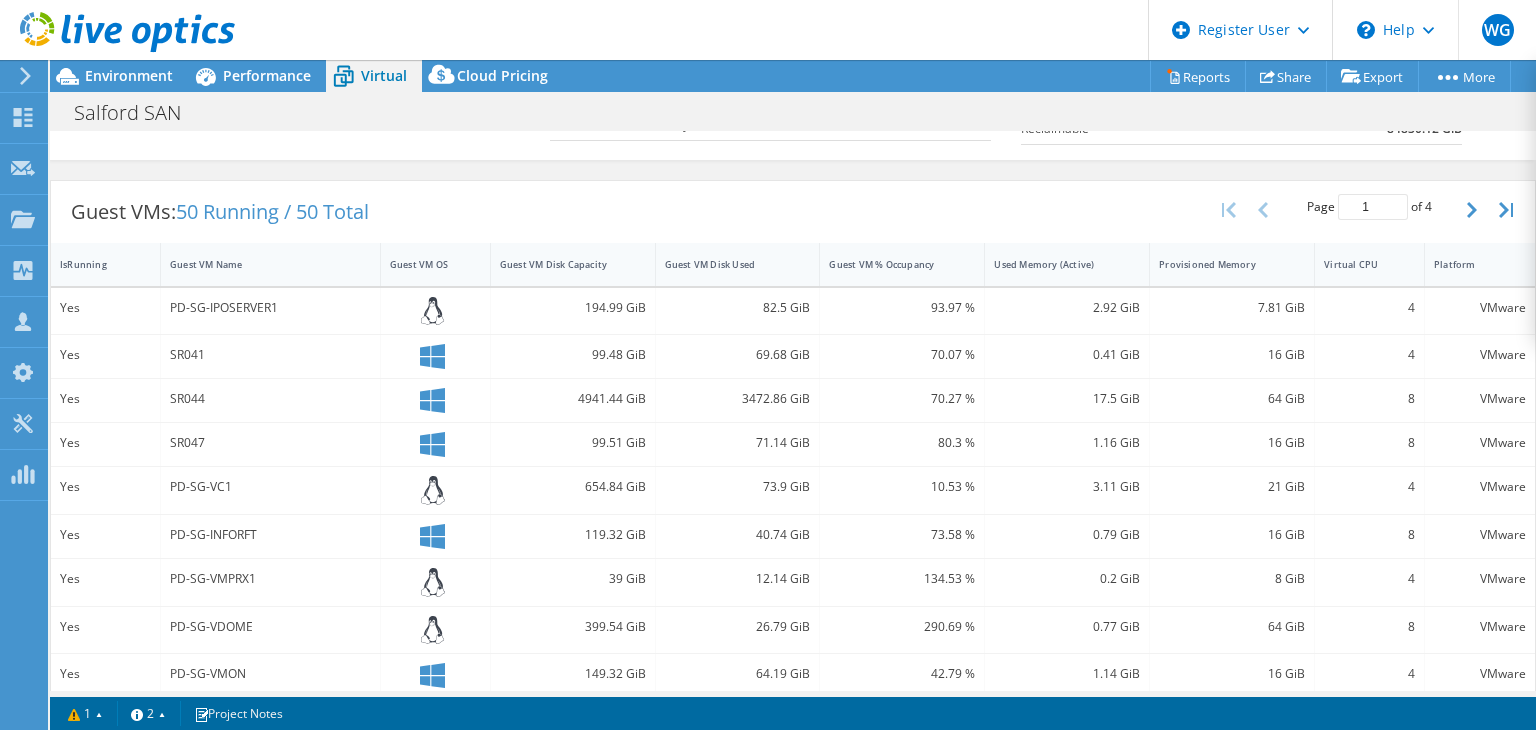 scroll, scrollTop: 400, scrollLeft: 0, axis: vertical 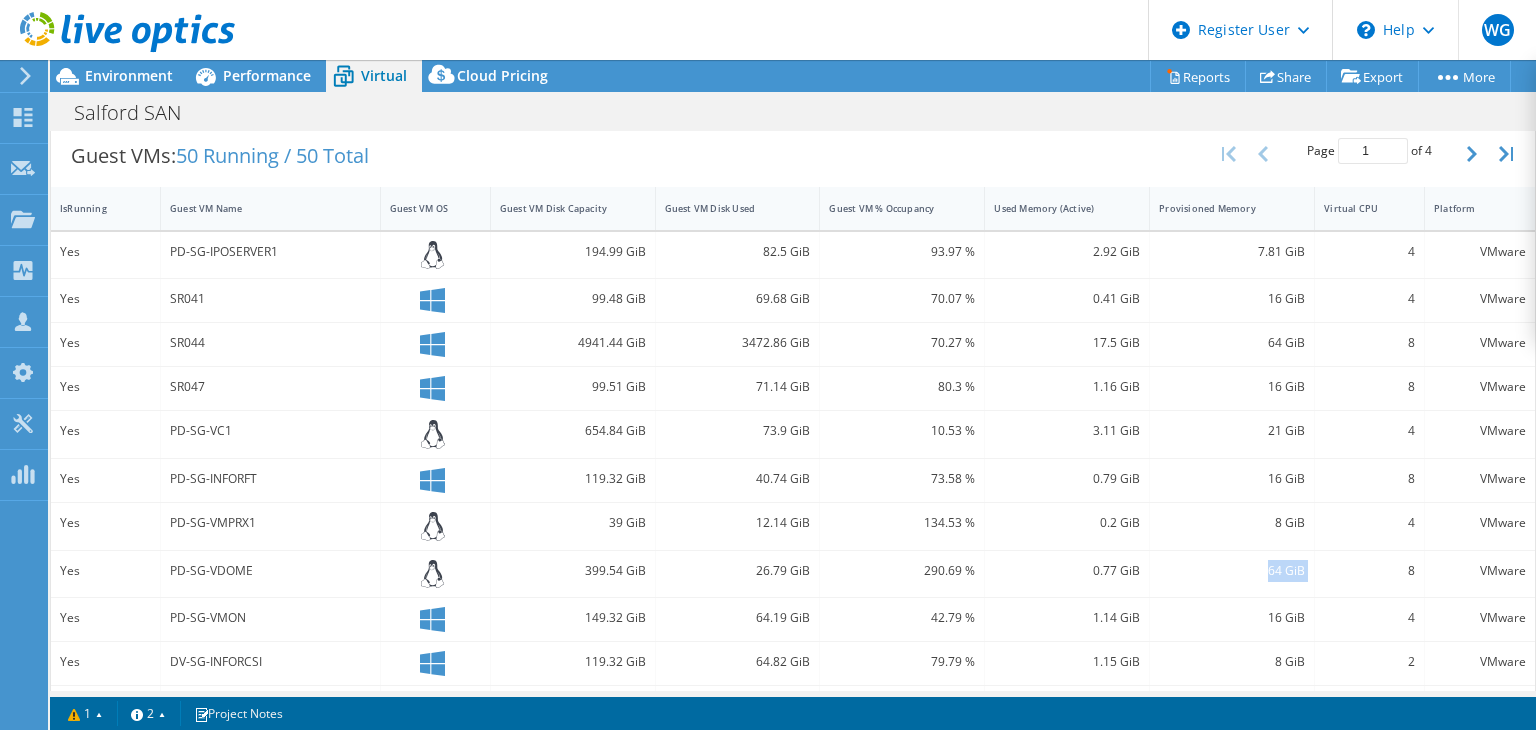 drag, startPoint x: 1300, startPoint y: 567, endPoint x: 1253, endPoint y: 570, distance: 47.095646 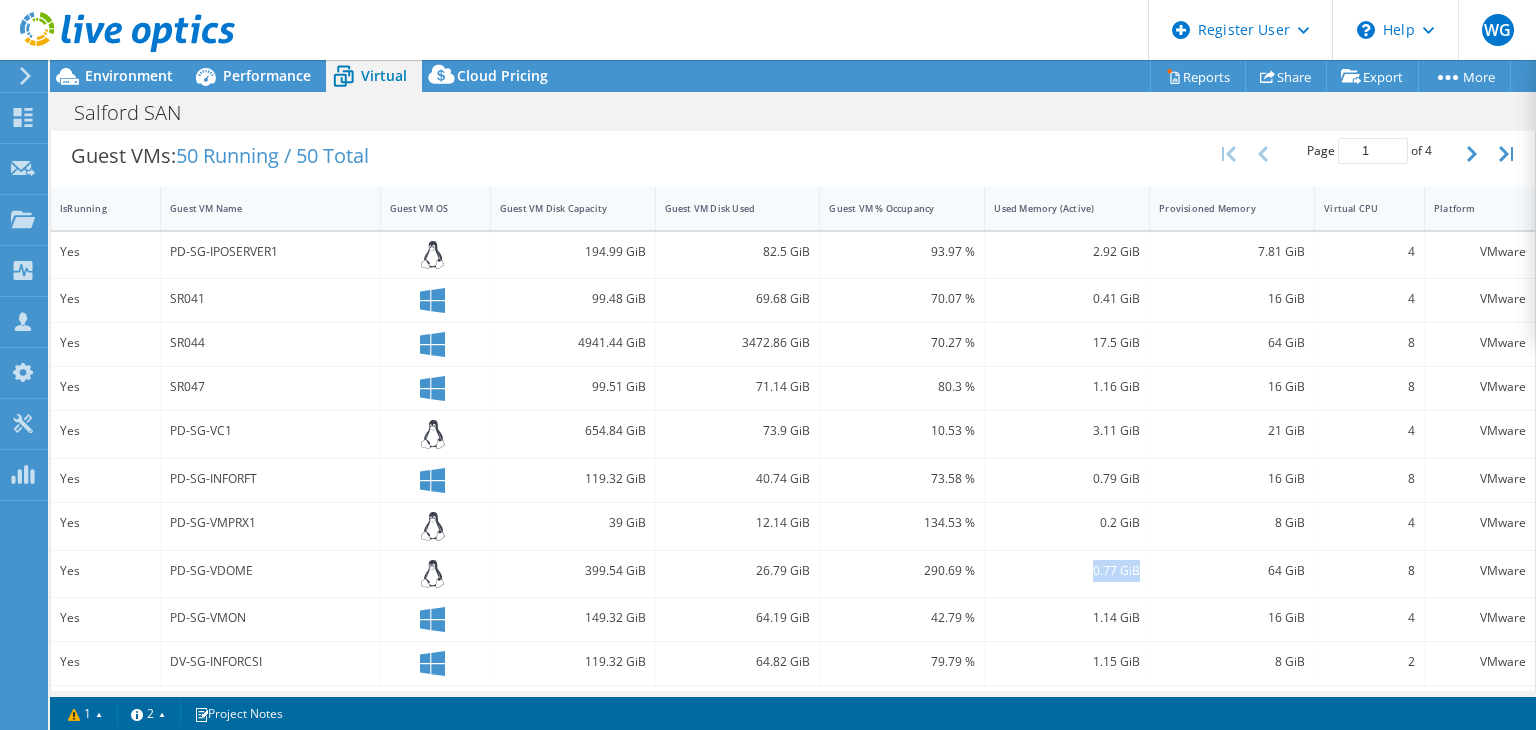 drag, startPoint x: 1083, startPoint y: 571, endPoint x: 1130, endPoint y: 570, distance: 47.010635 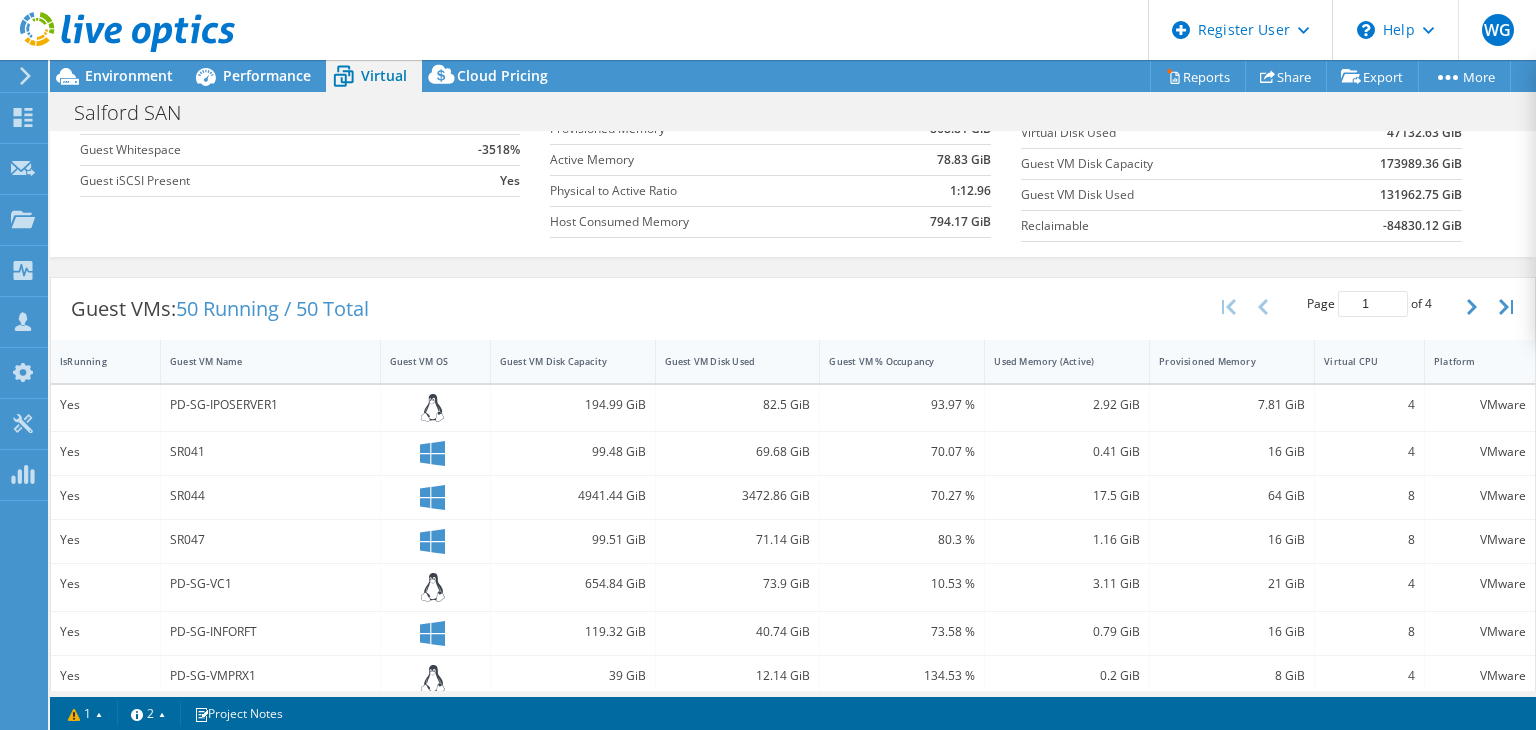 scroll, scrollTop: 200, scrollLeft: 0, axis: vertical 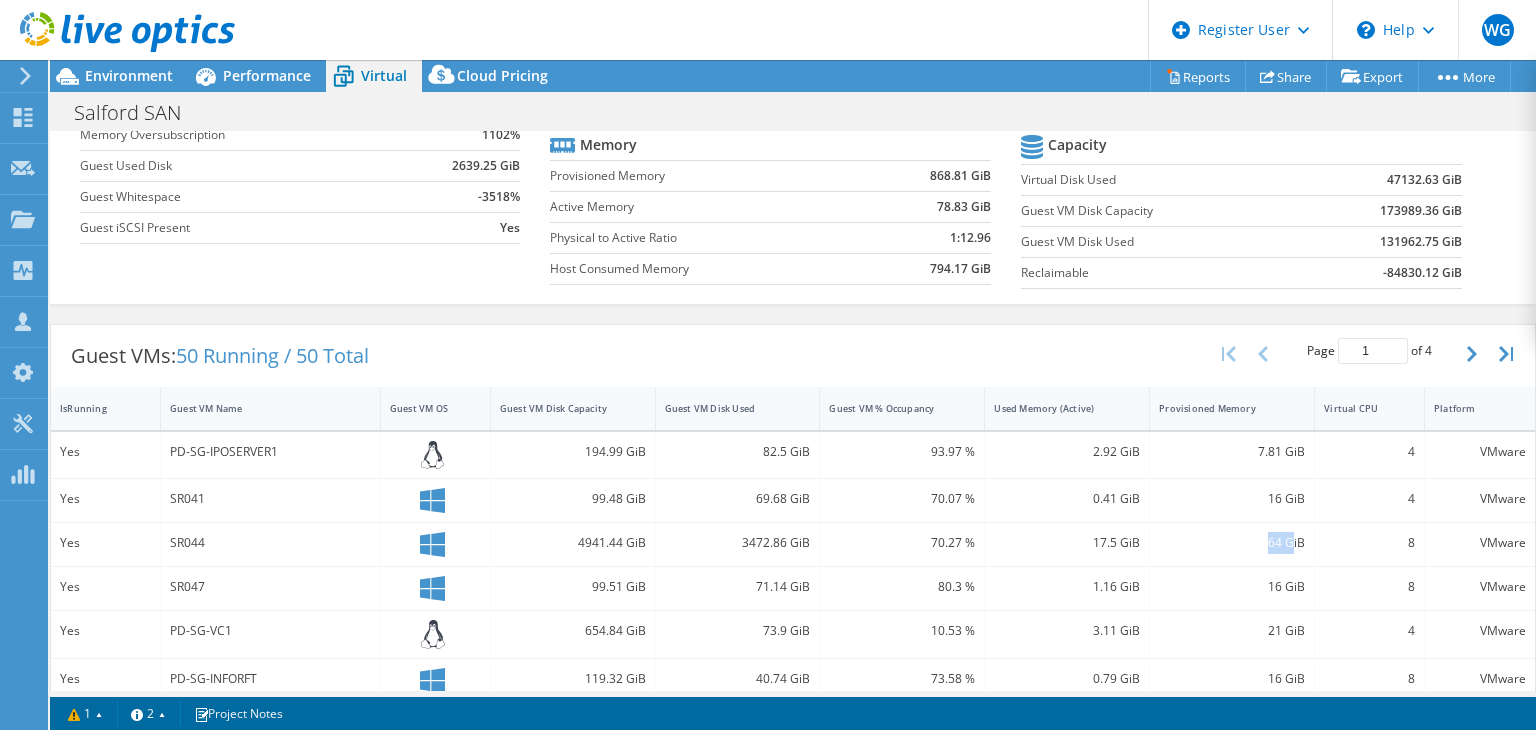 drag, startPoint x: 1280, startPoint y: 541, endPoint x: 1252, endPoint y: 543, distance: 28.071337 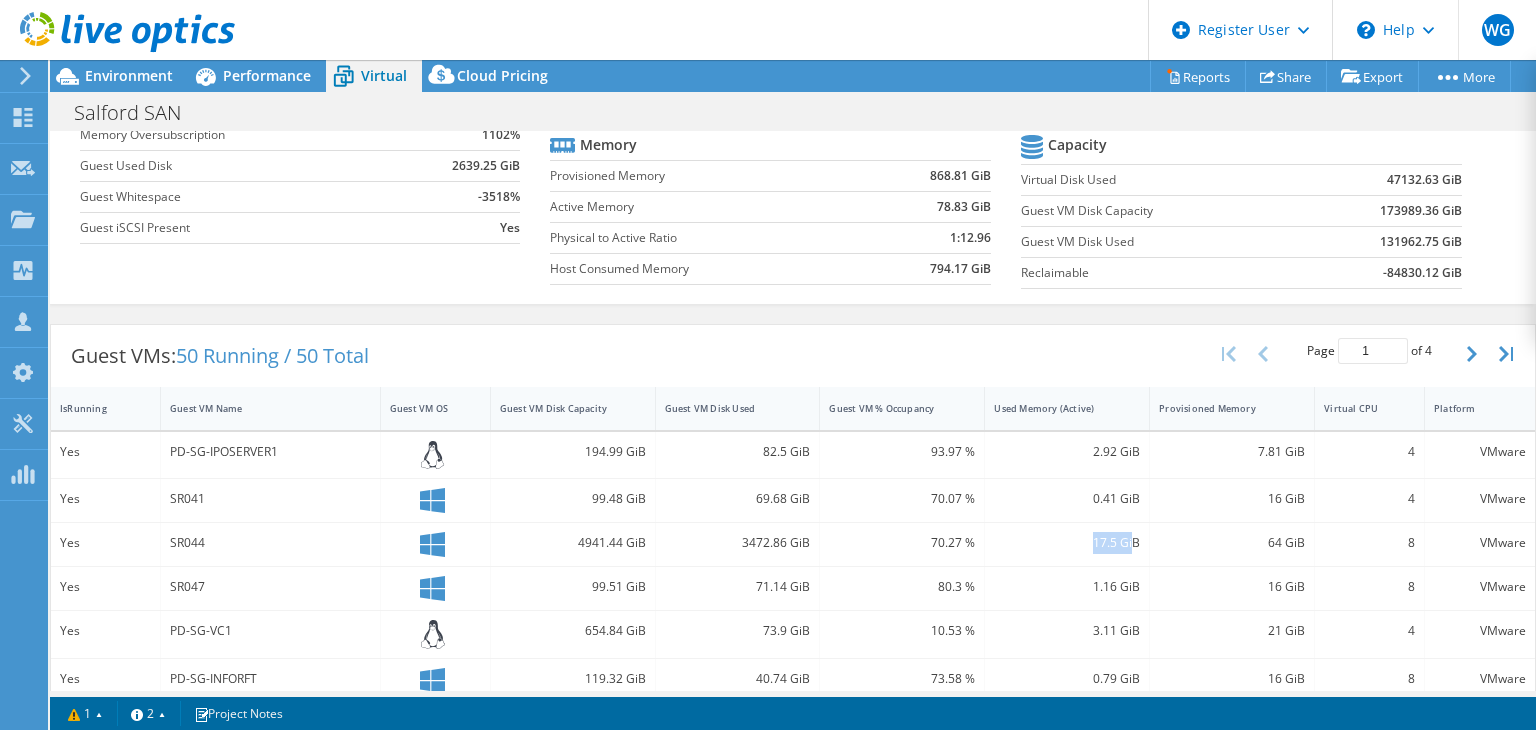 drag, startPoint x: 1124, startPoint y: 539, endPoint x: 1081, endPoint y: 542, distance: 43.104523 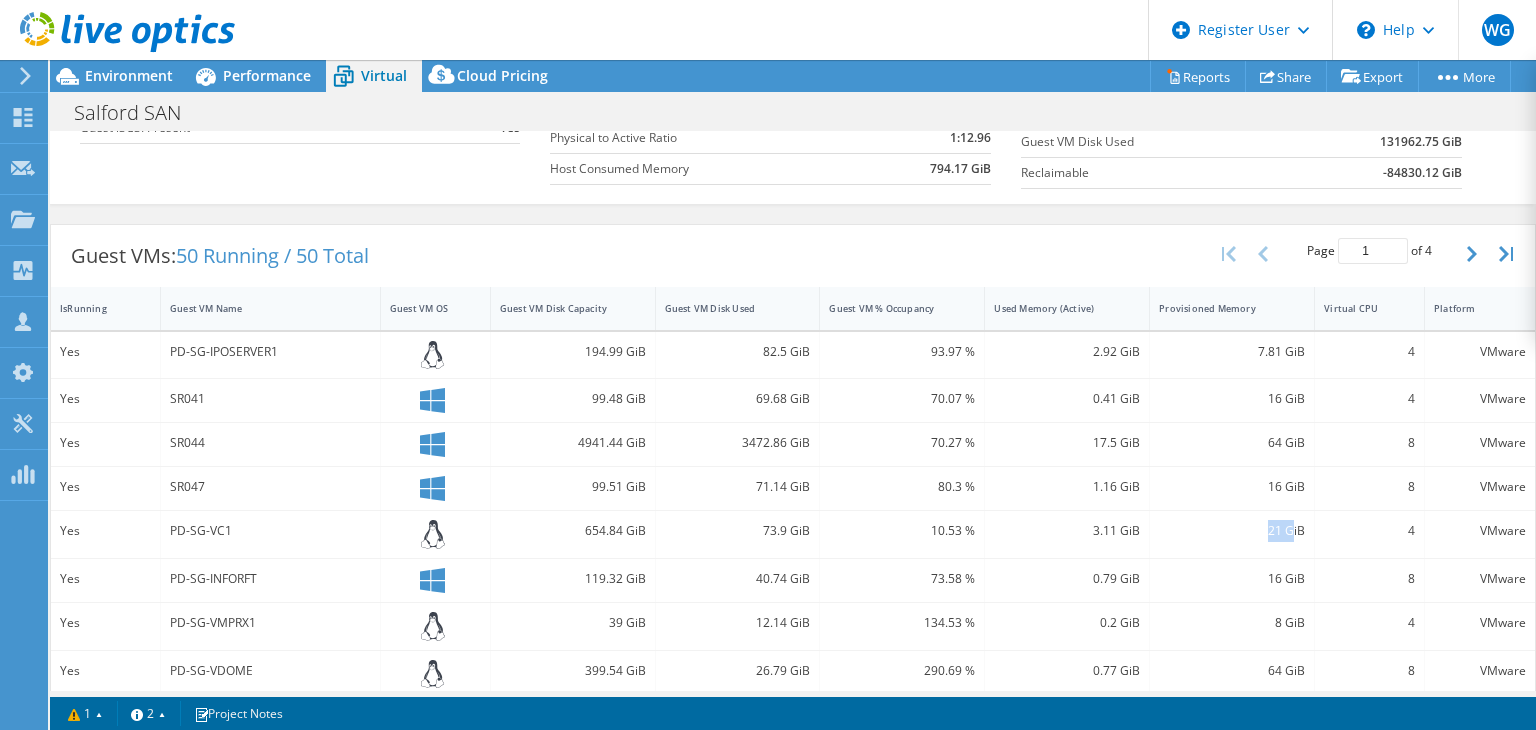 drag, startPoint x: 1261, startPoint y: 525, endPoint x: 1242, endPoint y: 525, distance: 19 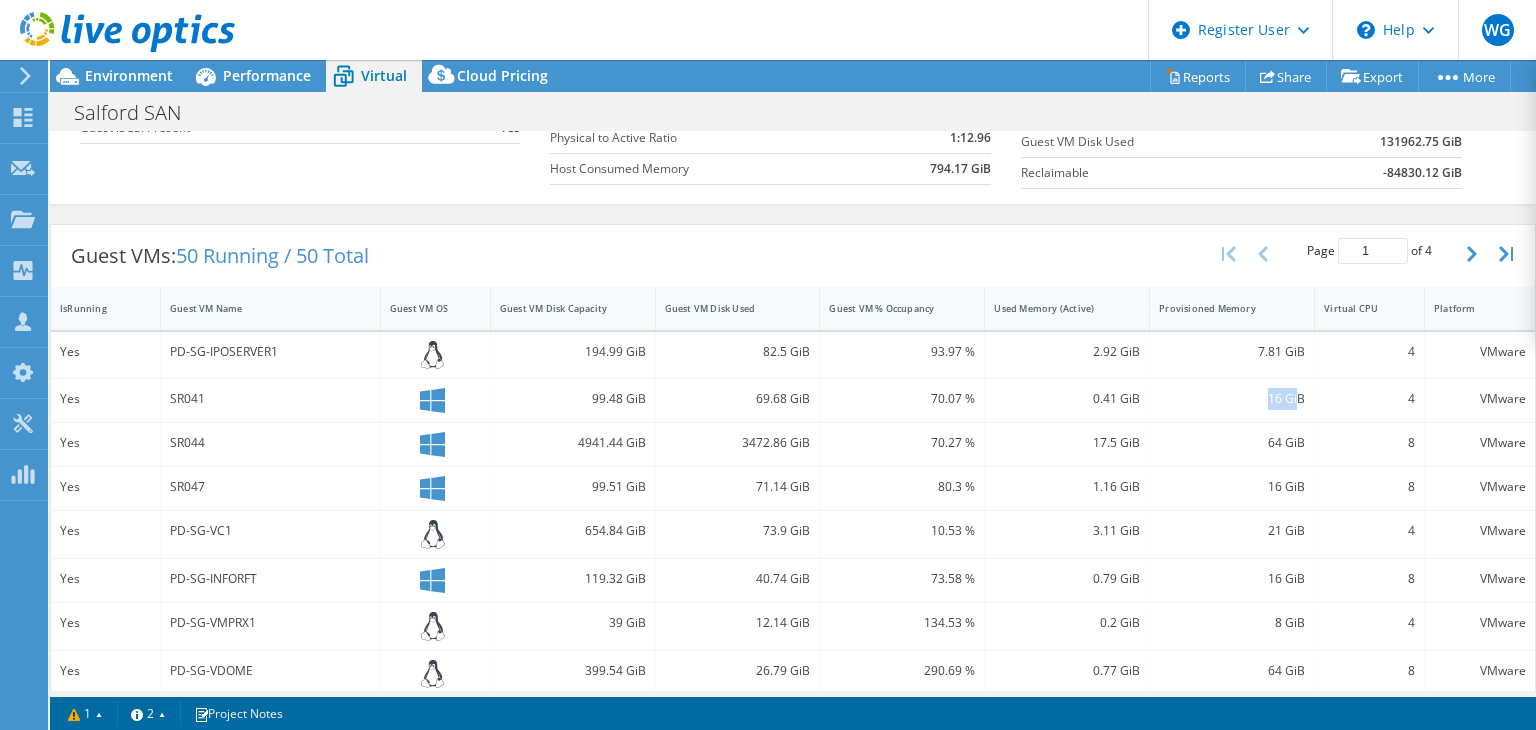 drag, startPoint x: 1288, startPoint y: 395, endPoint x: 1242, endPoint y: 397, distance: 46.043457 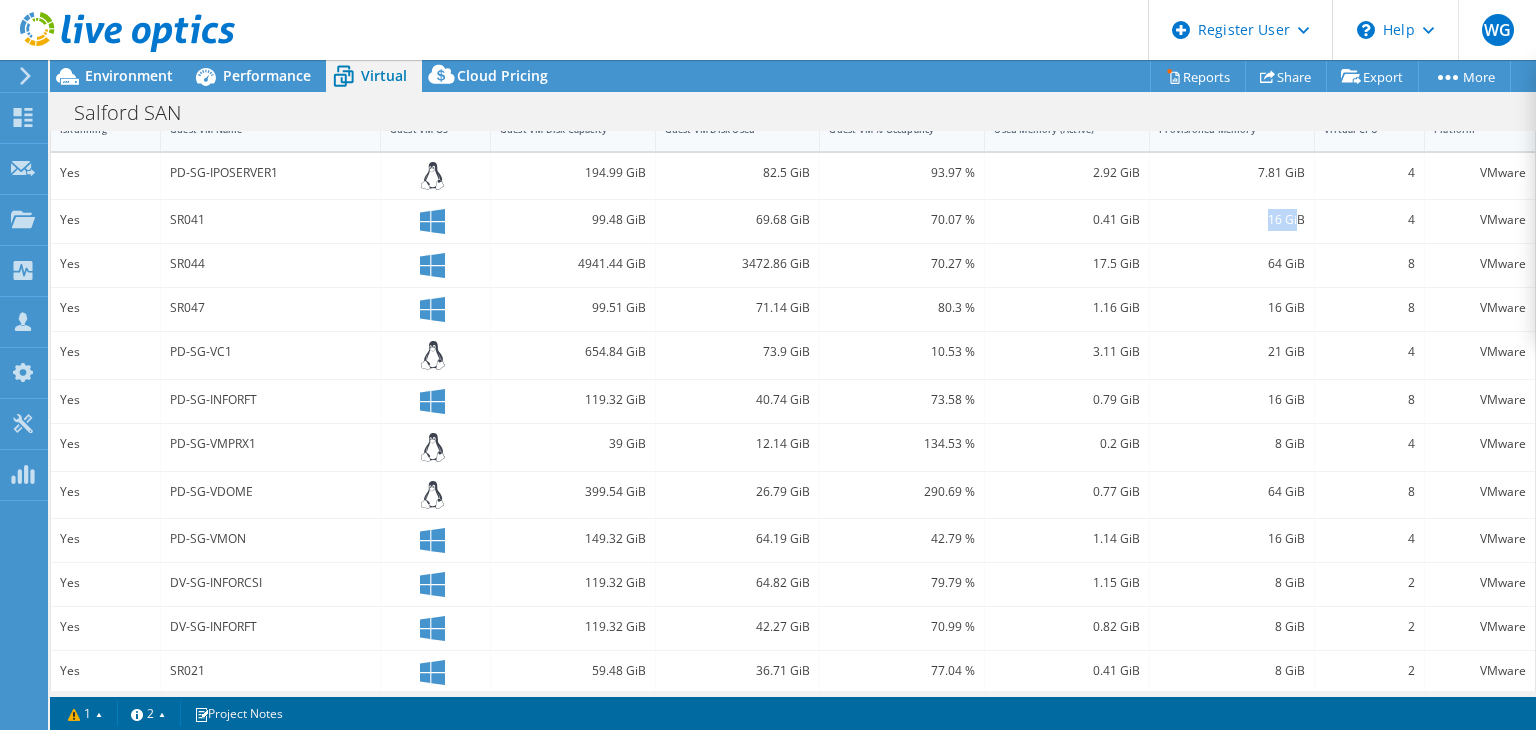 scroll, scrollTop: 500, scrollLeft: 0, axis: vertical 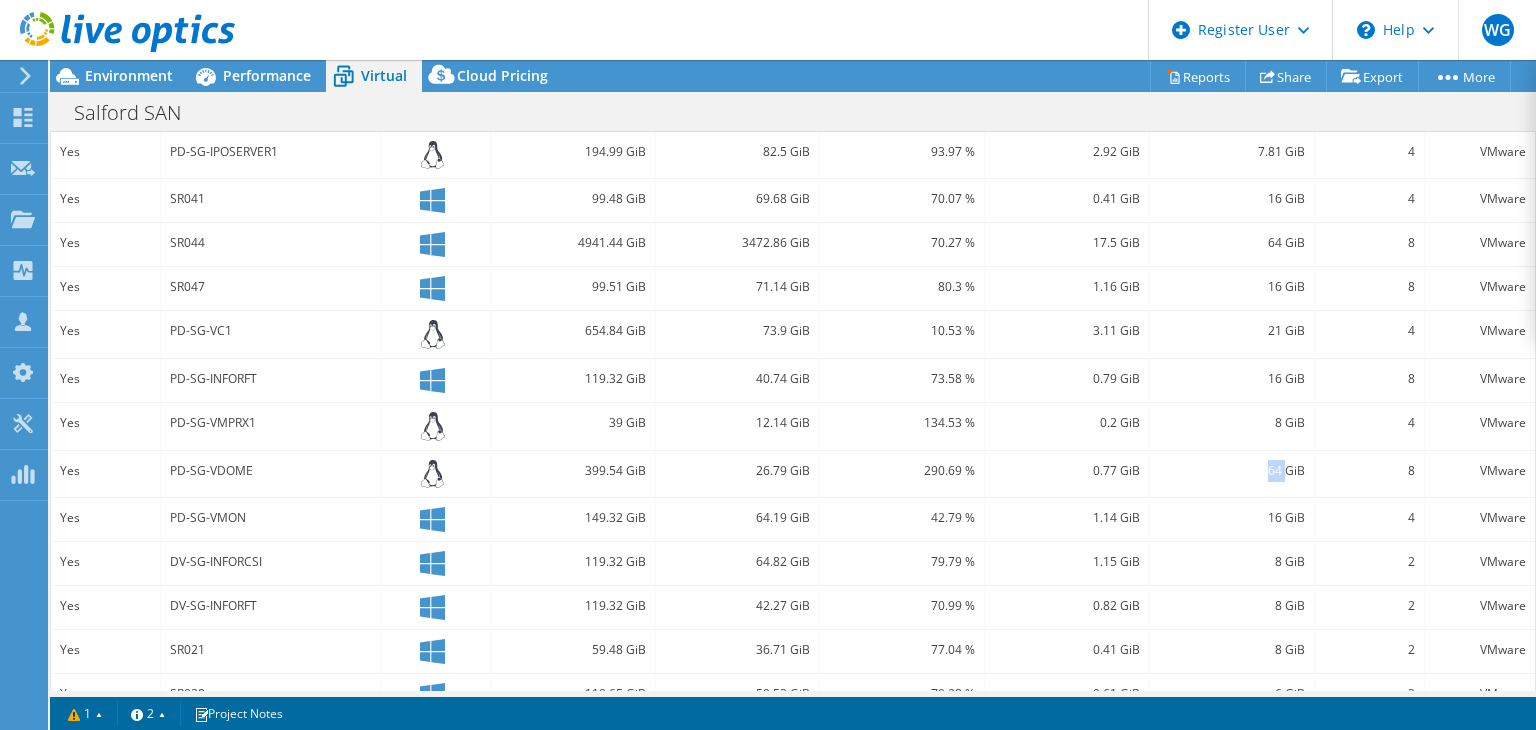drag, startPoint x: 1276, startPoint y: 467, endPoint x: 1249, endPoint y: 469, distance: 27.073973 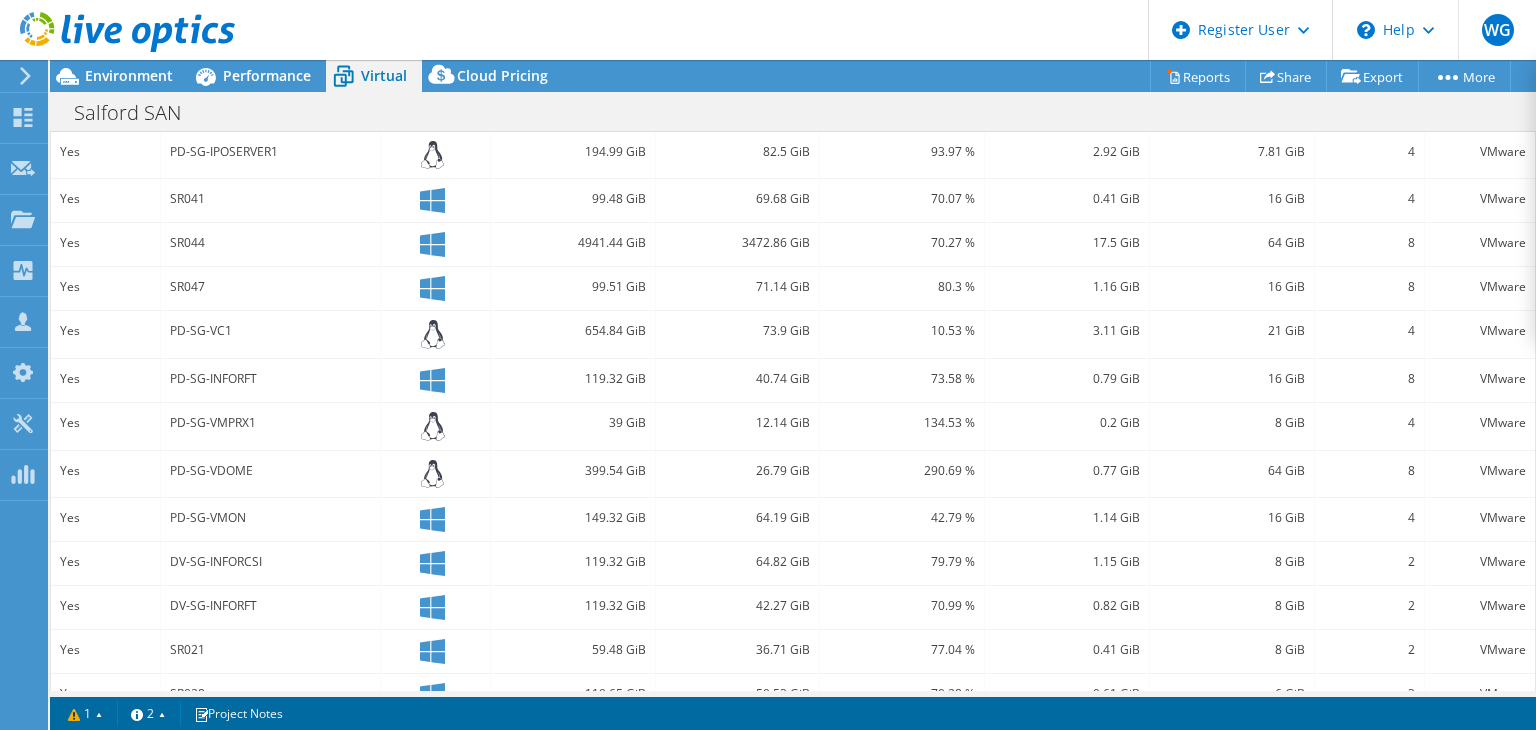click on "64 GiB" at bounding box center (1232, 471) 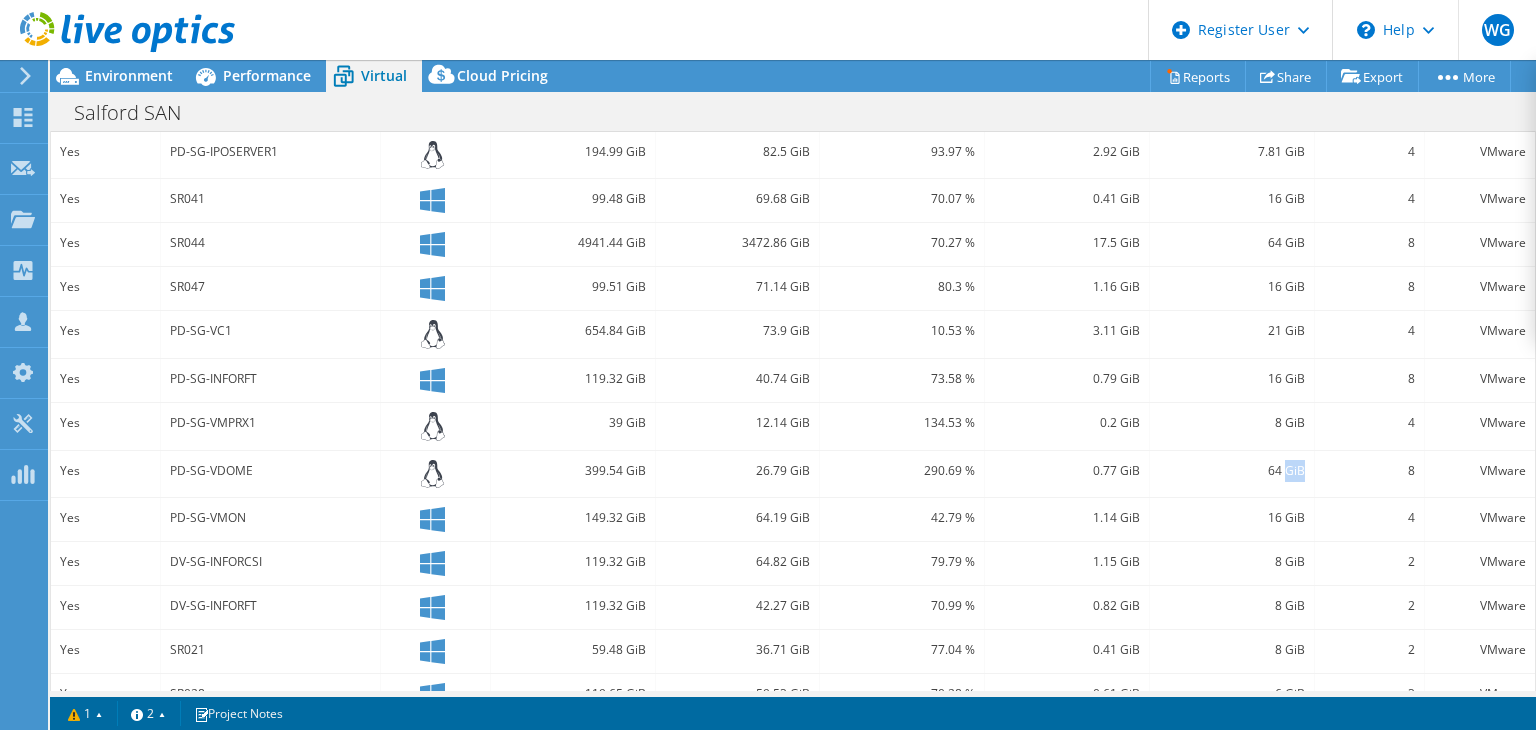 click on "64 GiB" at bounding box center (1232, 471) 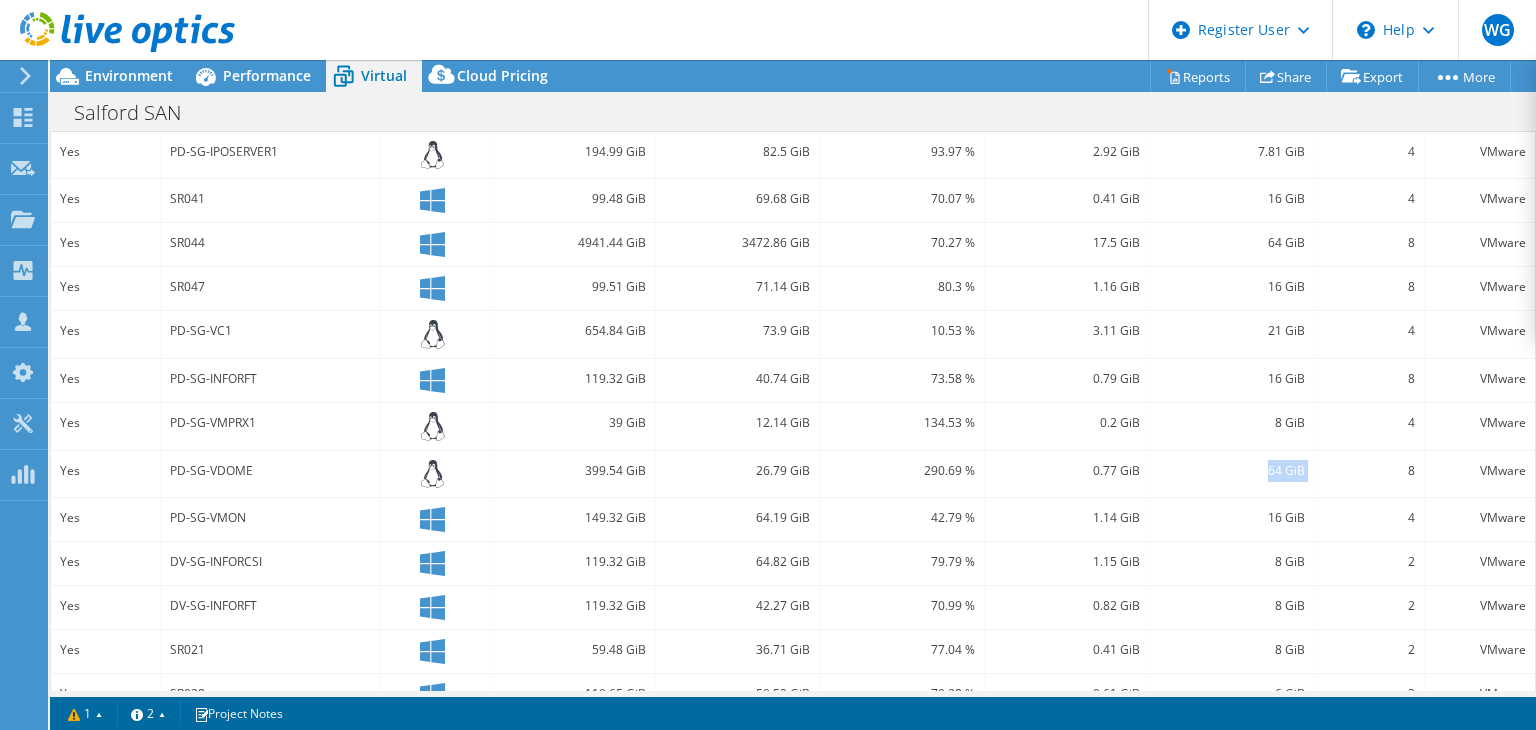 click on "64 GiB" at bounding box center (1232, 471) 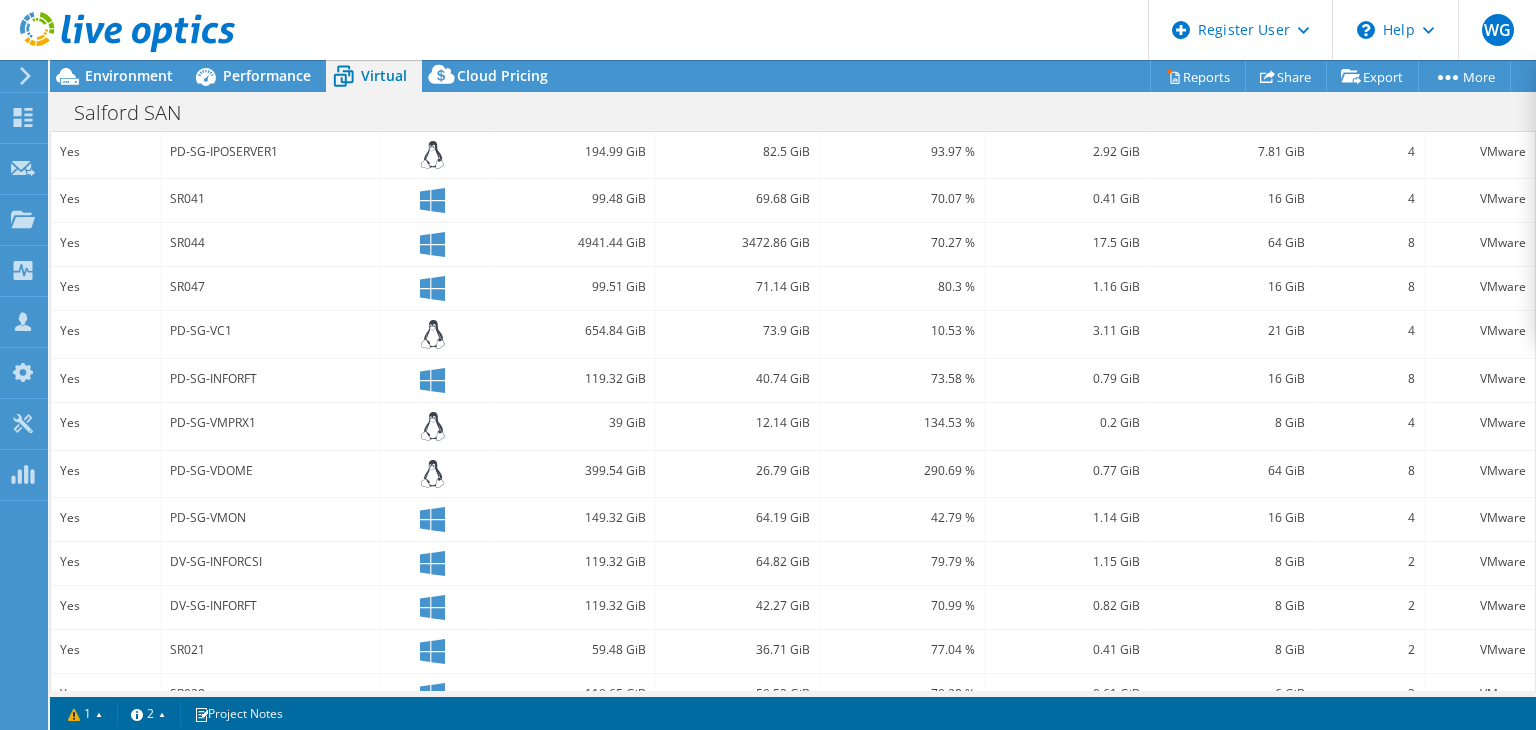 click on "0.77 GiB" at bounding box center [1067, 471] 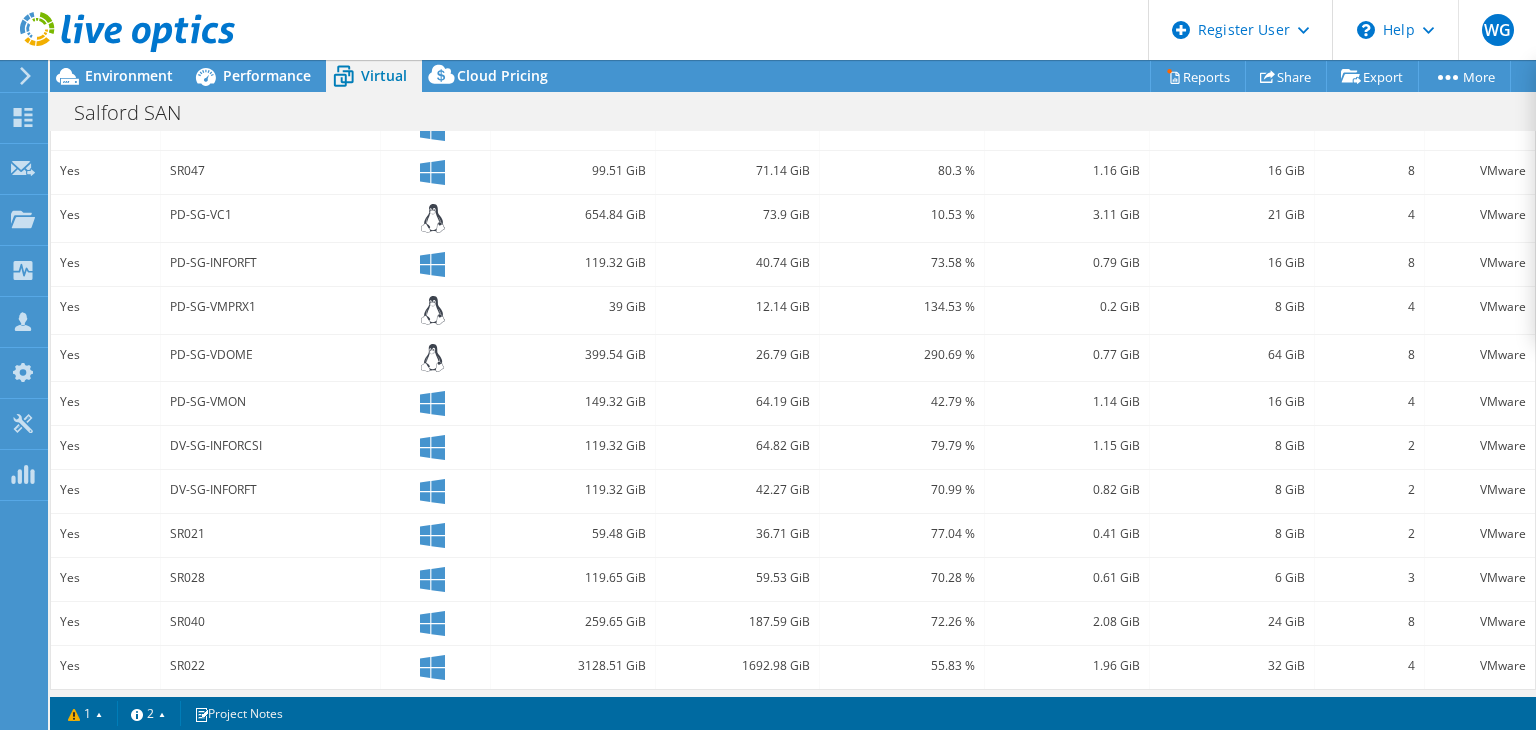 scroll, scrollTop: 618, scrollLeft: 0, axis: vertical 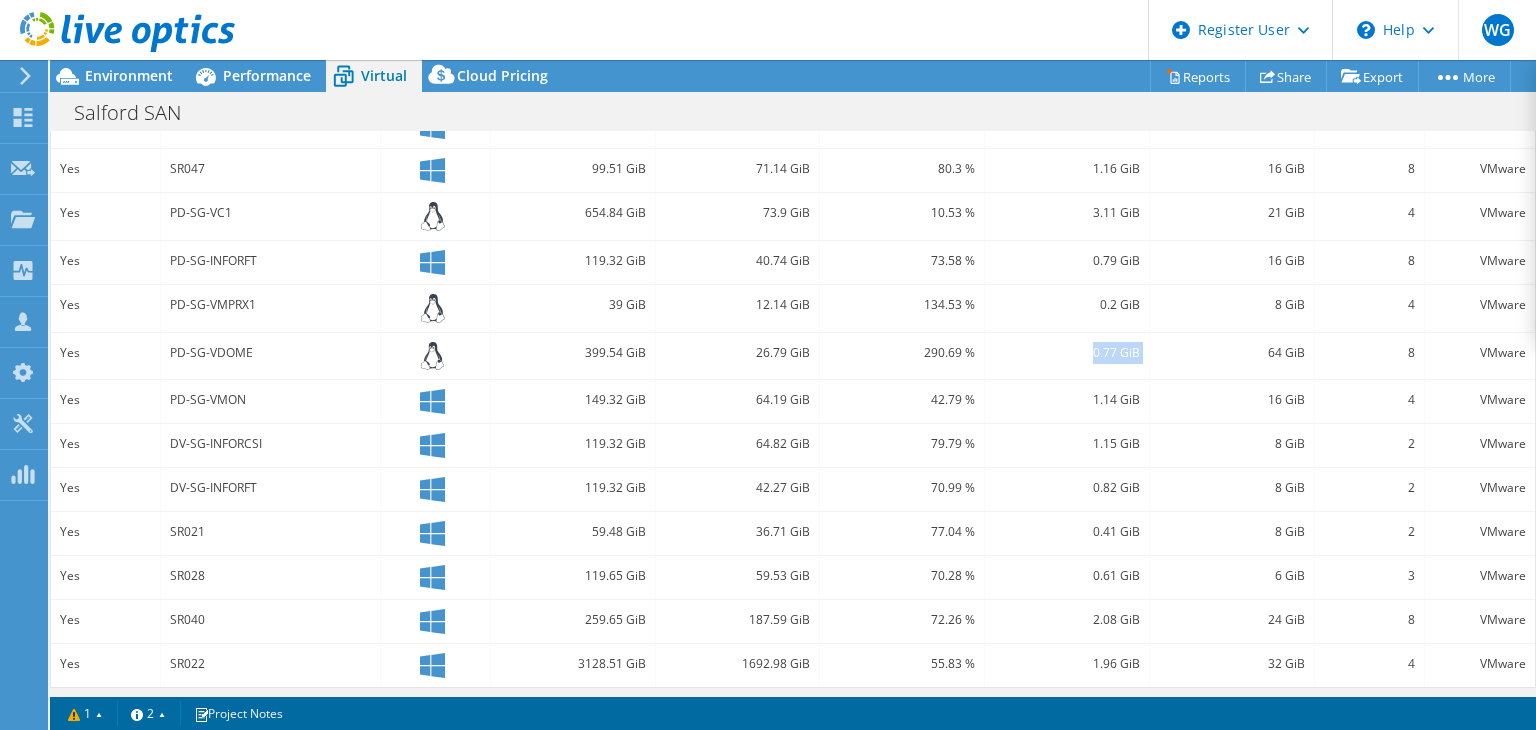 drag, startPoint x: 1078, startPoint y: 345, endPoint x: 1142, endPoint y: 345, distance: 64 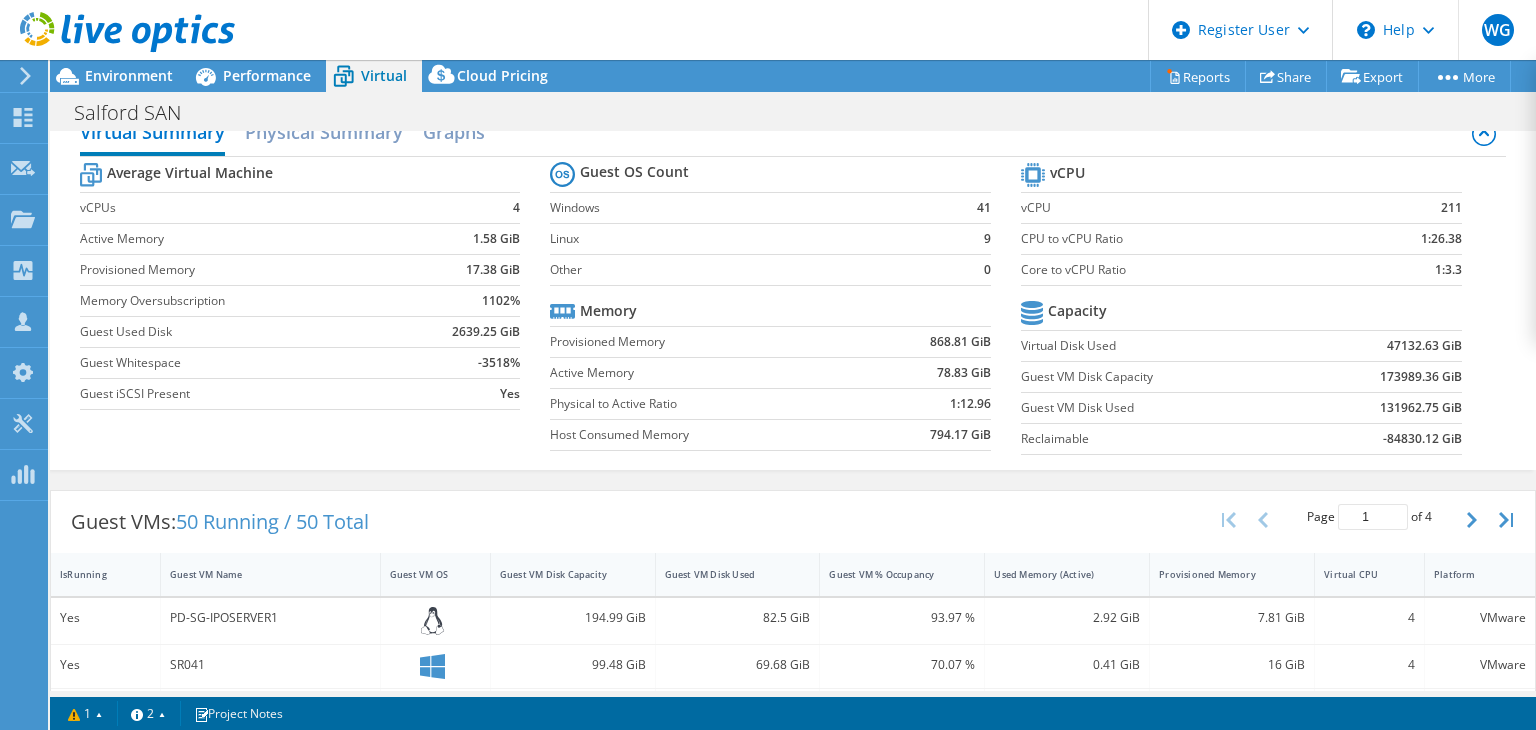 scroll, scrollTop: 18, scrollLeft: 0, axis: vertical 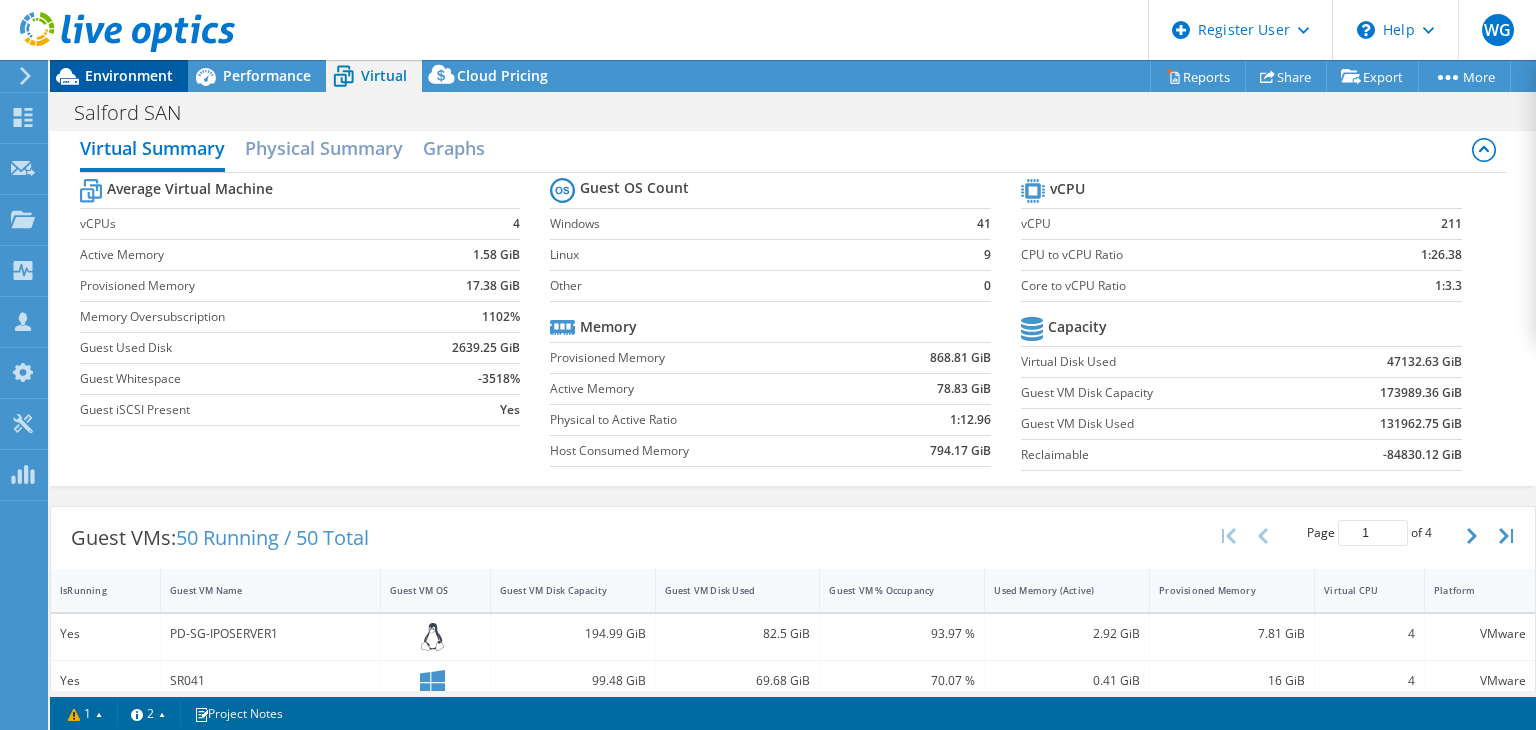 click on "Environment" at bounding box center (129, 75) 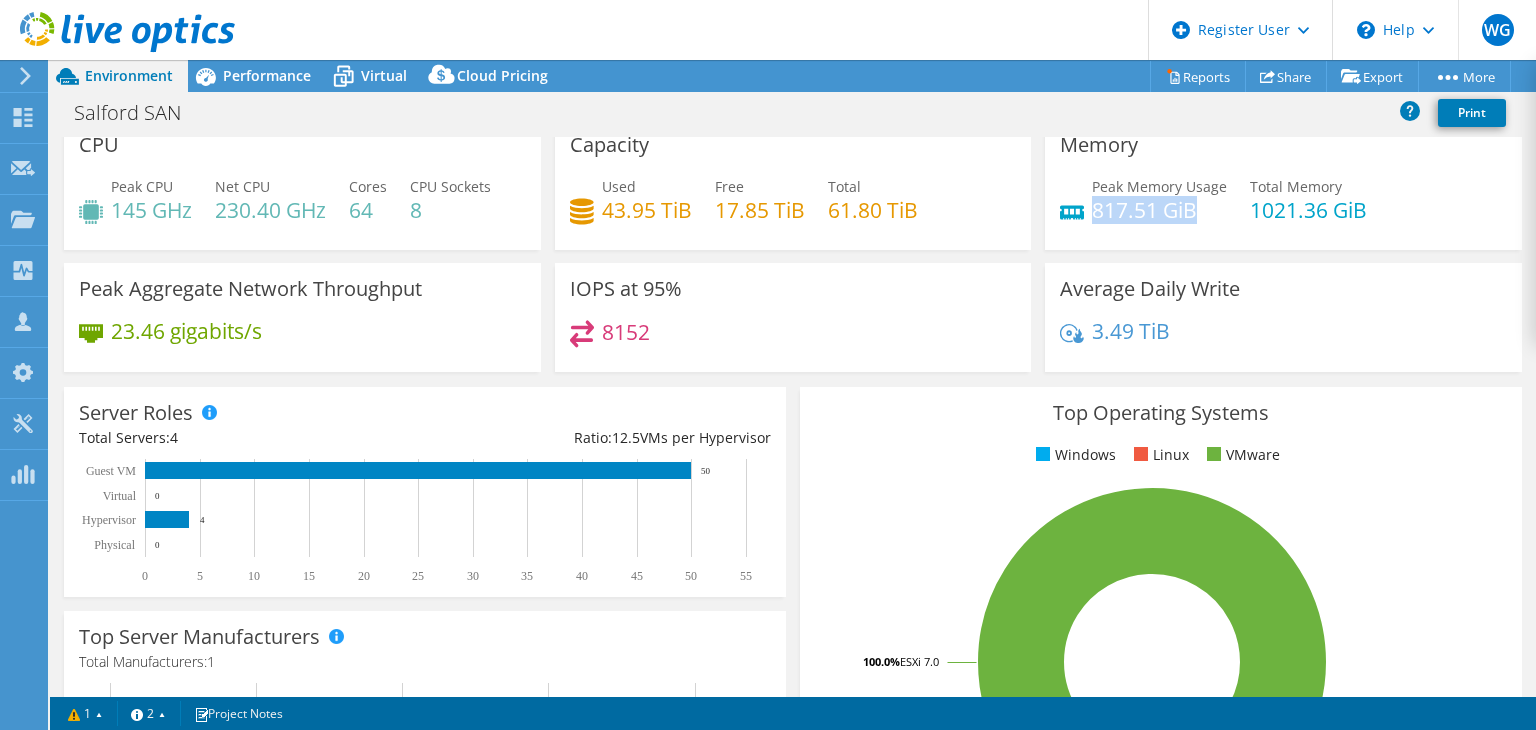 drag, startPoint x: 1088, startPoint y: 209, endPoint x: 1184, endPoint y: 207, distance: 96.02083 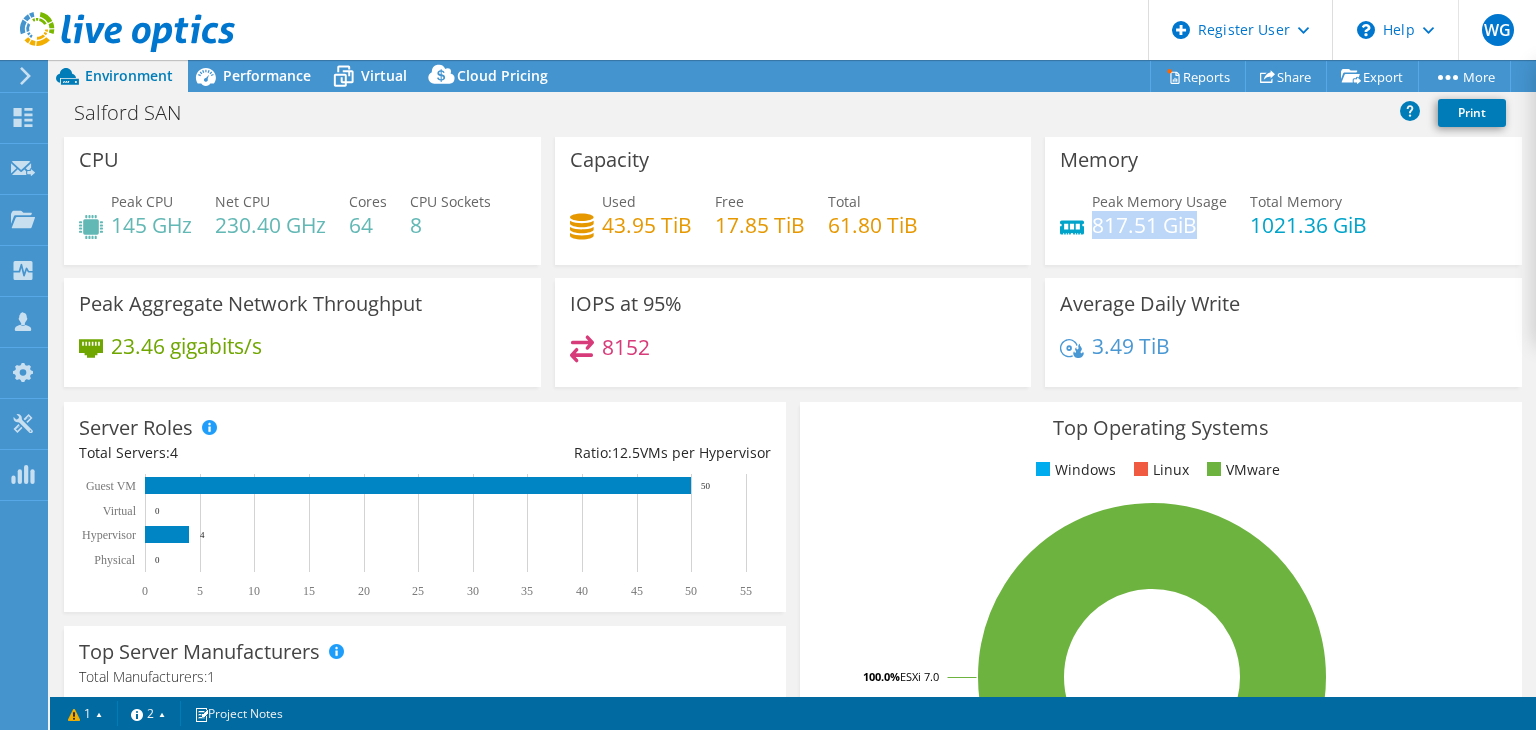 scroll, scrollTop: 0, scrollLeft: 0, axis: both 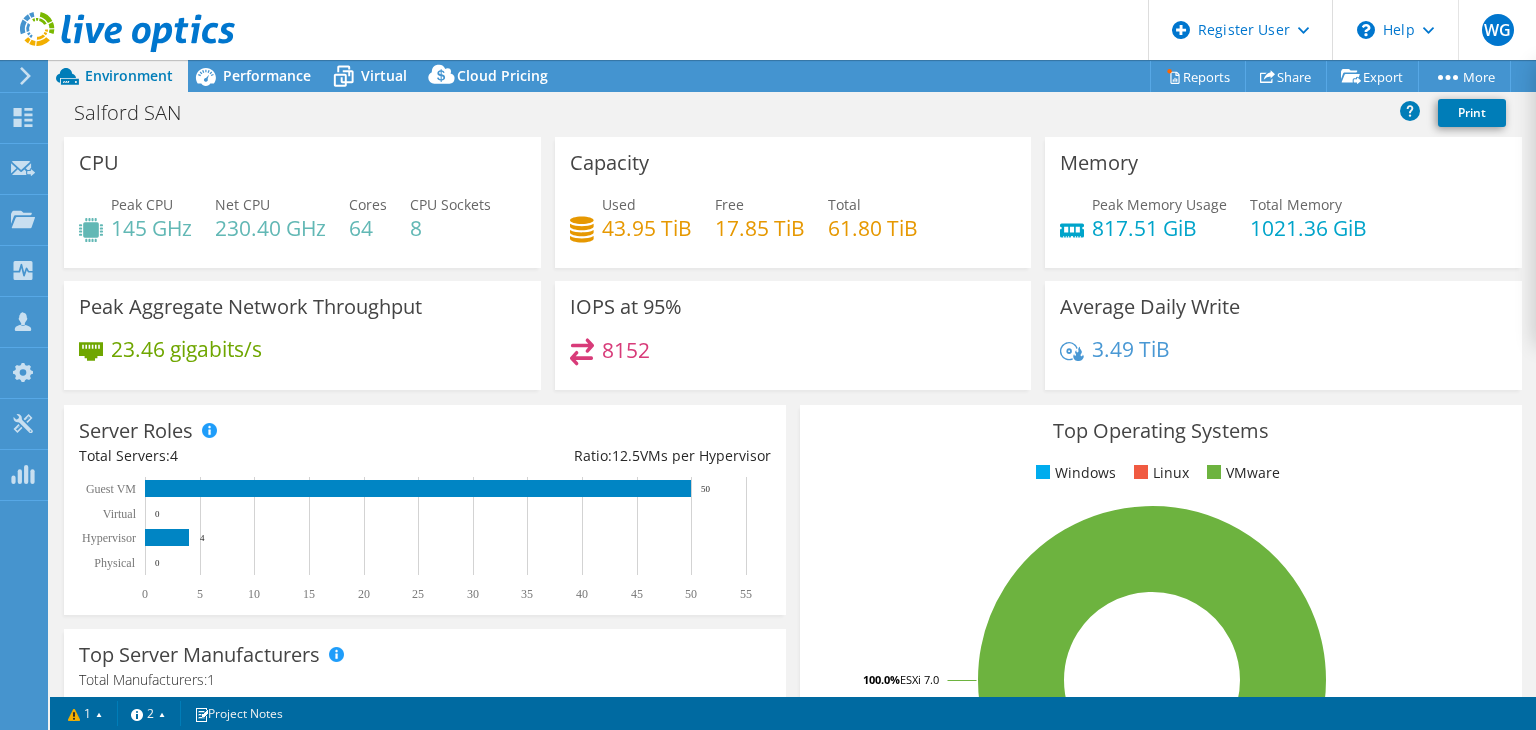drag, startPoint x: 1094, startPoint y: 206, endPoint x: 1076, endPoint y: 201, distance: 18.681541 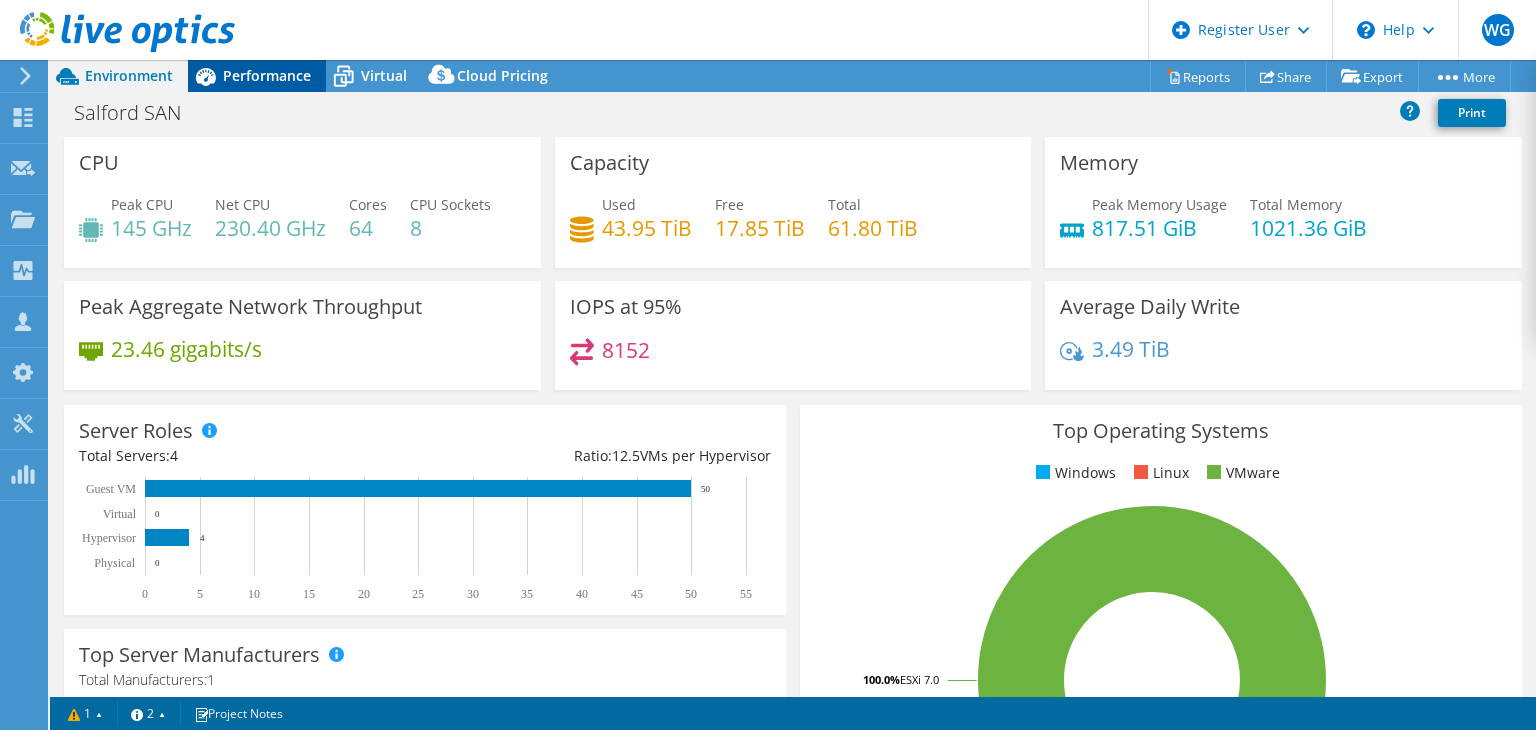 click on "Performance" at bounding box center [257, 76] 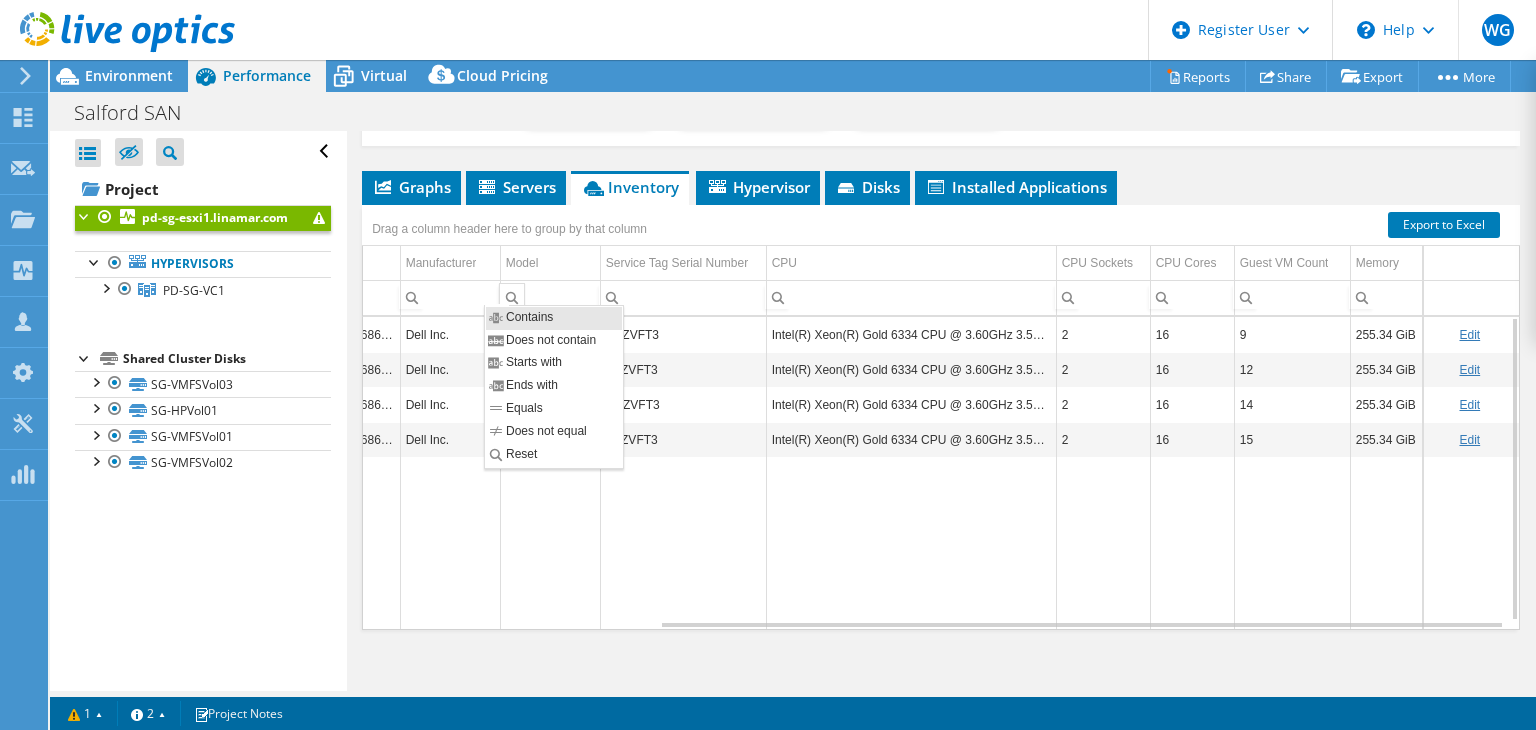 scroll, scrollTop: 0, scrollLeft: 0, axis: both 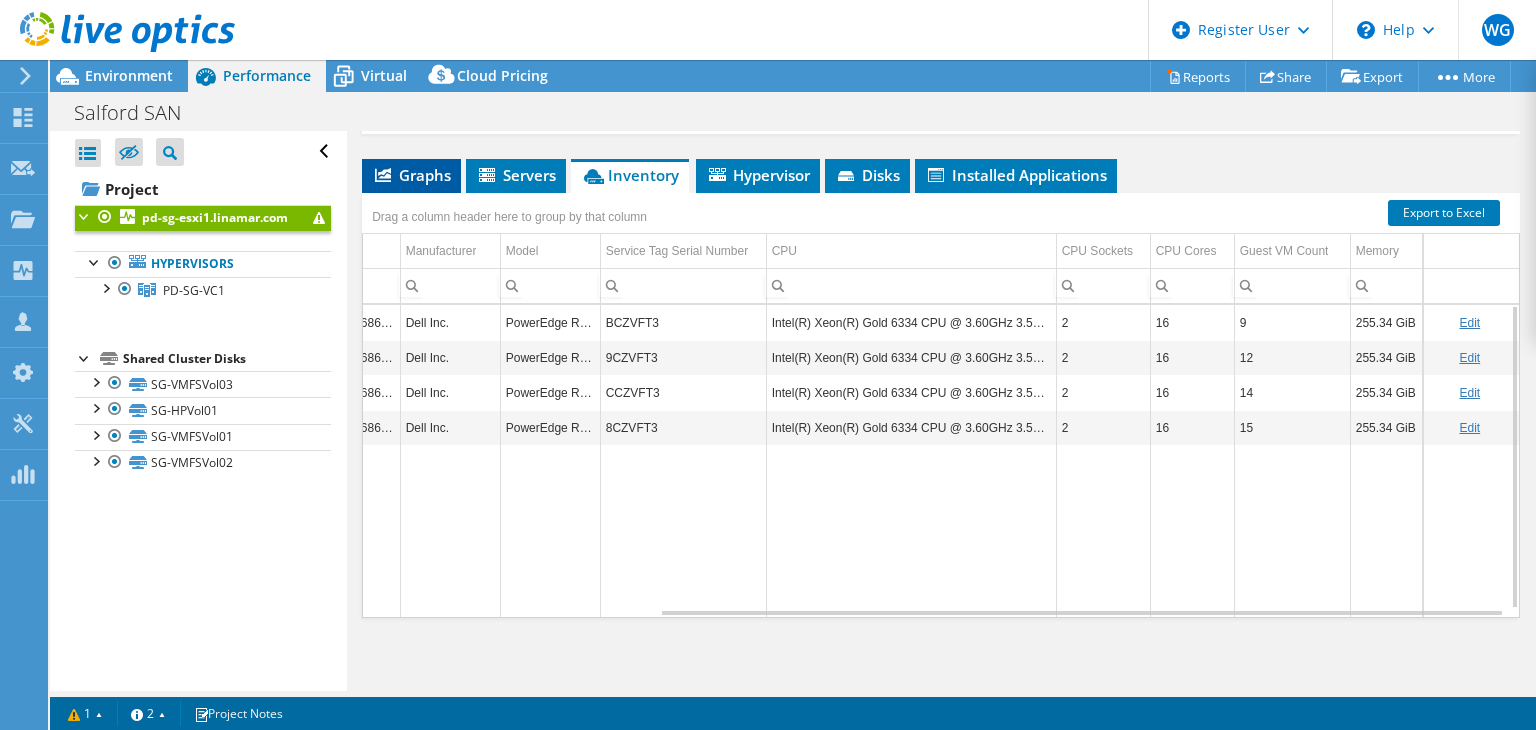 click on "Graphs" at bounding box center (411, 175) 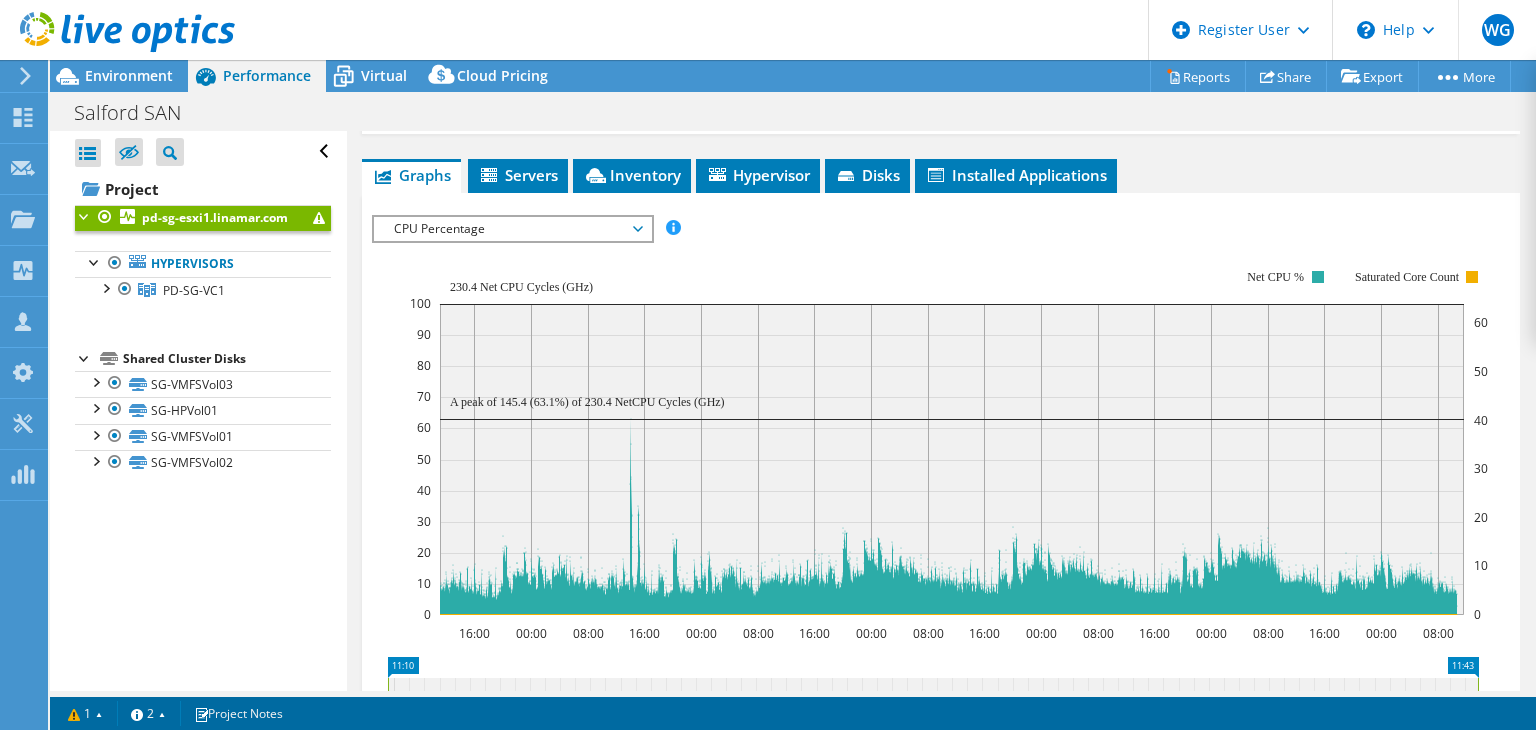 click on "CPU Percentage" at bounding box center (512, 229) 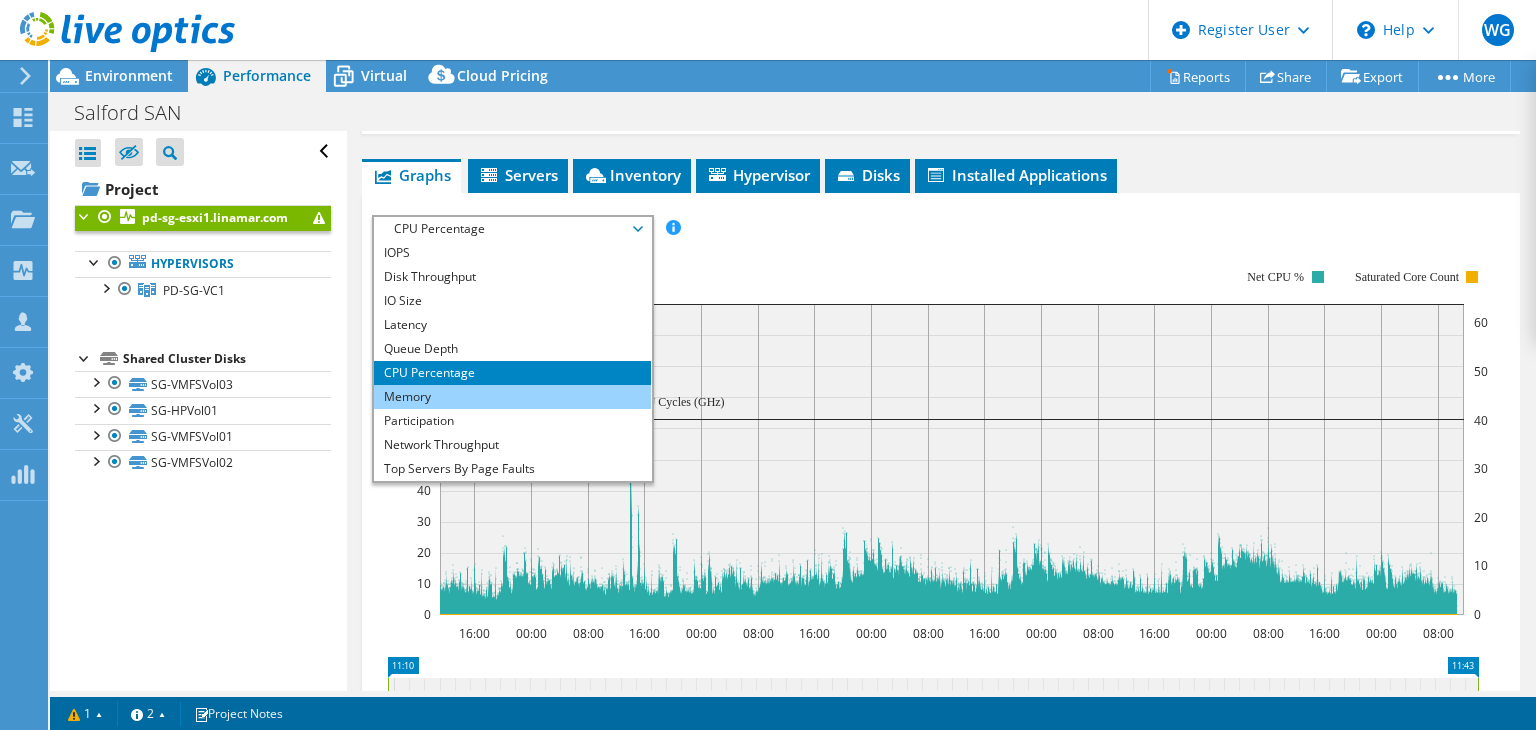 click on "Memory" at bounding box center [512, 397] 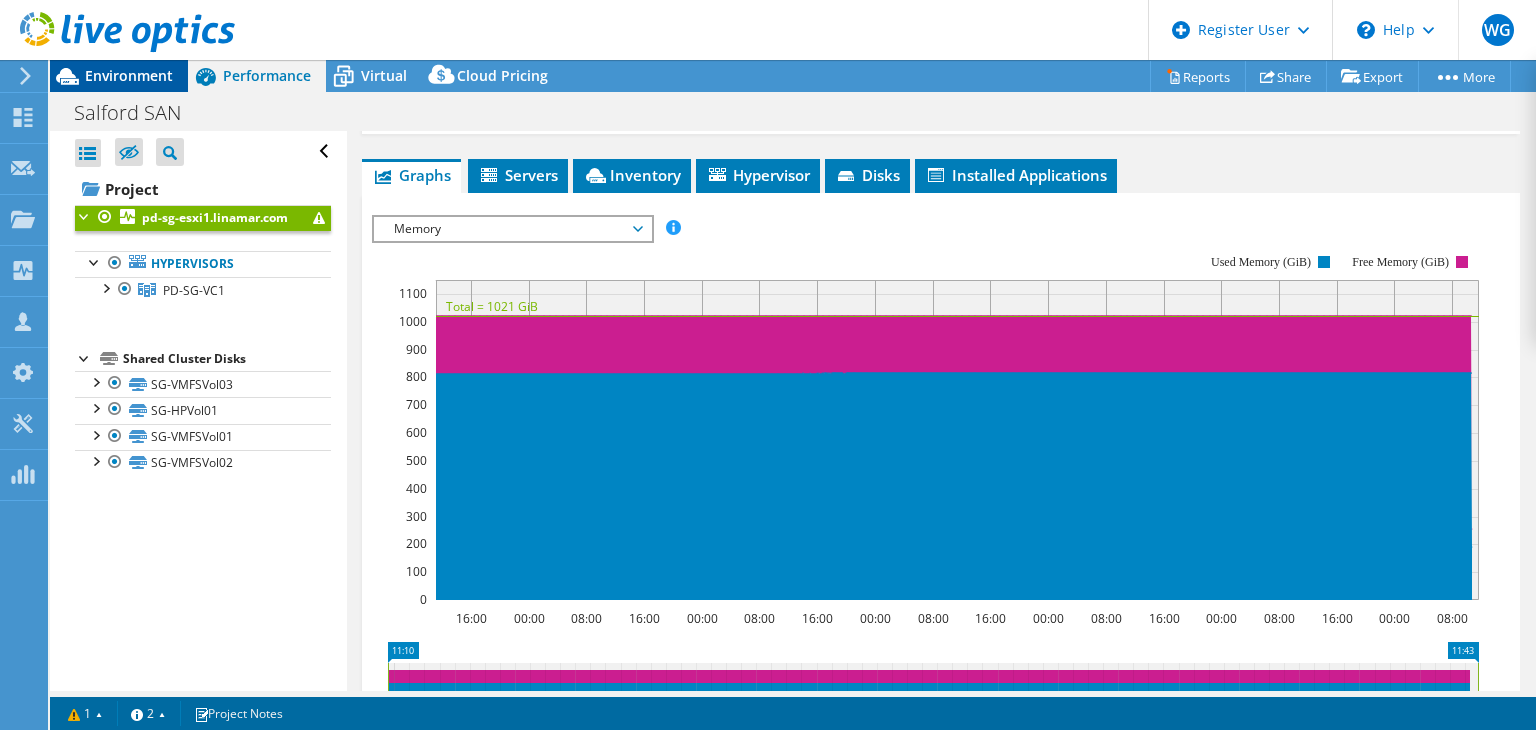 click on "Environment" at bounding box center (119, 76) 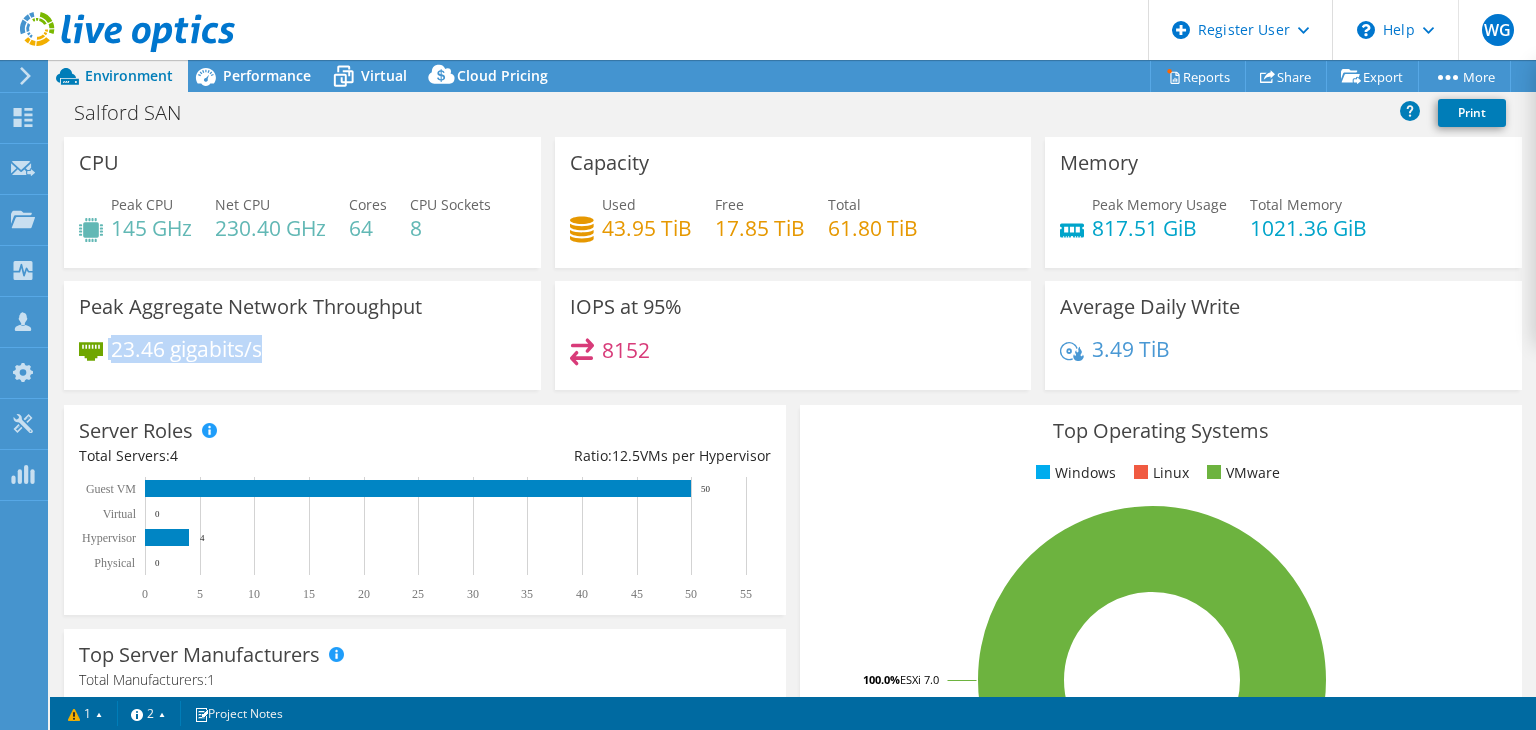 drag, startPoint x: 291, startPoint y: 348, endPoint x: 108, endPoint y: 355, distance: 183.13383 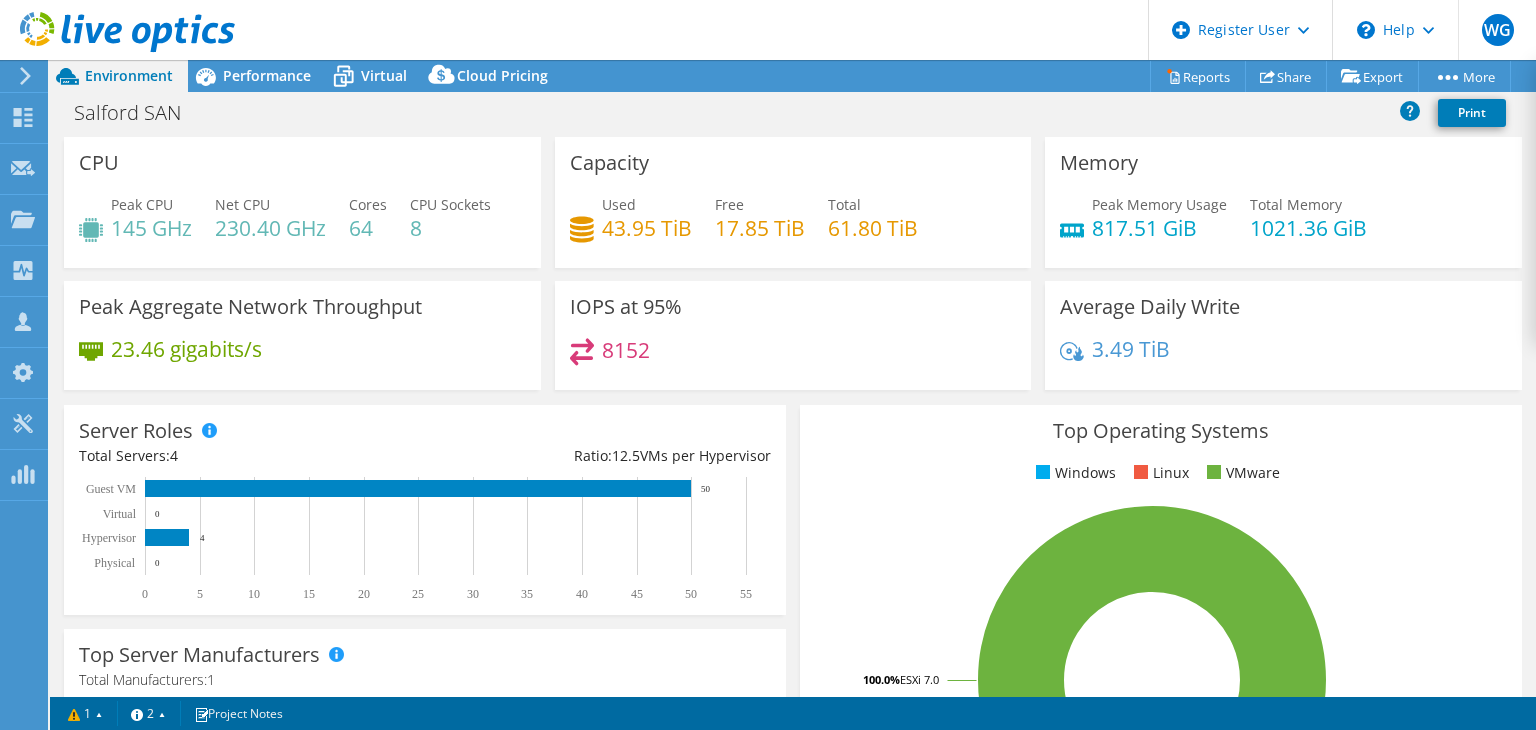 click on "23.46 gigabits/s" at bounding box center (302, 359) 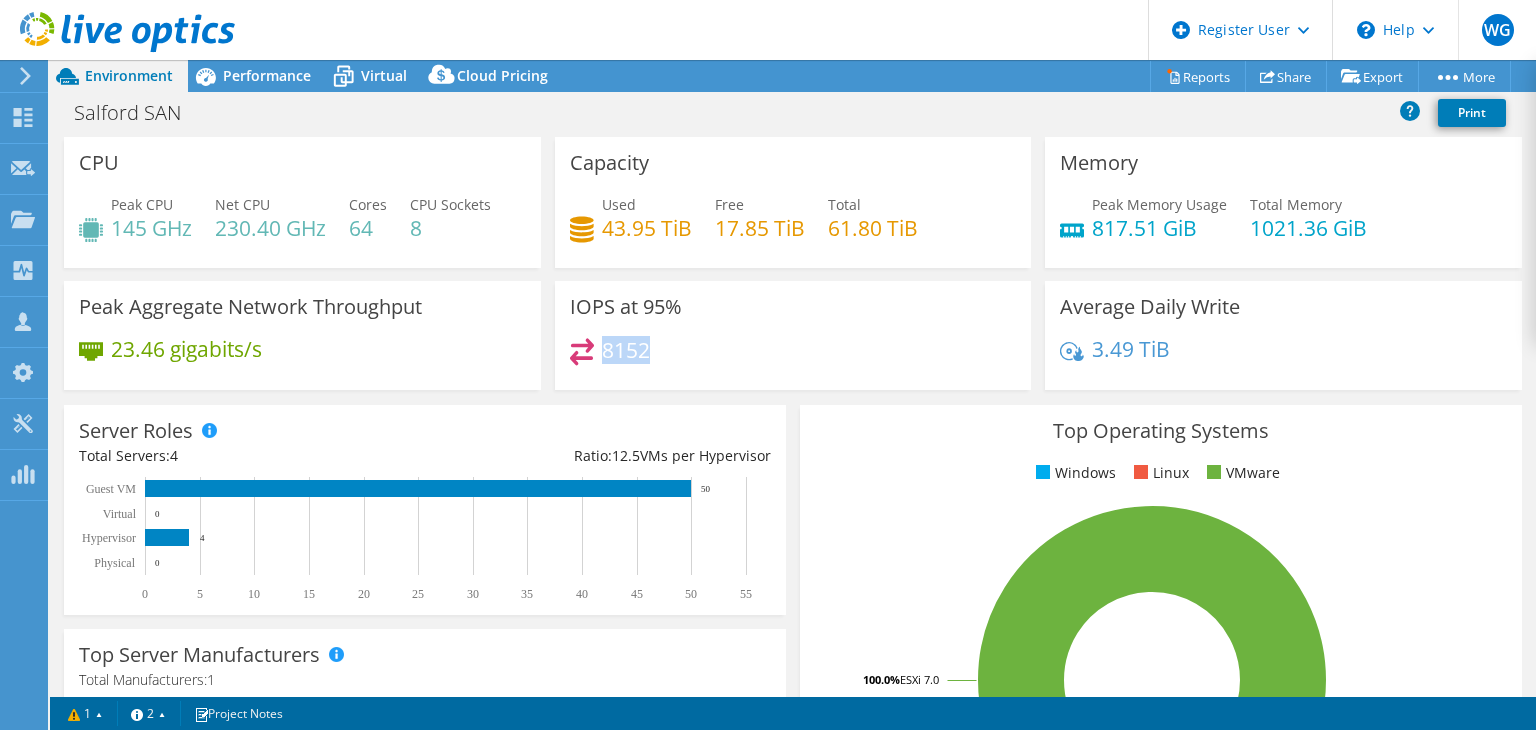 drag, startPoint x: 661, startPoint y: 353, endPoint x: 596, endPoint y: 356, distance: 65.06919 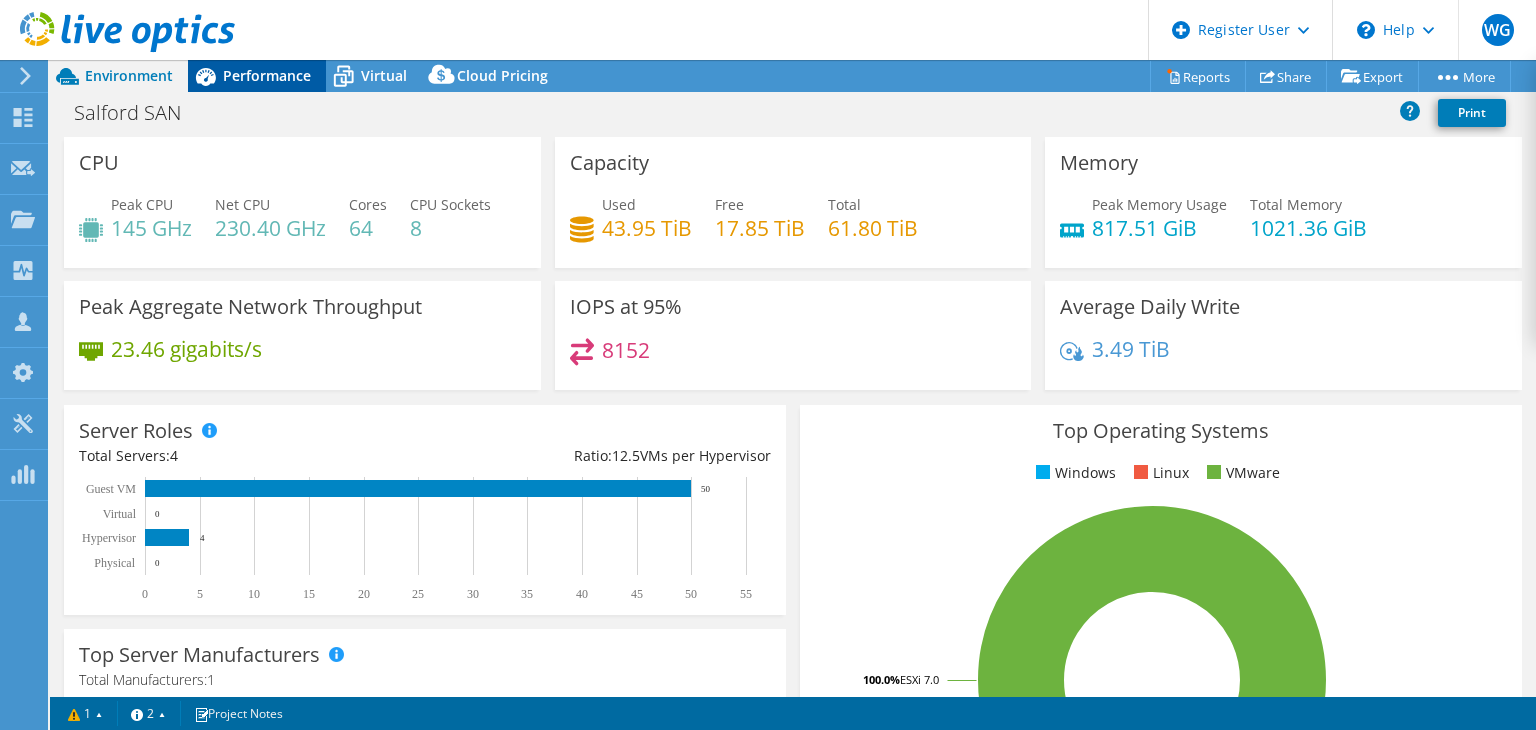 click on "Performance" at bounding box center [267, 75] 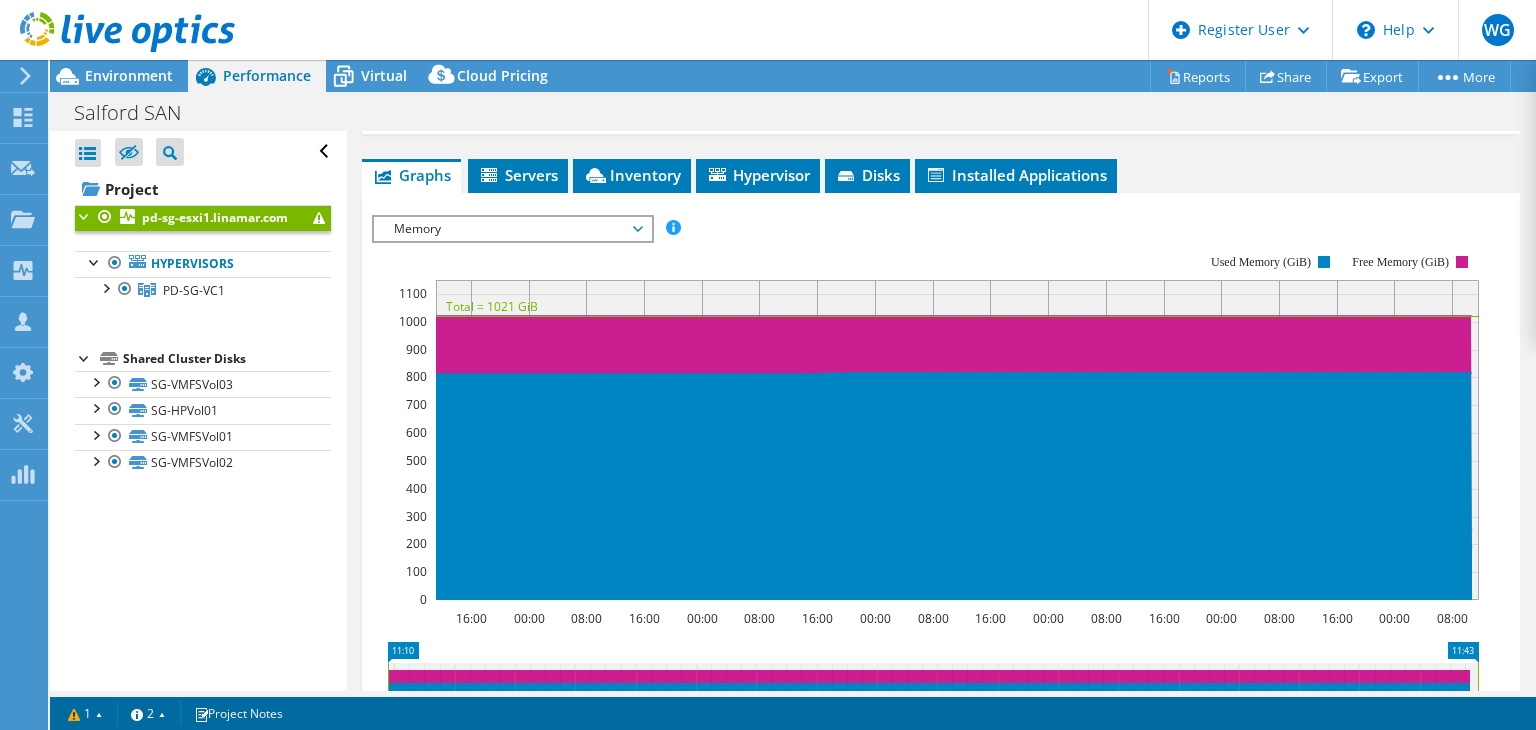 click on "Memory" at bounding box center (512, 229) 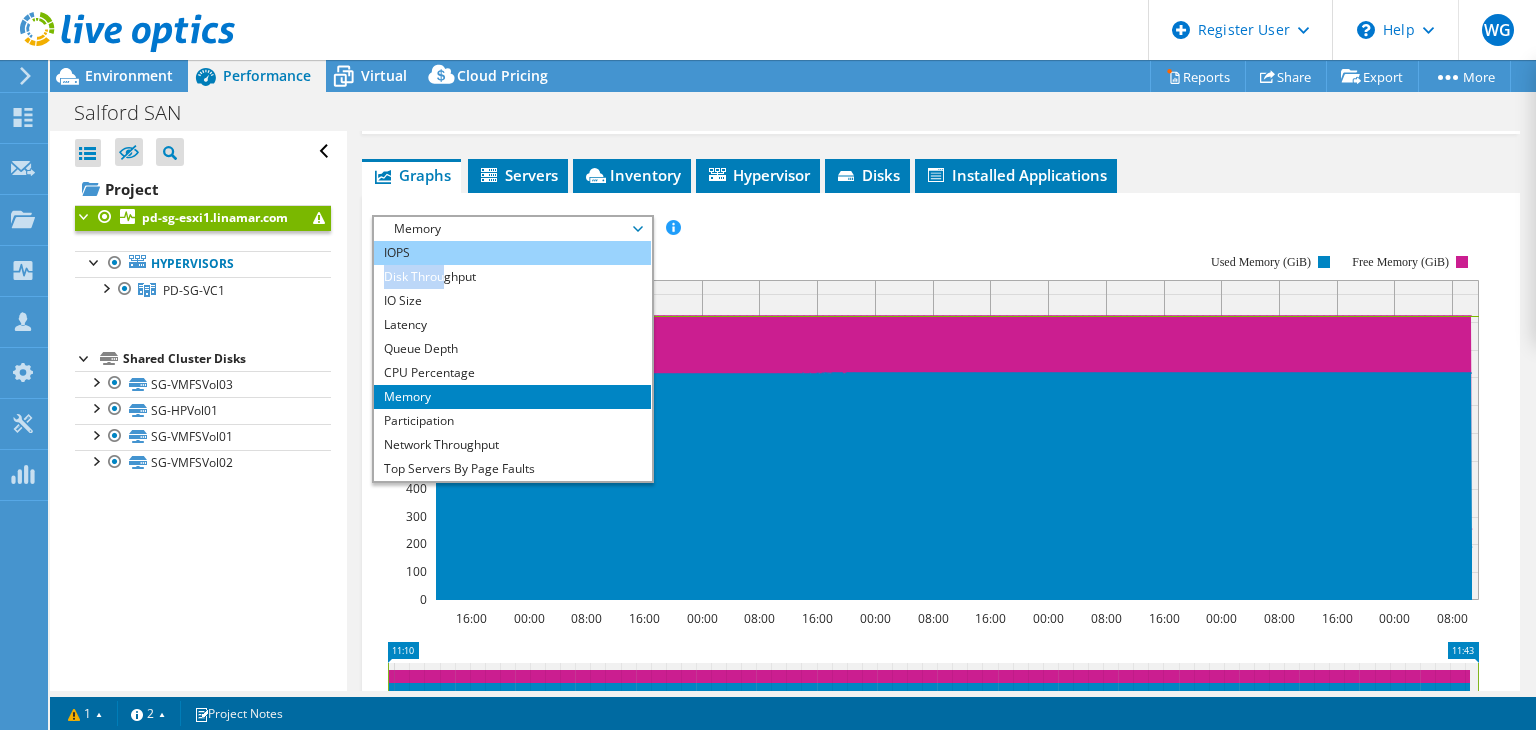 click on "IOPS Disk Throughput IO Size Latency Queue Depth CPU Percentage Memory Page Faults Participation Network Throughput Top Servers By Page Faults Workload Concentration Line Workload Concentration Bubble All" at bounding box center [512, 361] 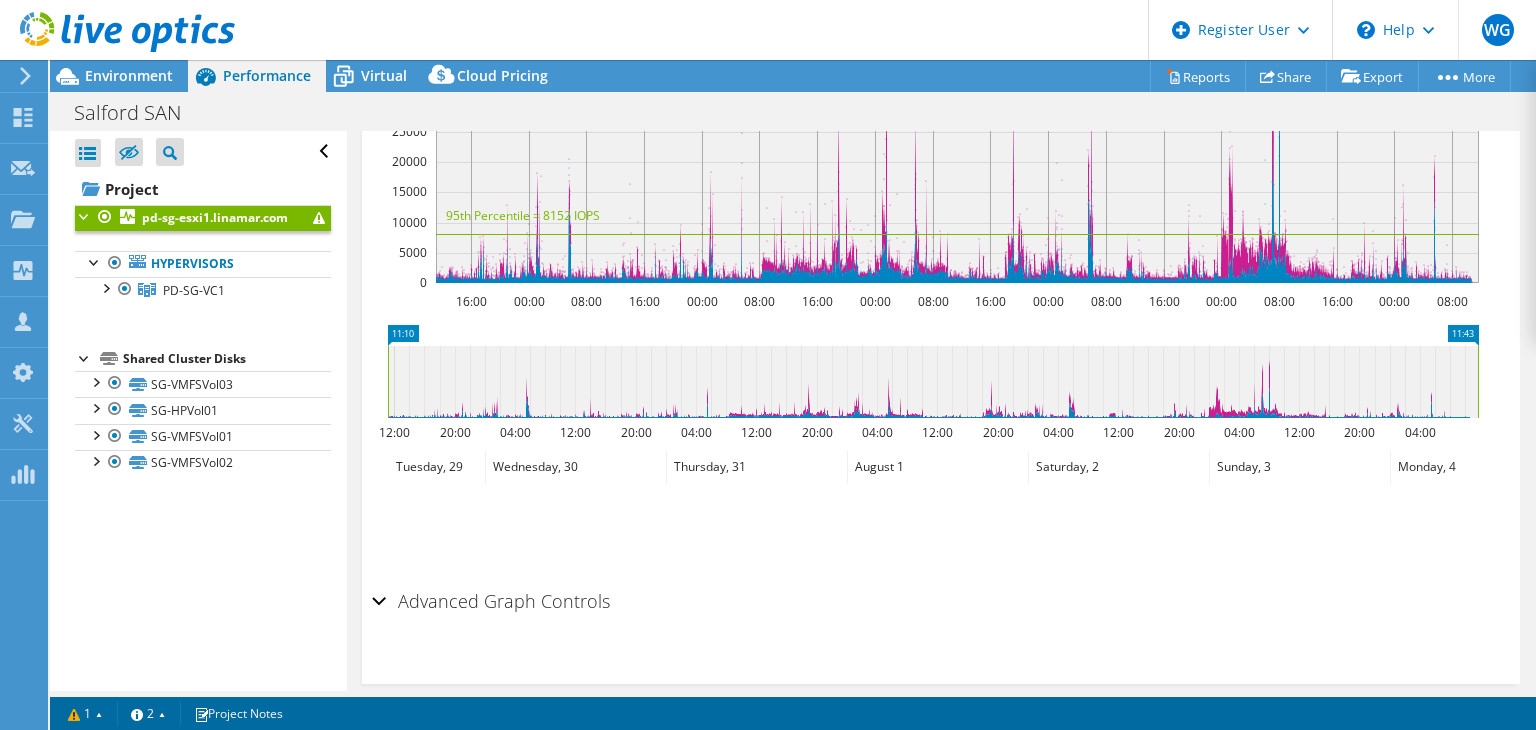 scroll, scrollTop: 652, scrollLeft: 0, axis: vertical 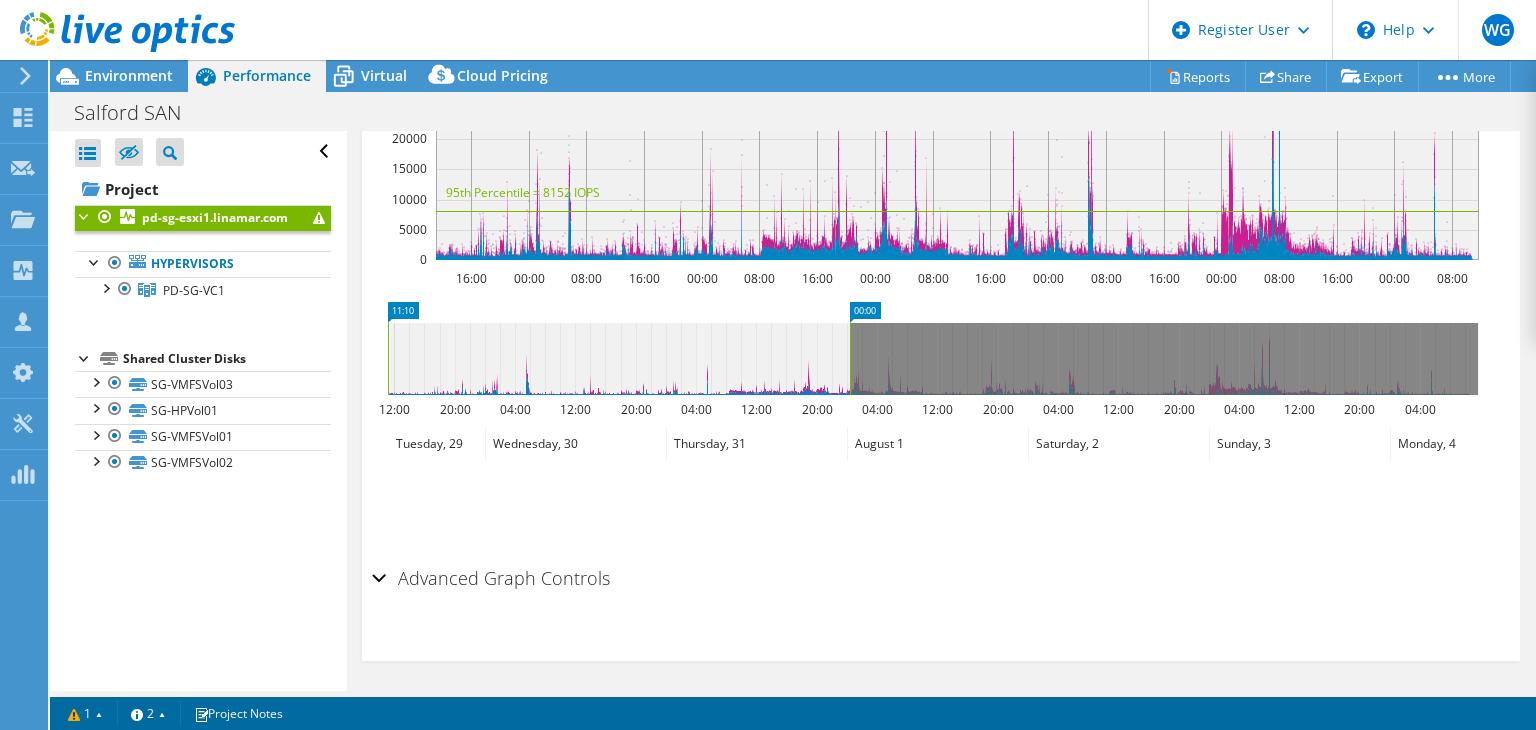 drag, startPoint x: 1477, startPoint y: 337, endPoint x: 849, endPoint y: 375, distance: 629.1486 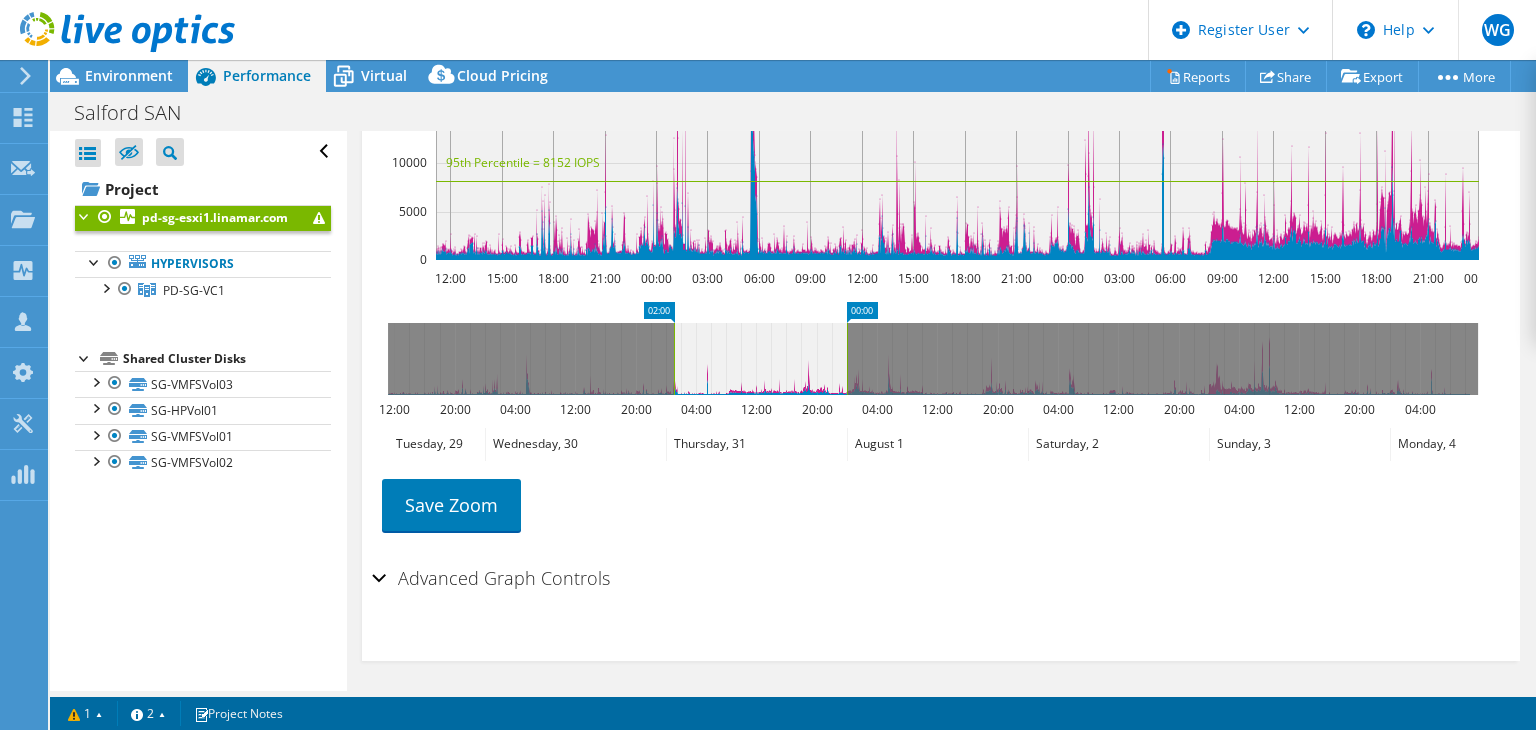 drag, startPoint x: 384, startPoint y: 357, endPoint x: 670, endPoint y: 360, distance: 286.01575 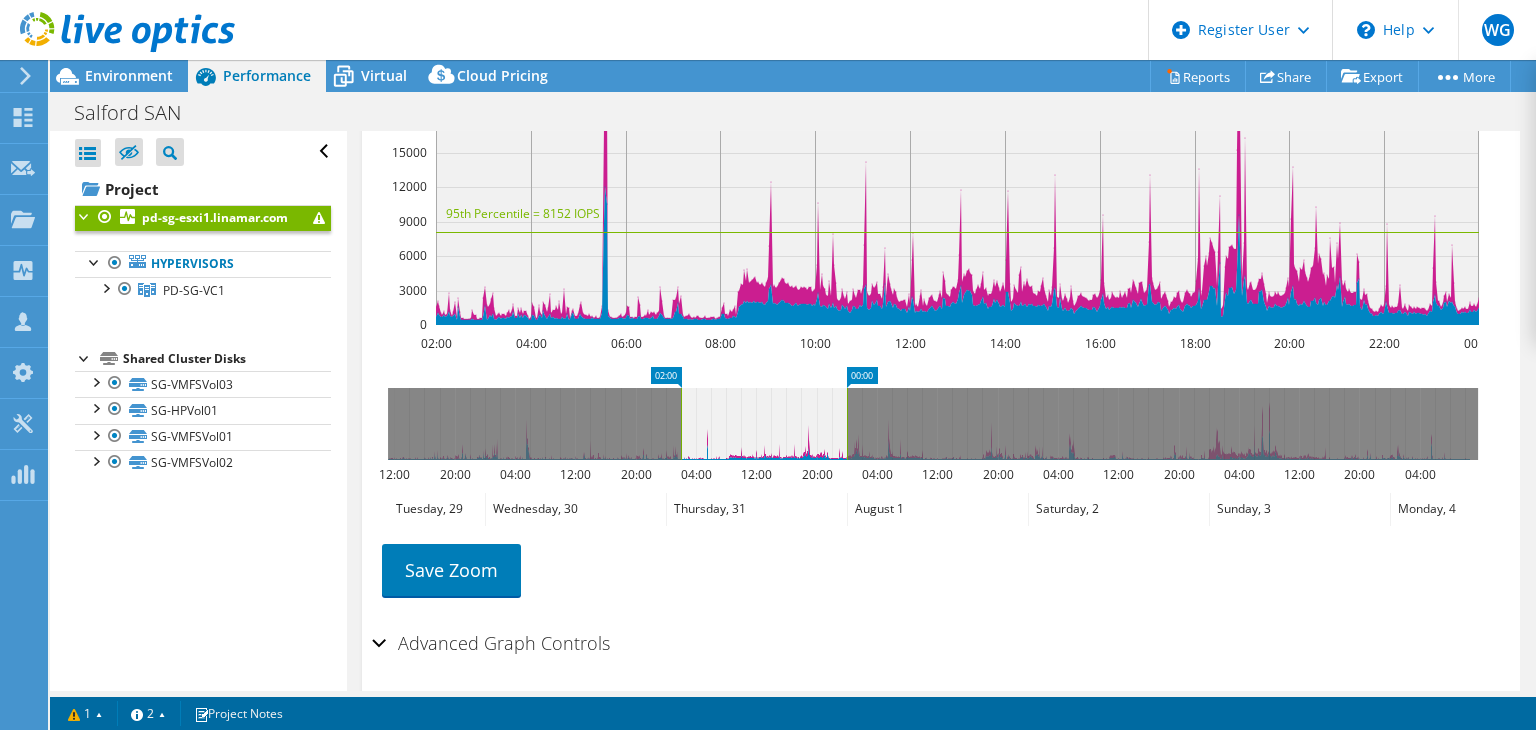scroll, scrollTop: 552, scrollLeft: 0, axis: vertical 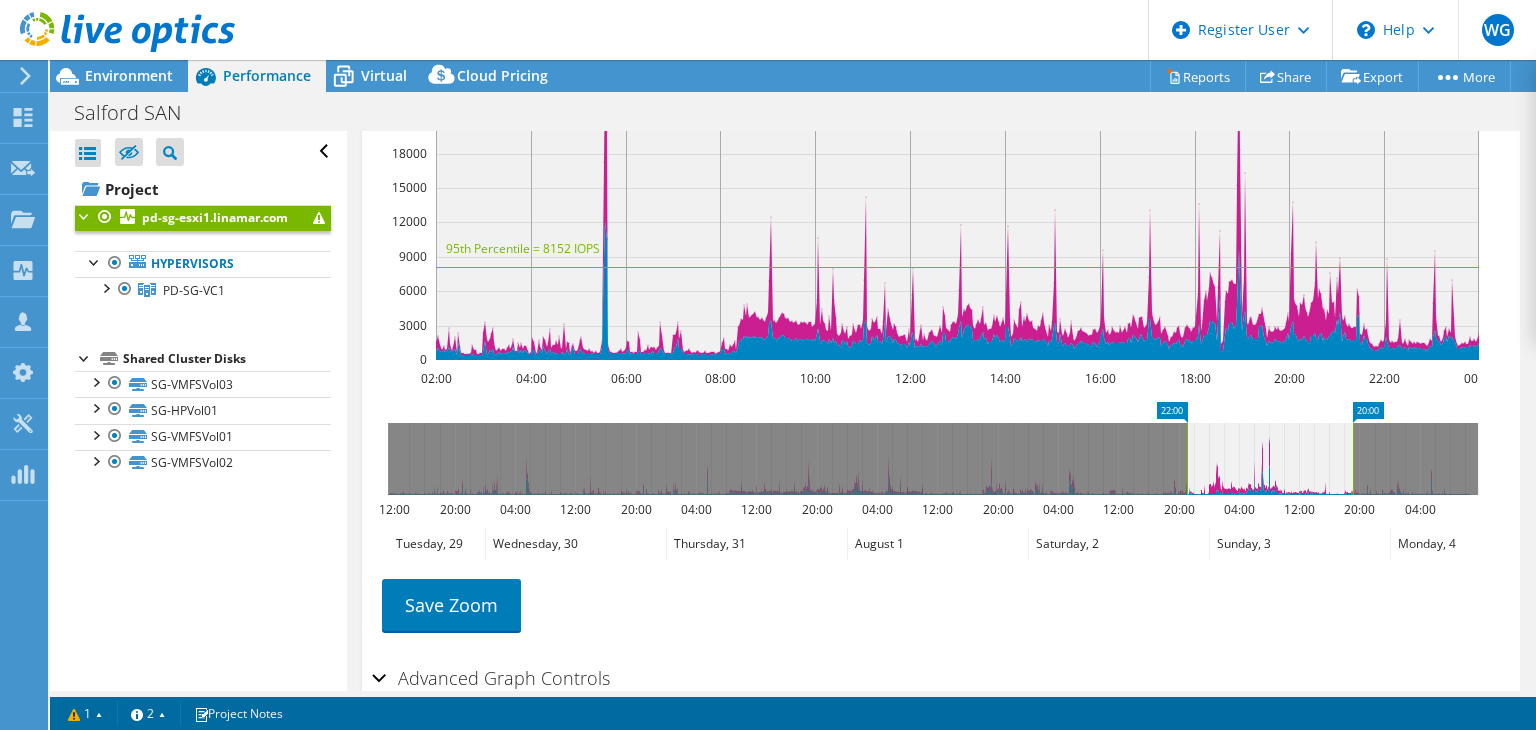 drag, startPoint x: 783, startPoint y: 445, endPoint x: 1286, endPoint y: 441, distance: 503.0159 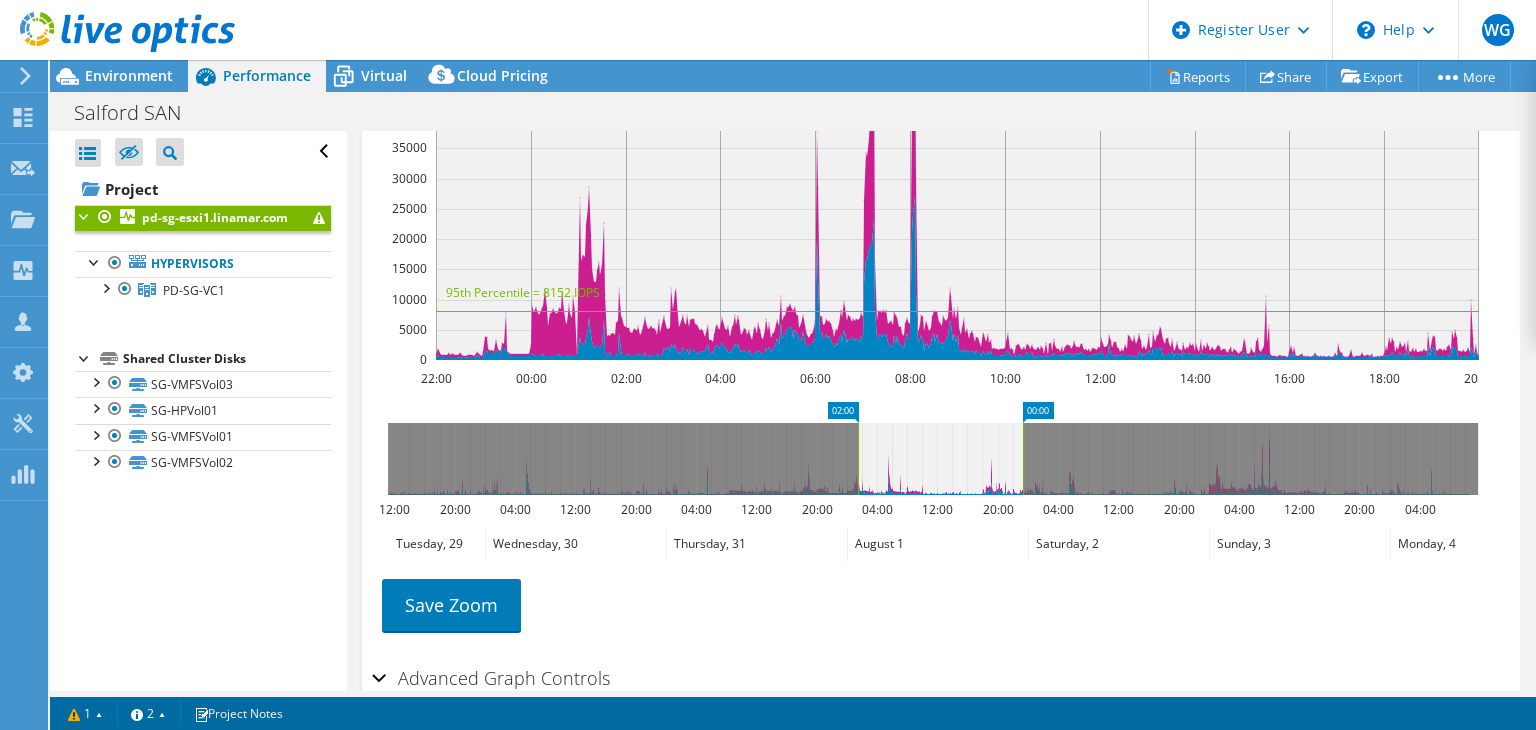 drag, startPoint x: 1287, startPoint y: 449, endPoint x: 951, endPoint y: 477, distance: 337.16464 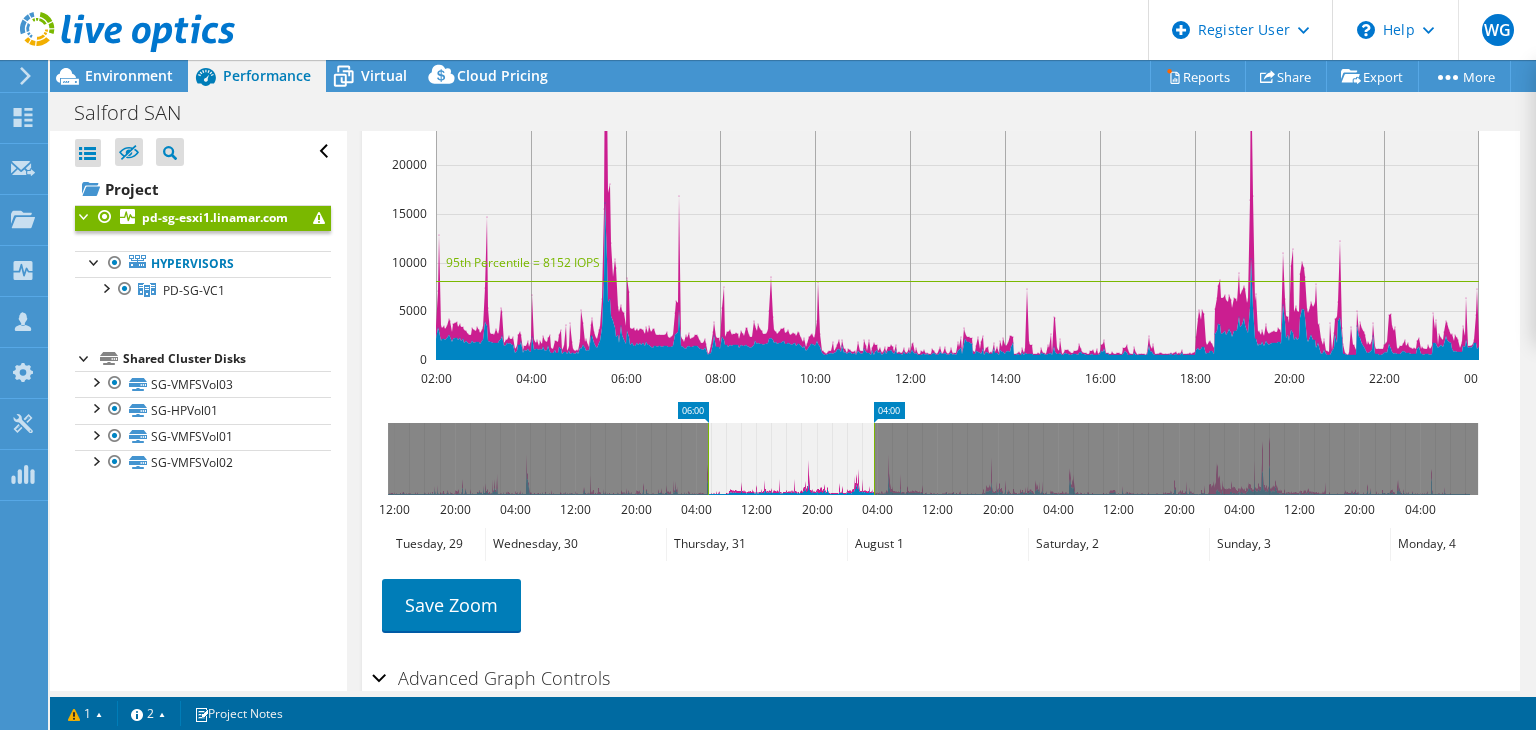 drag, startPoint x: 958, startPoint y: 467, endPoint x: 804, endPoint y: 473, distance: 154.11684 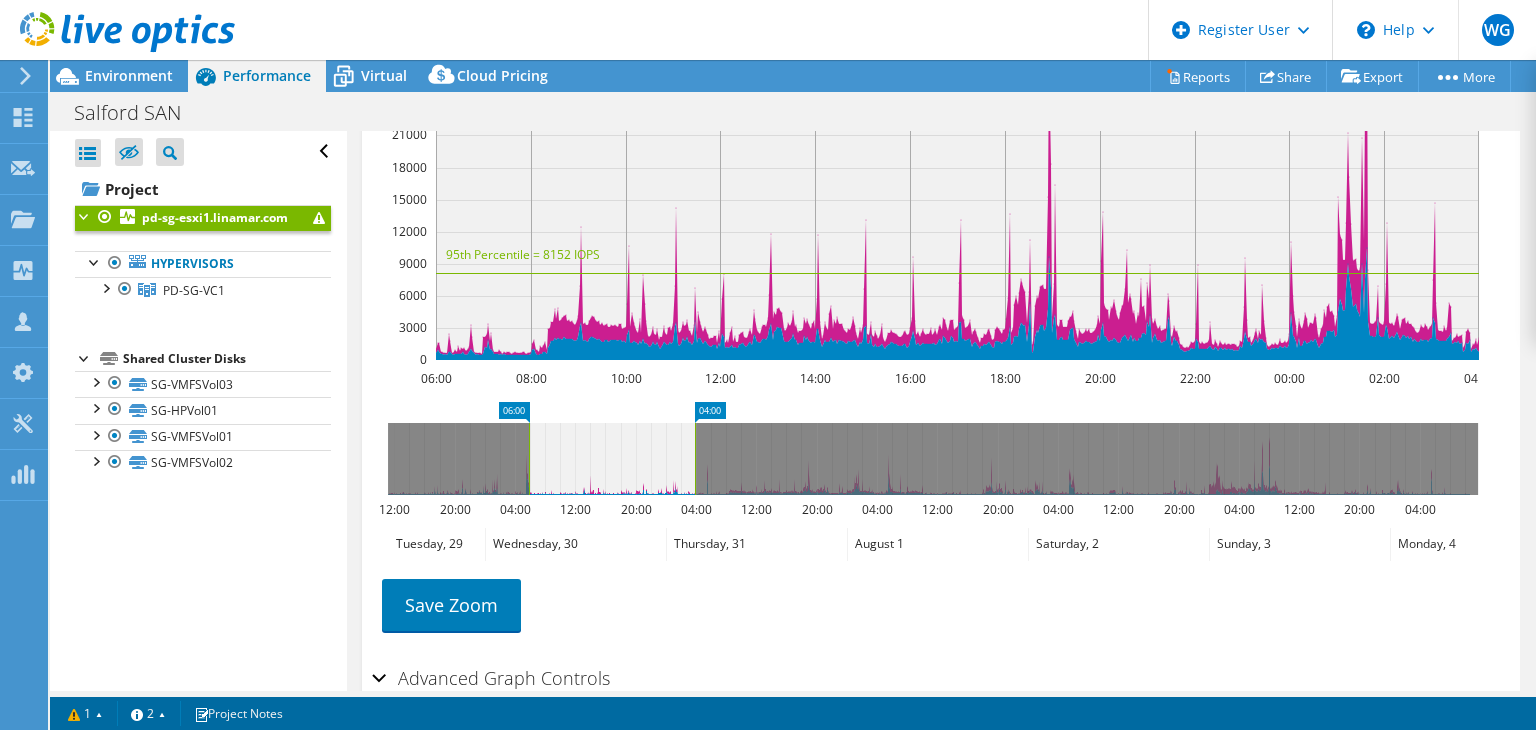 drag, startPoint x: 810, startPoint y: 442, endPoint x: 628, endPoint y: 460, distance: 182.88794 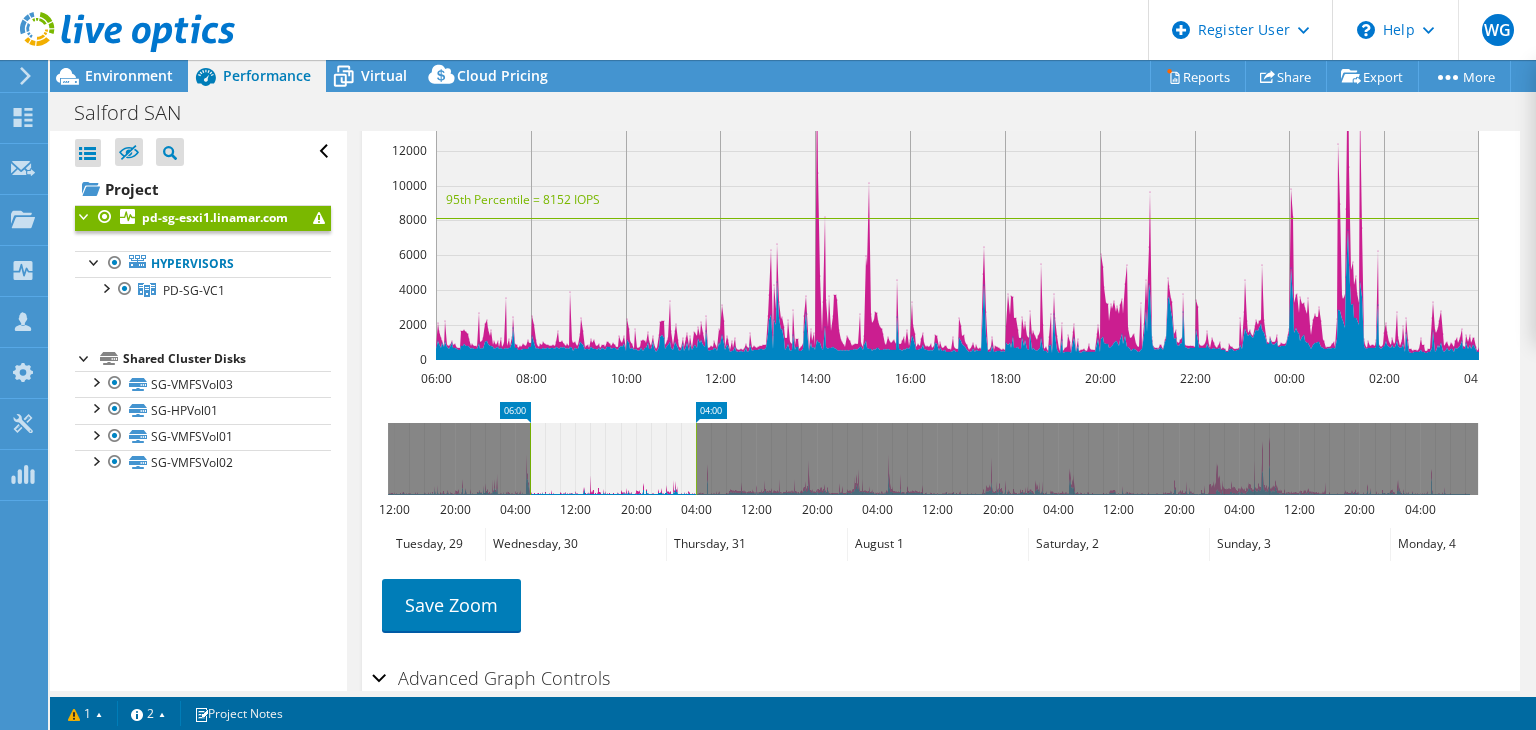drag, startPoint x: 584, startPoint y: 420, endPoint x: 565, endPoint y: 422, distance: 19.104973 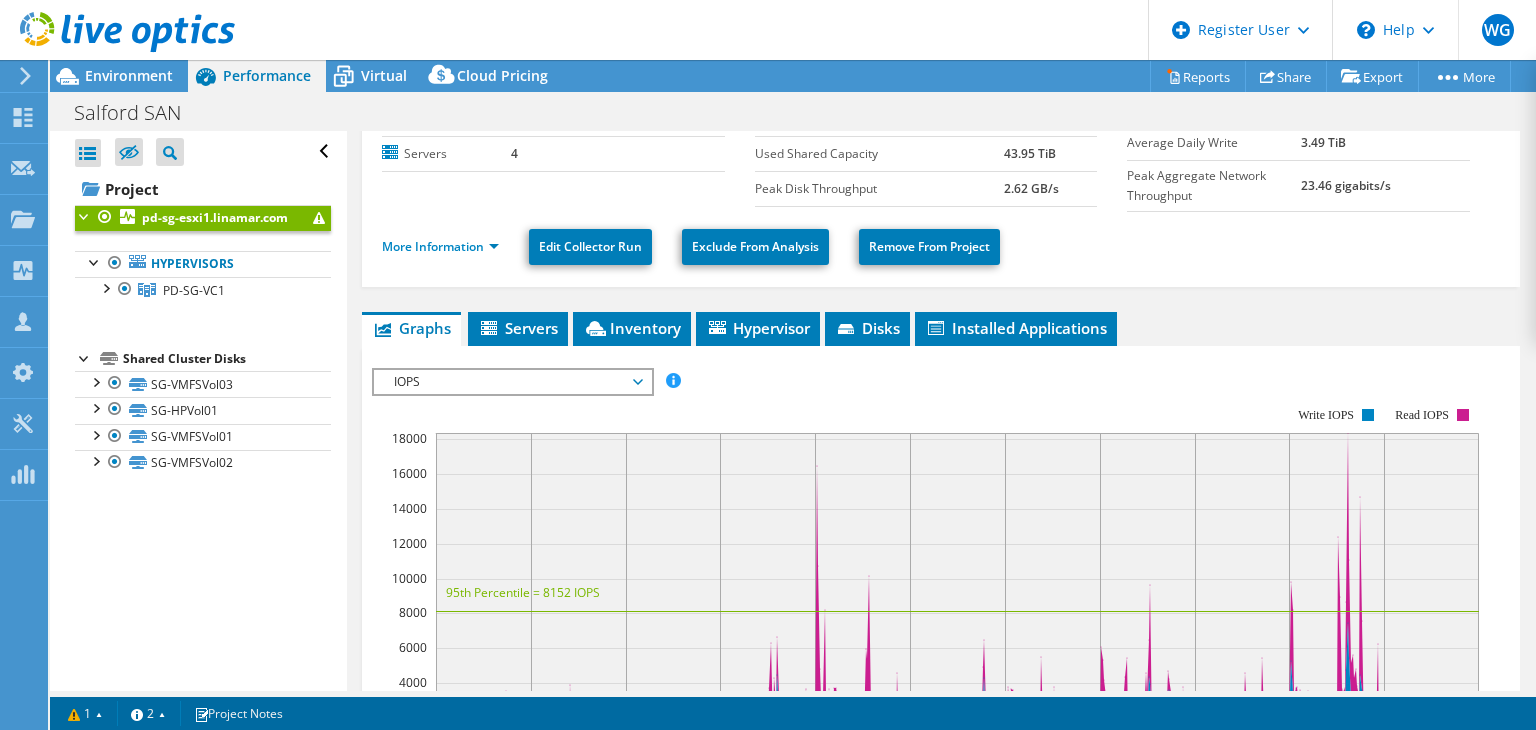 scroll, scrollTop: 152, scrollLeft: 0, axis: vertical 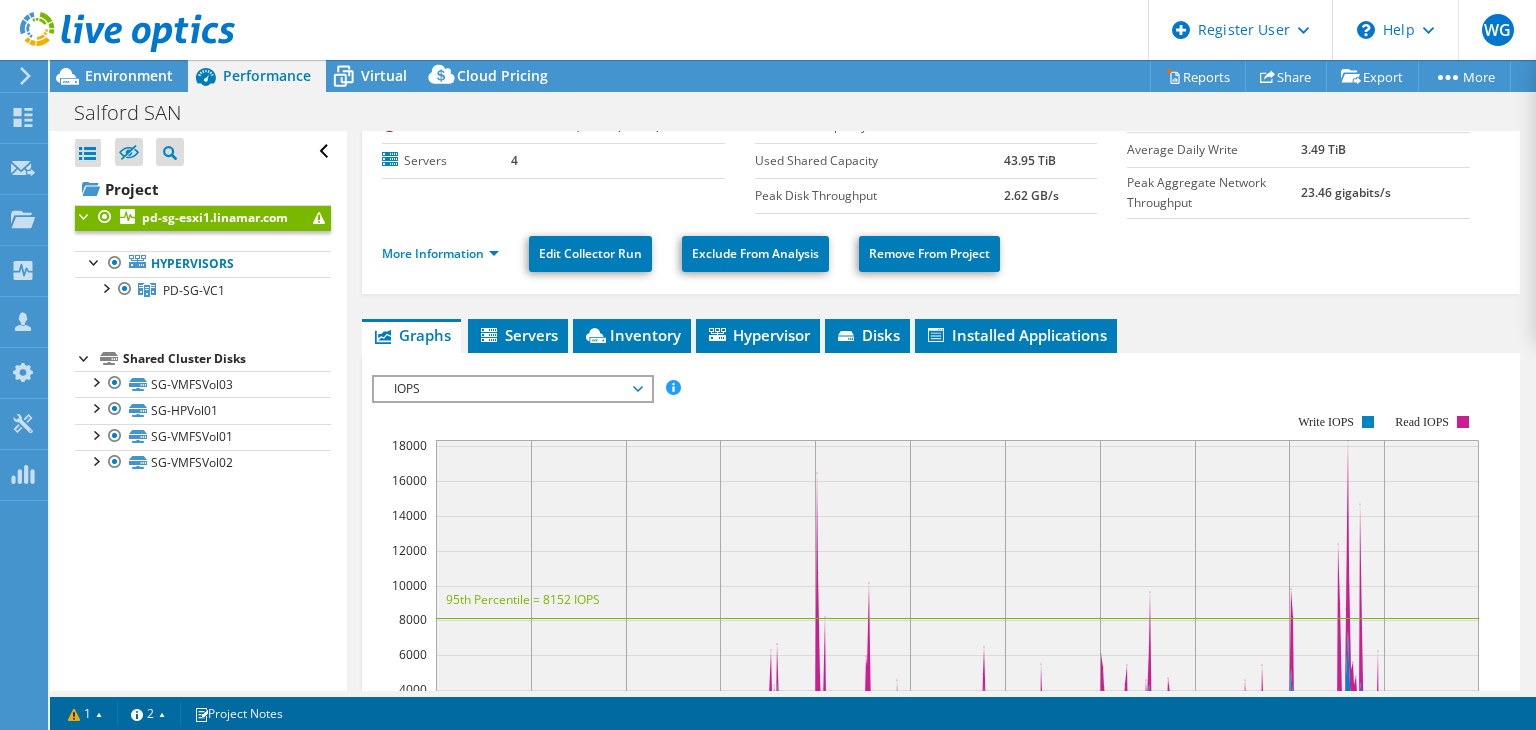 click at bounding box center [117, 33] 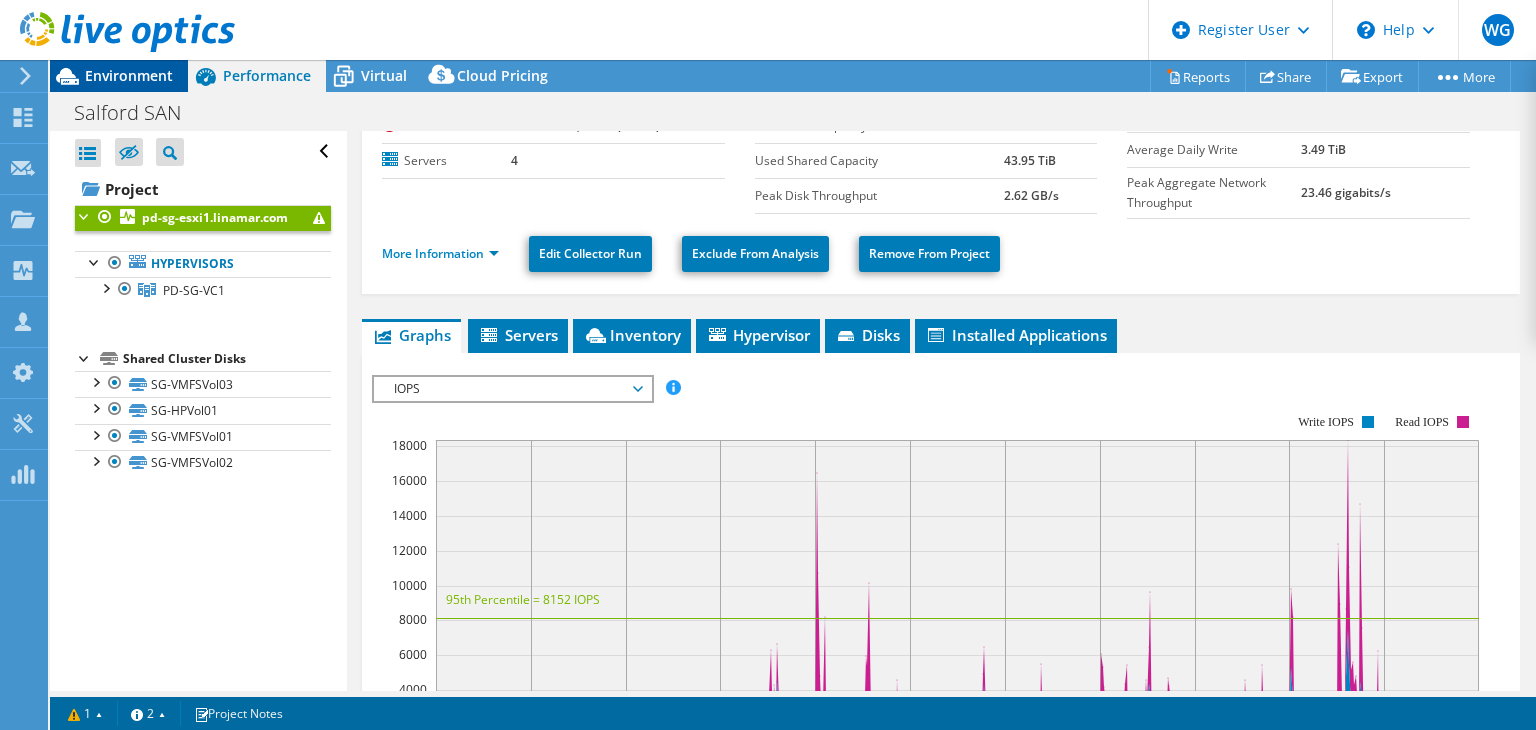 click on "Environment" at bounding box center [129, 75] 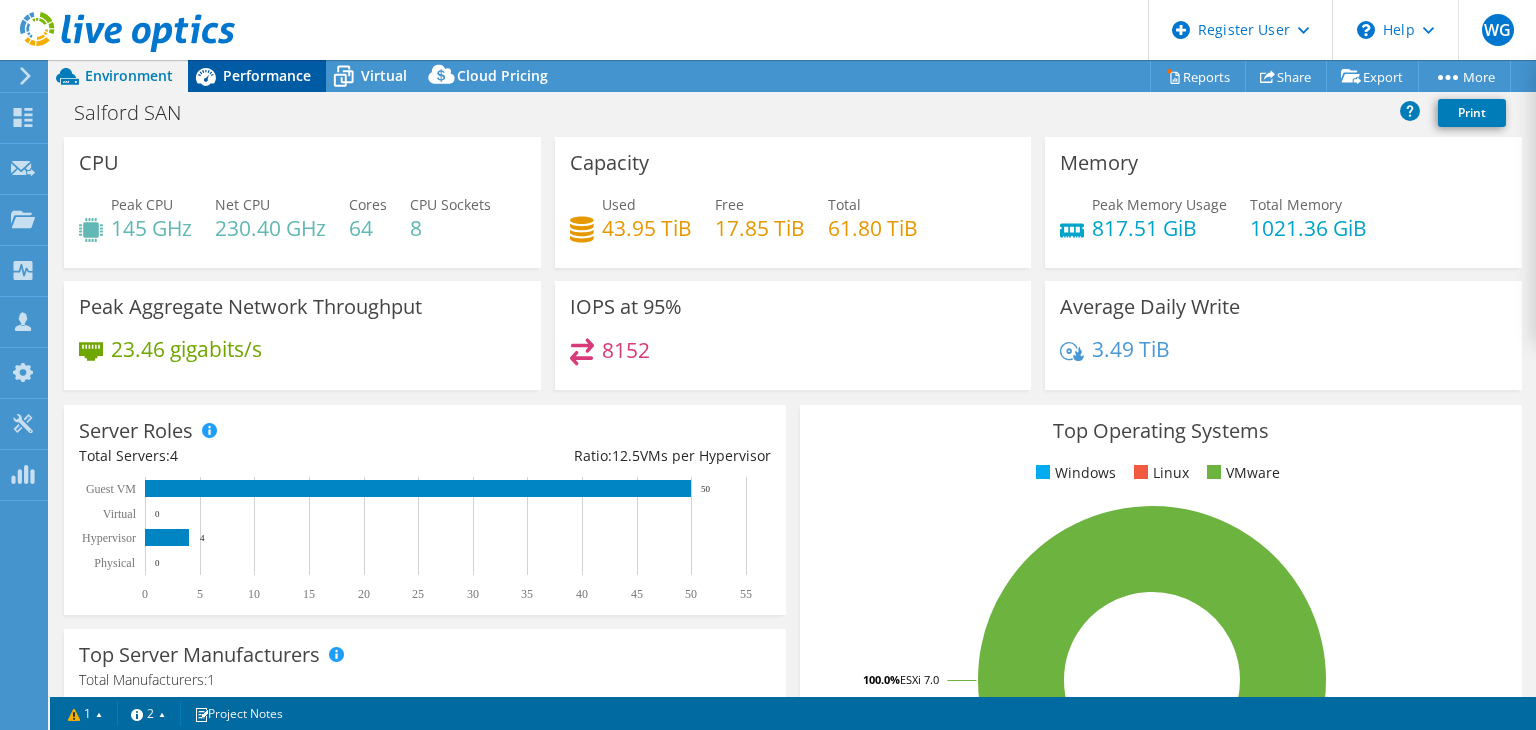 click on "Performance" at bounding box center (267, 75) 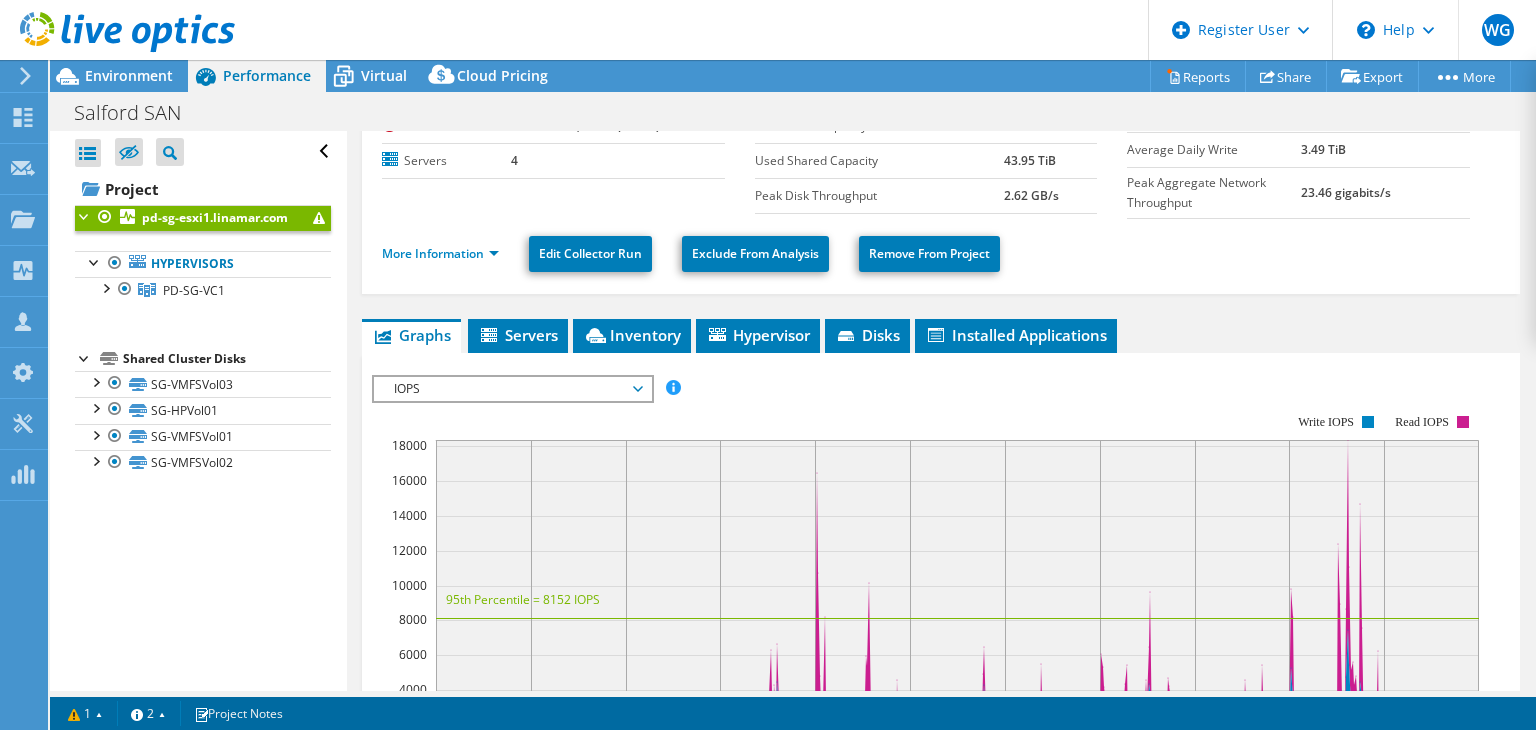 click on "IOPS" at bounding box center (512, 389) 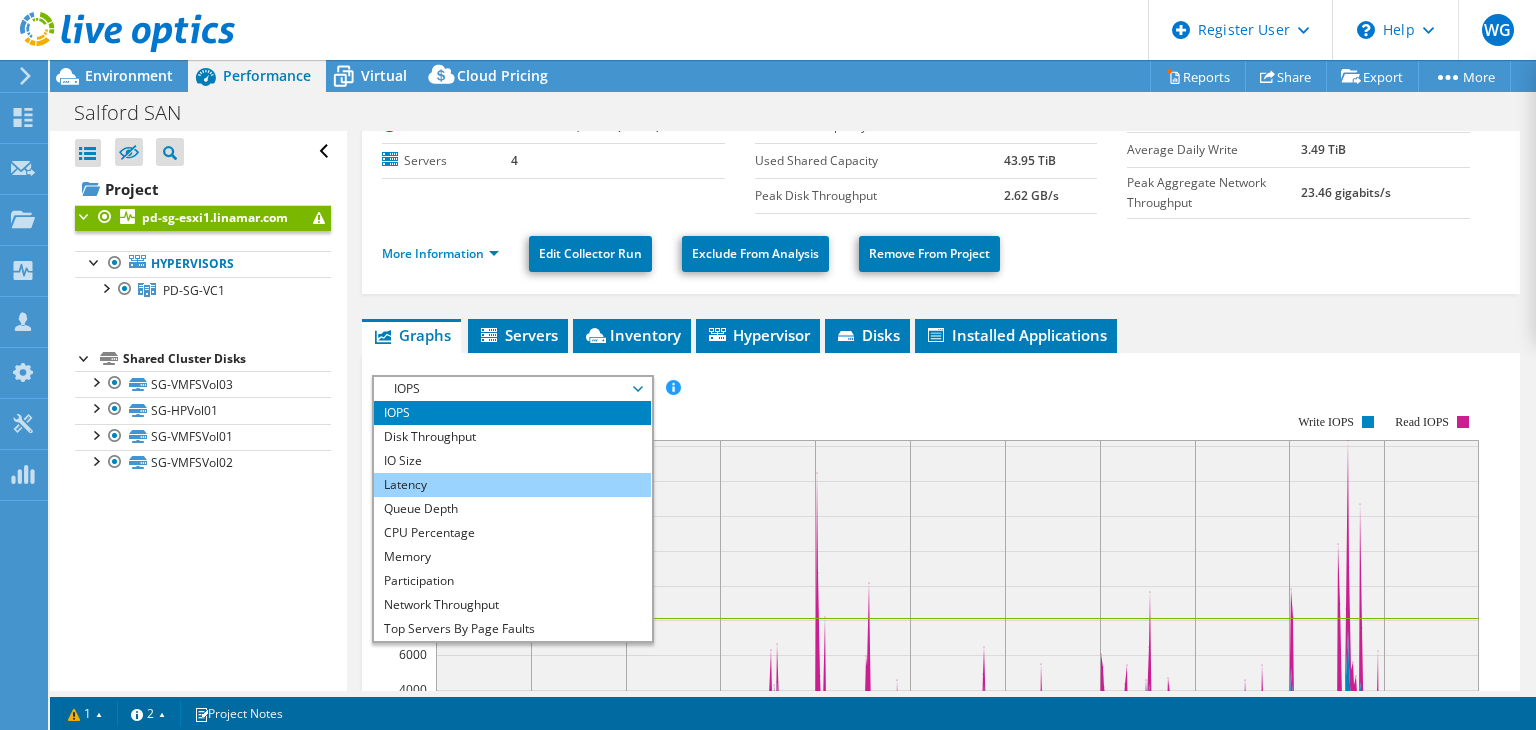 click on "Latency" at bounding box center [512, 485] 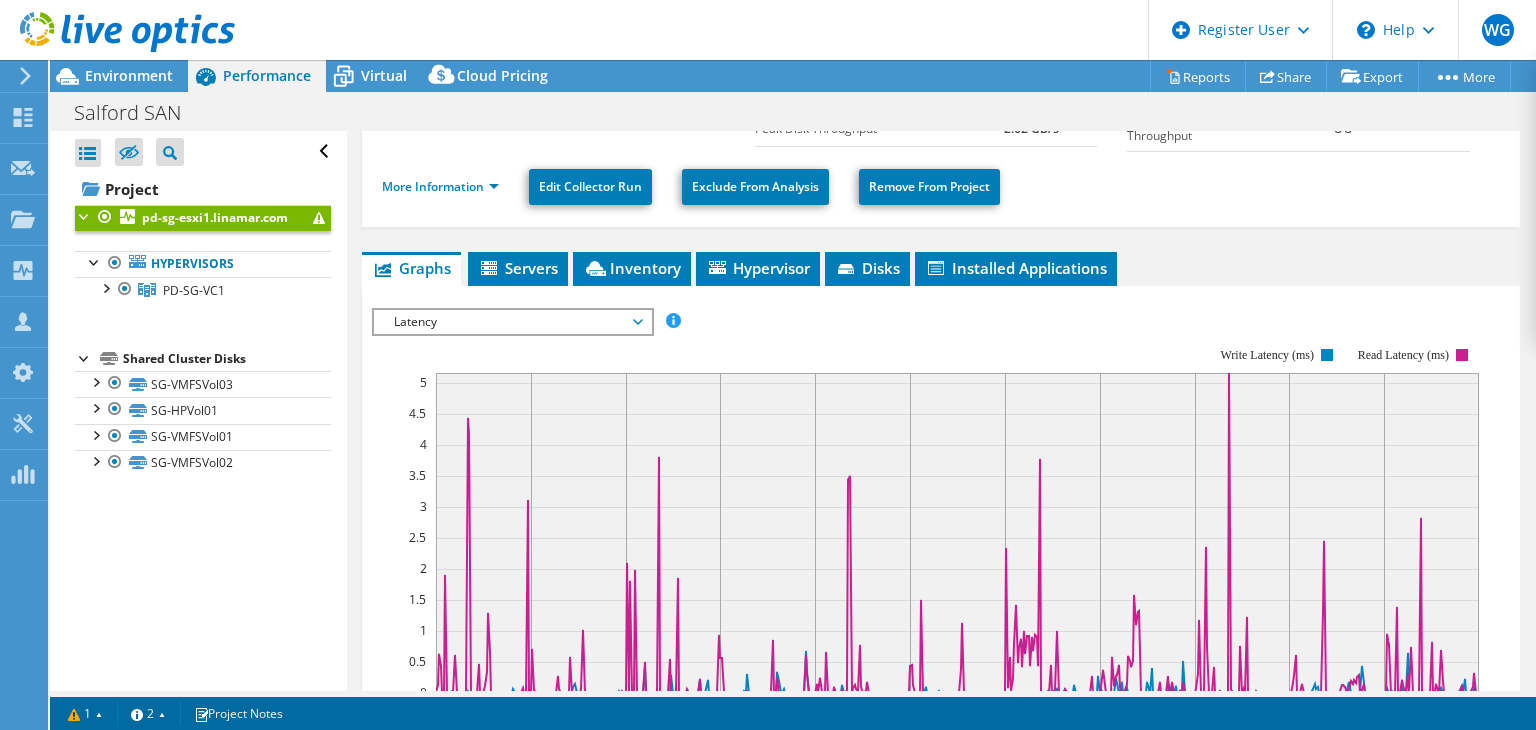 scroll, scrollTop: 252, scrollLeft: 0, axis: vertical 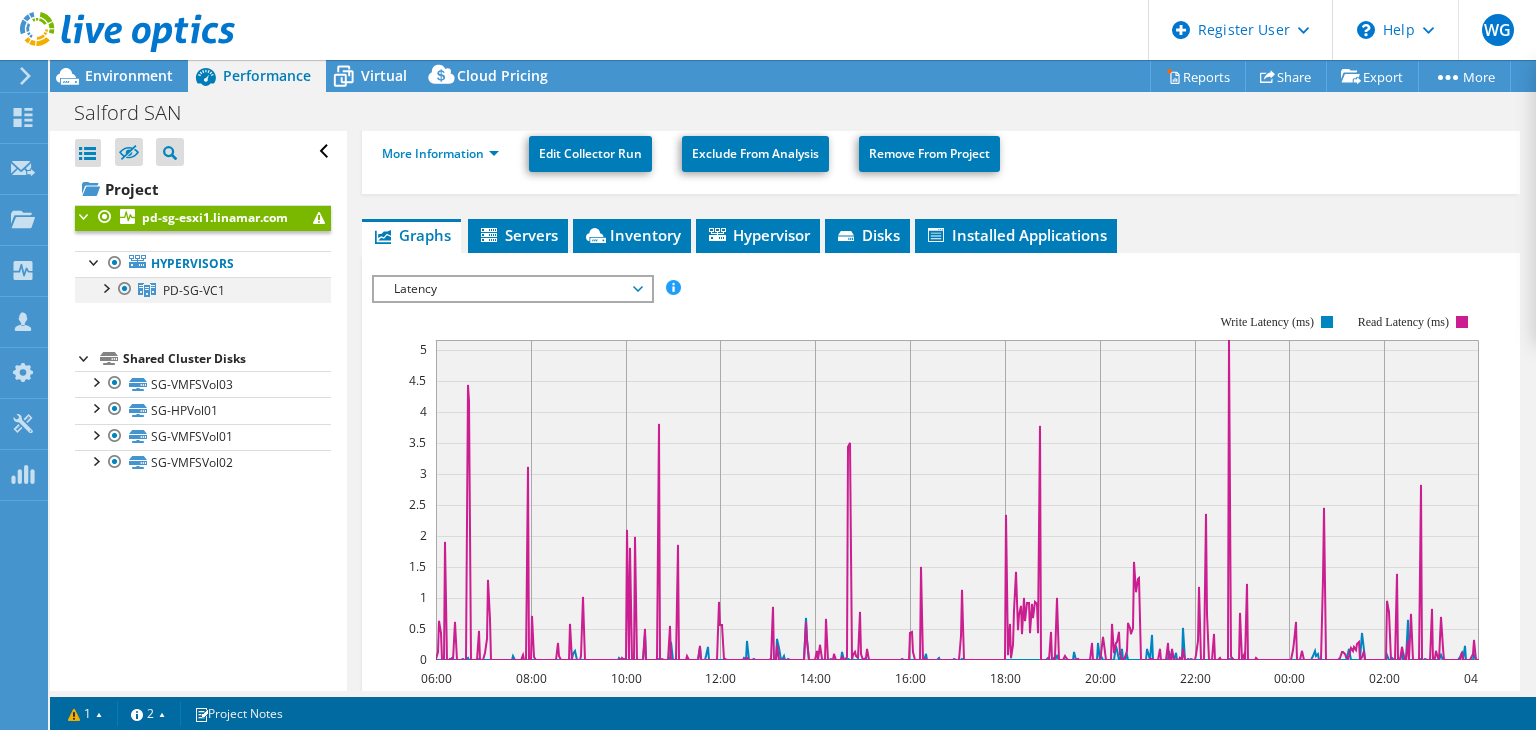 click at bounding box center (105, 287) 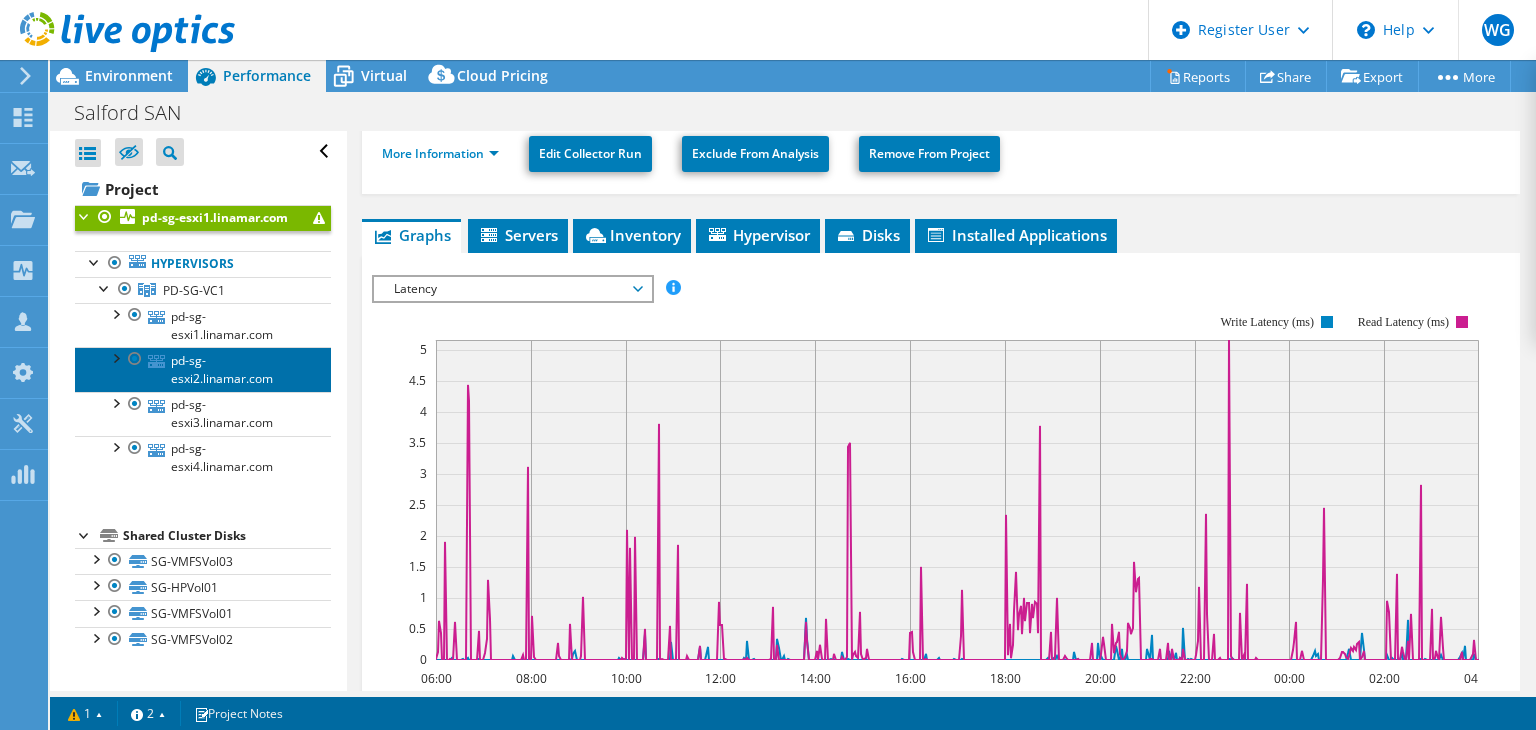 click on "pd-sg-esxi2.linamar.com" at bounding box center [203, 369] 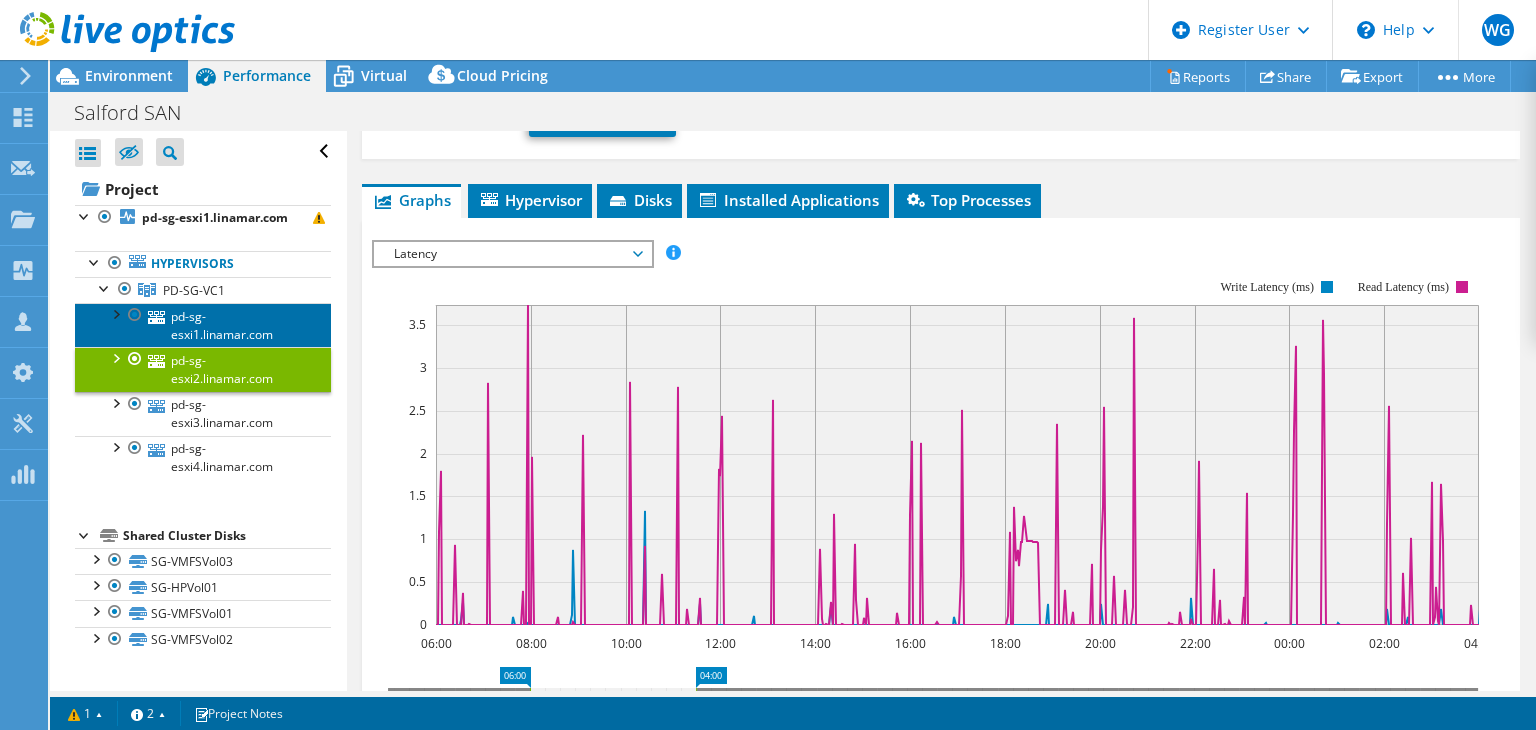 click on "pd-sg-esxi1.linamar.com" at bounding box center (203, 325) 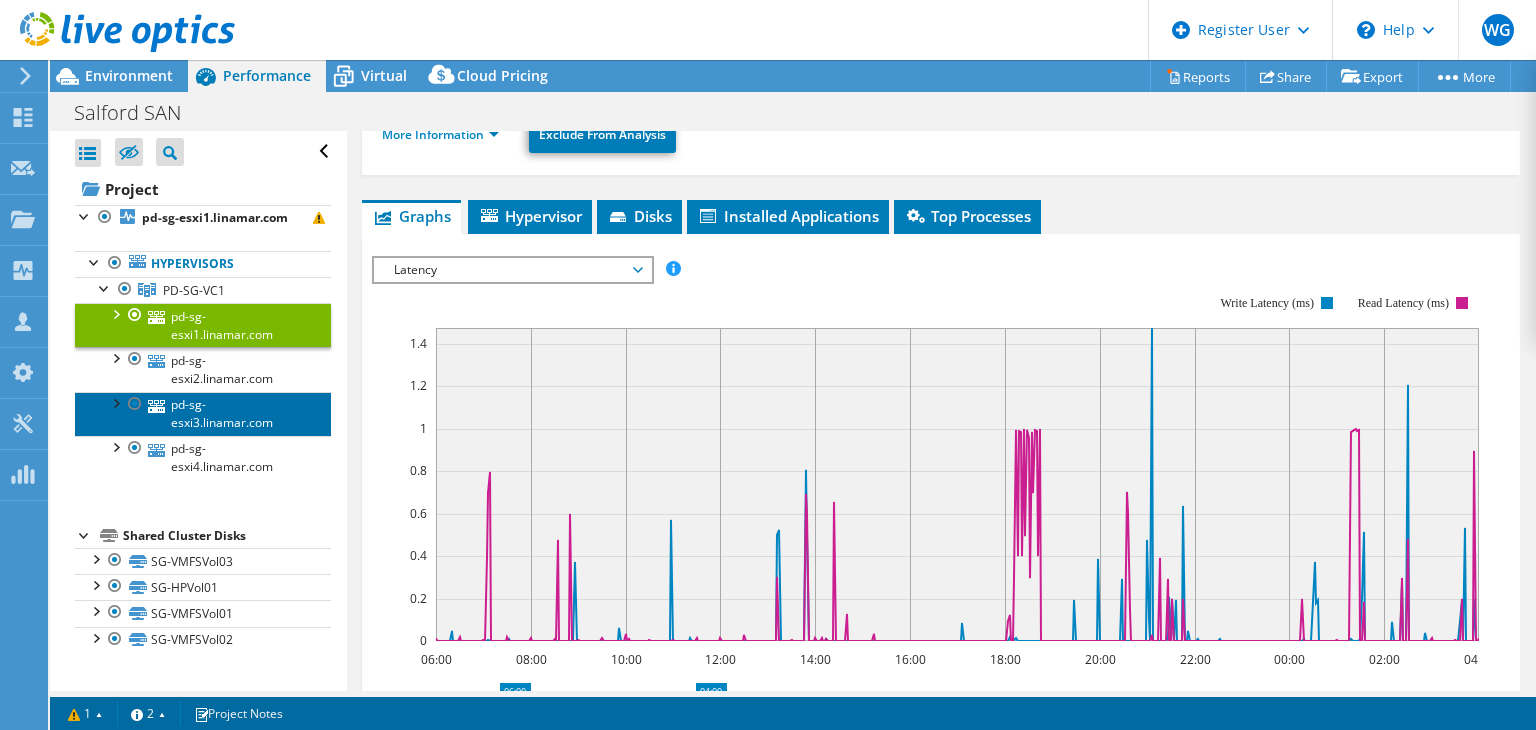 click on "pd-sg-esxi3.linamar.com" at bounding box center [203, 414] 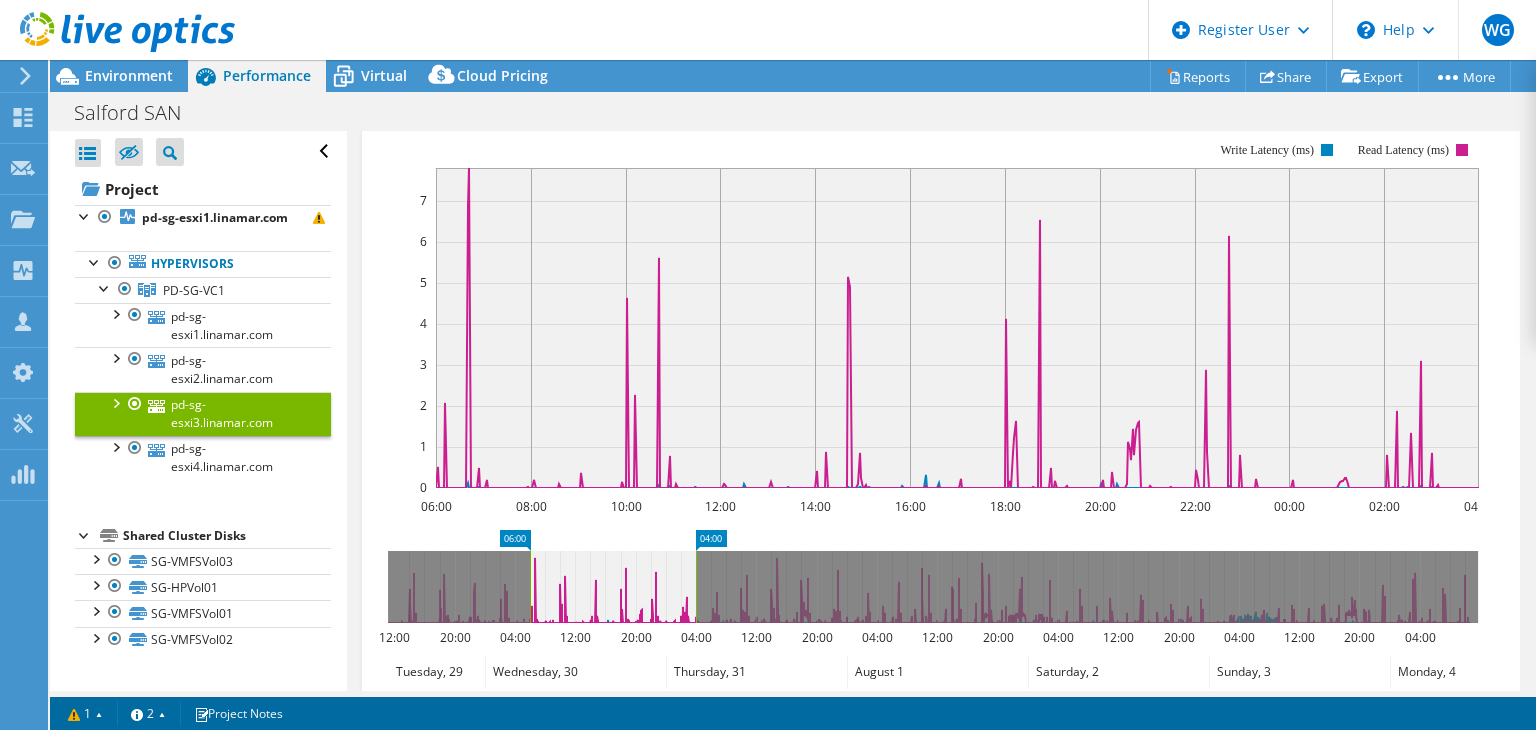 scroll, scrollTop: 552, scrollLeft: 0, axis: vertical 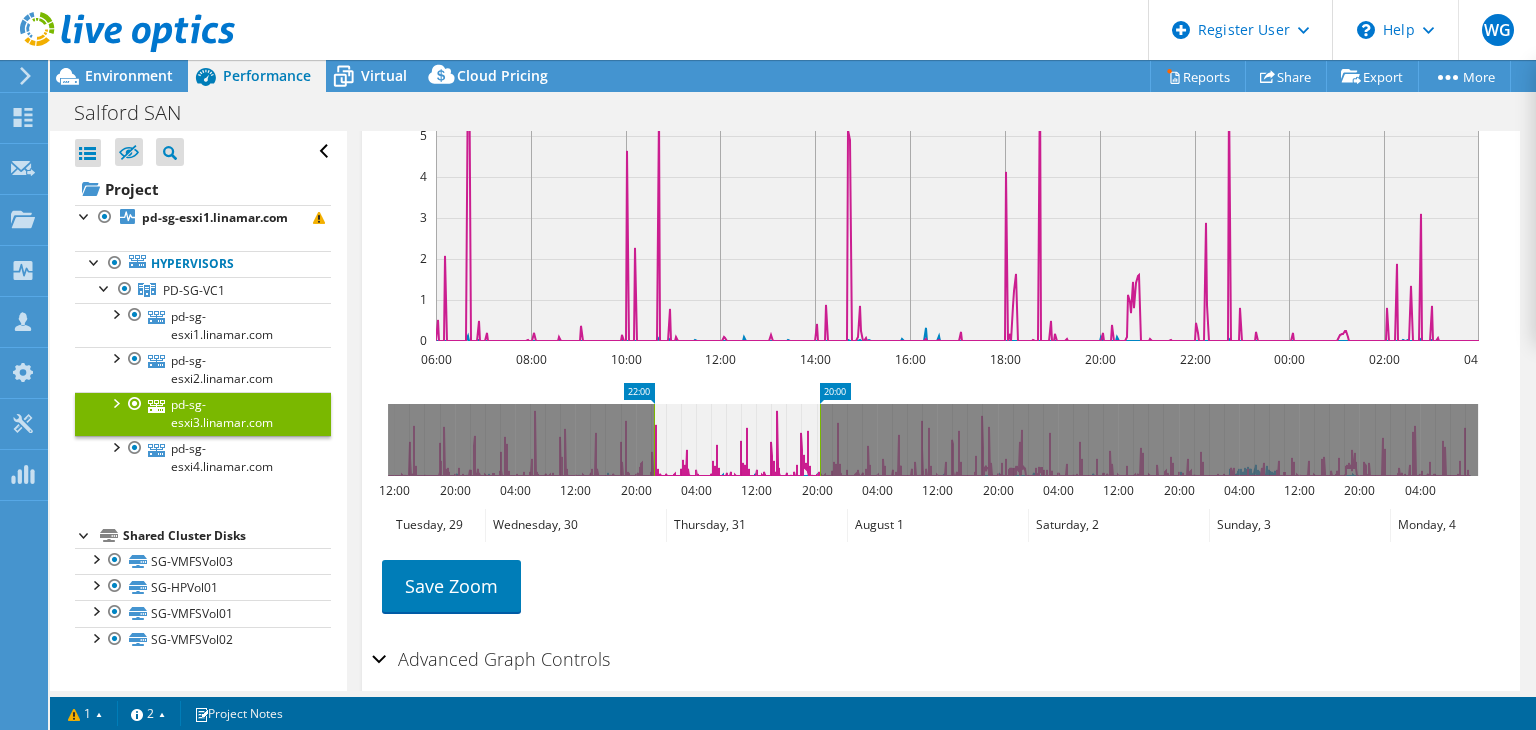 drag, startPoint x: 604, startPoint y: 416, endPoint x: 729, endPoint y: 418, distance: 125.016 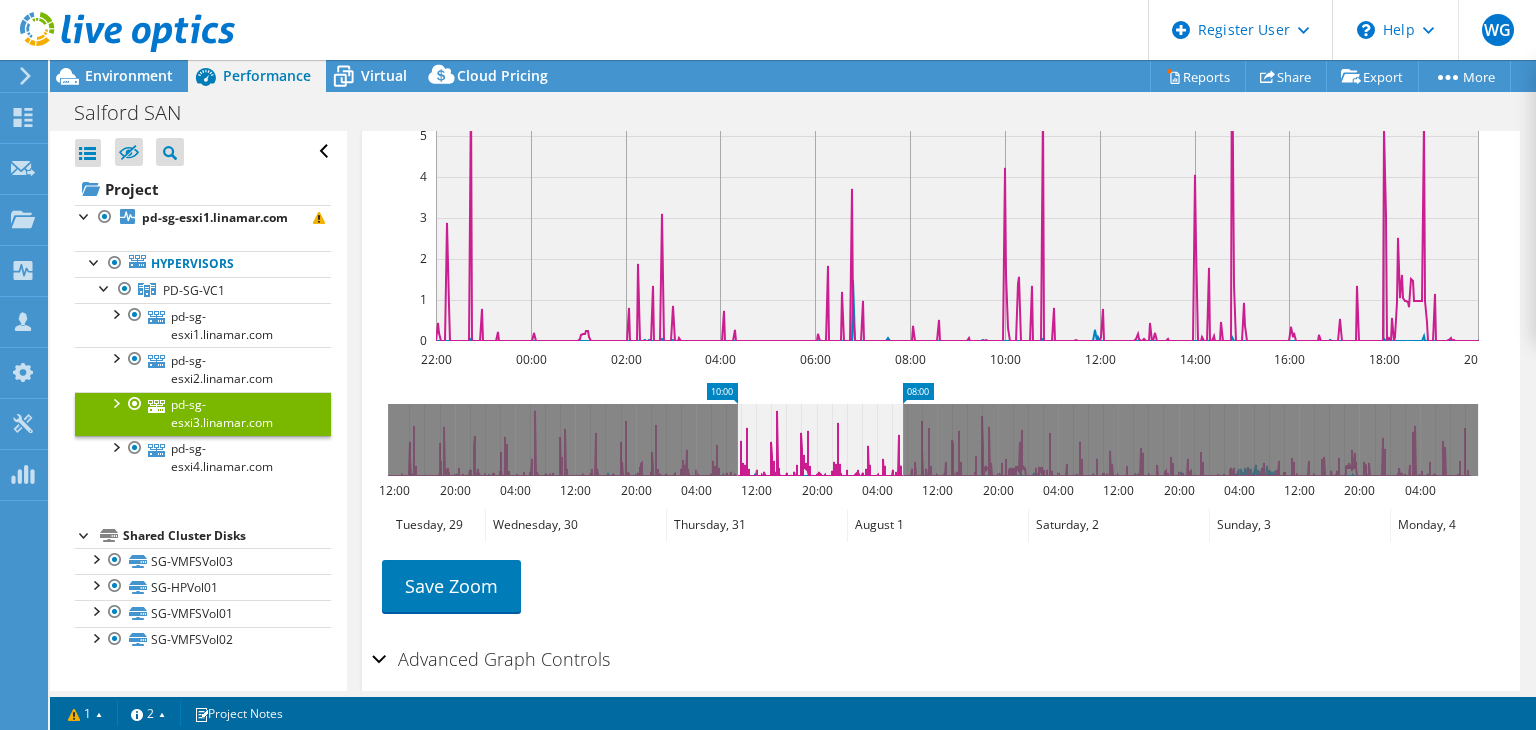 drag, startPoint x: 728, startPoint y: 419, endPoint x: 815, endPoint y: 421, distance: 87.02299 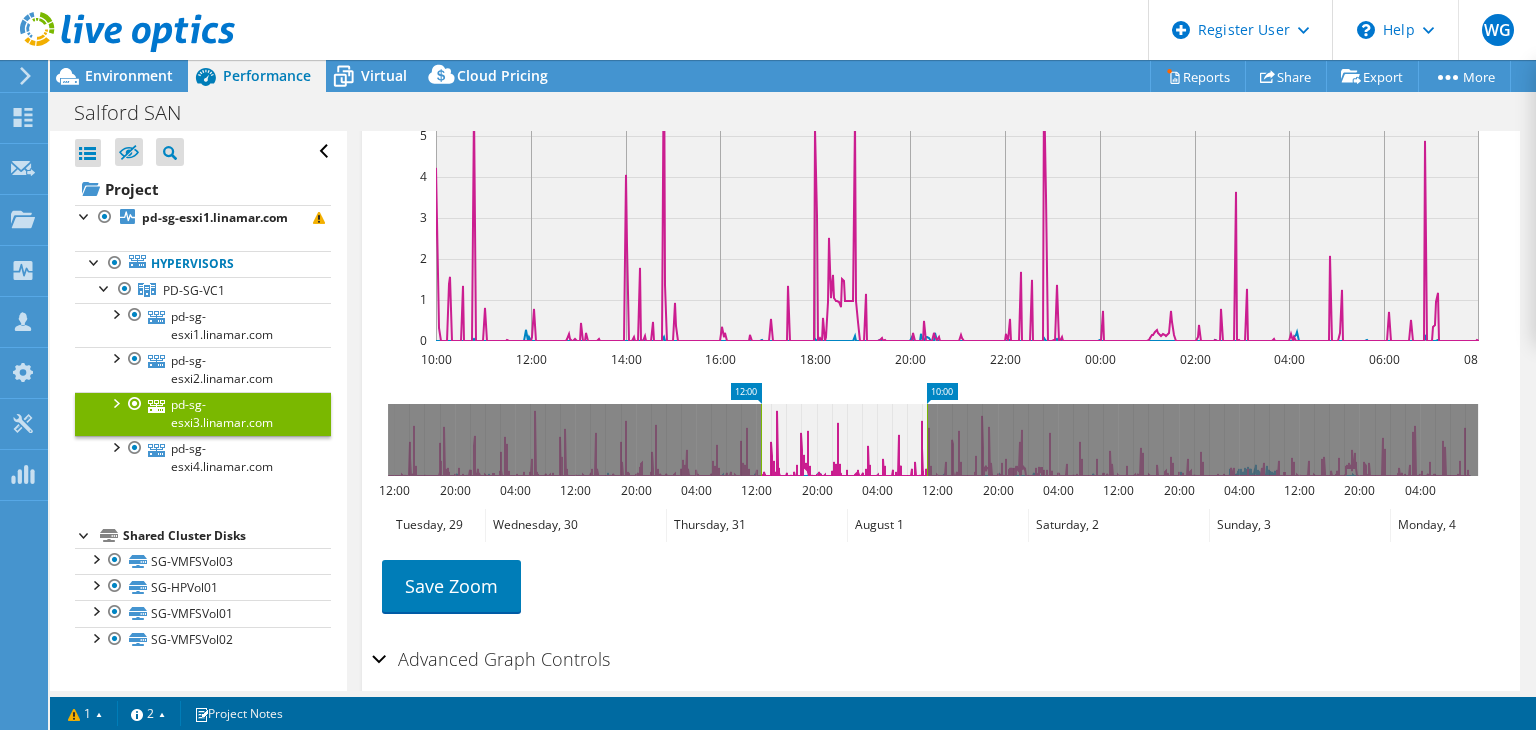 drag, startPoint x: 835, startPoint y: 425, endPoint x: 908, endPoint y: 424, distance: 73.00685 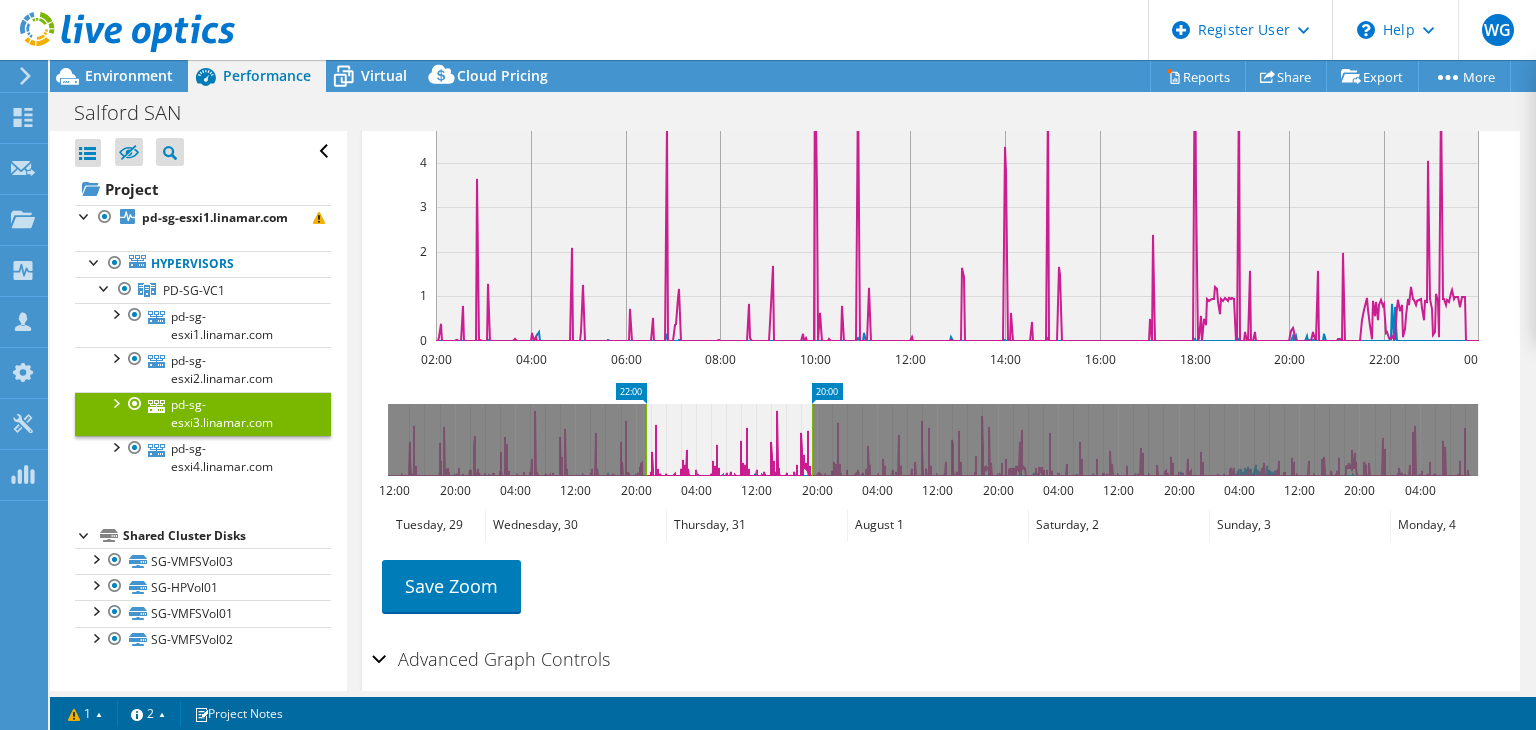 drag, startPoint x: 909, startPoint y: 424, endPoint x: 659, endPoint y: 423, distance: 250.002 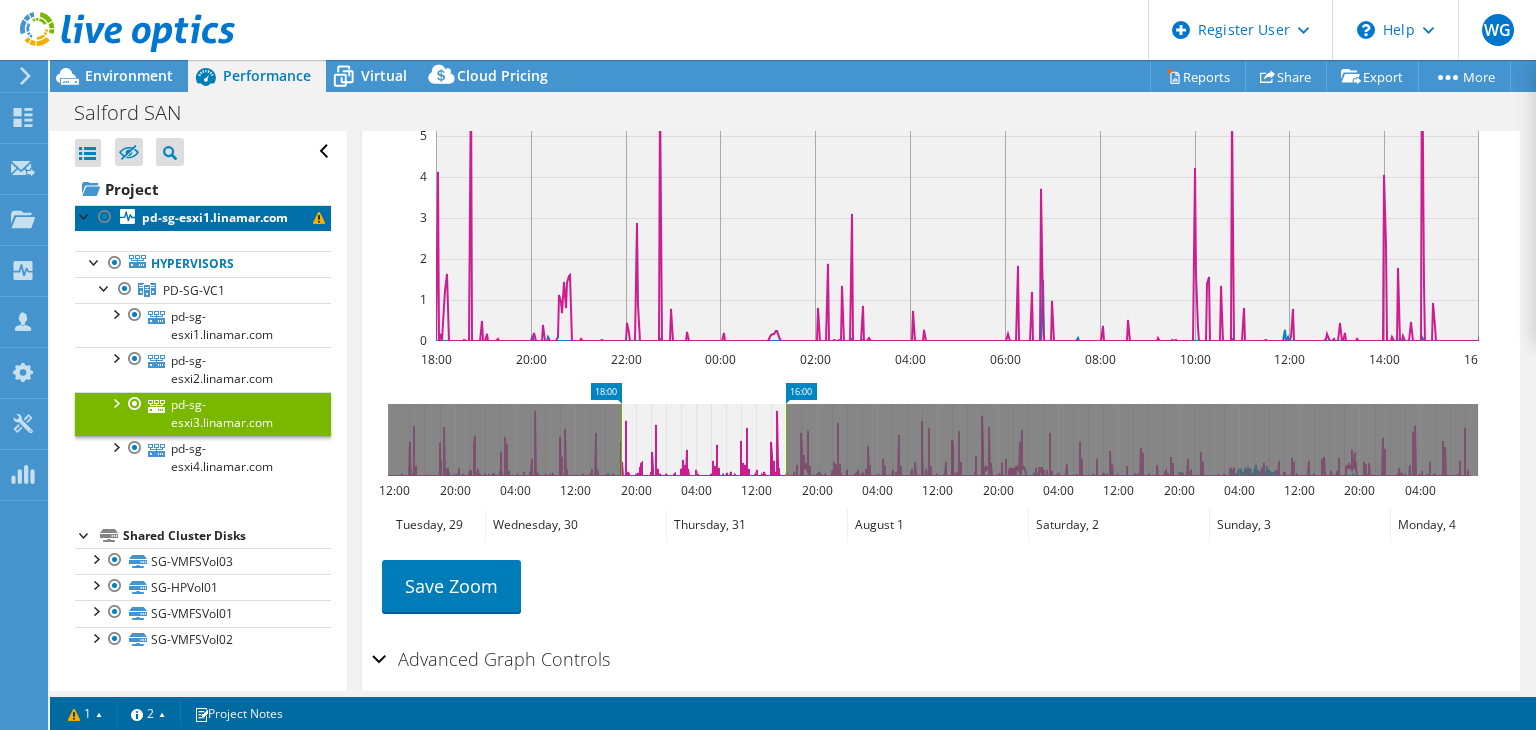click on "pd-sg-esxi1.linamar.com" at bounding box center (215, 217) 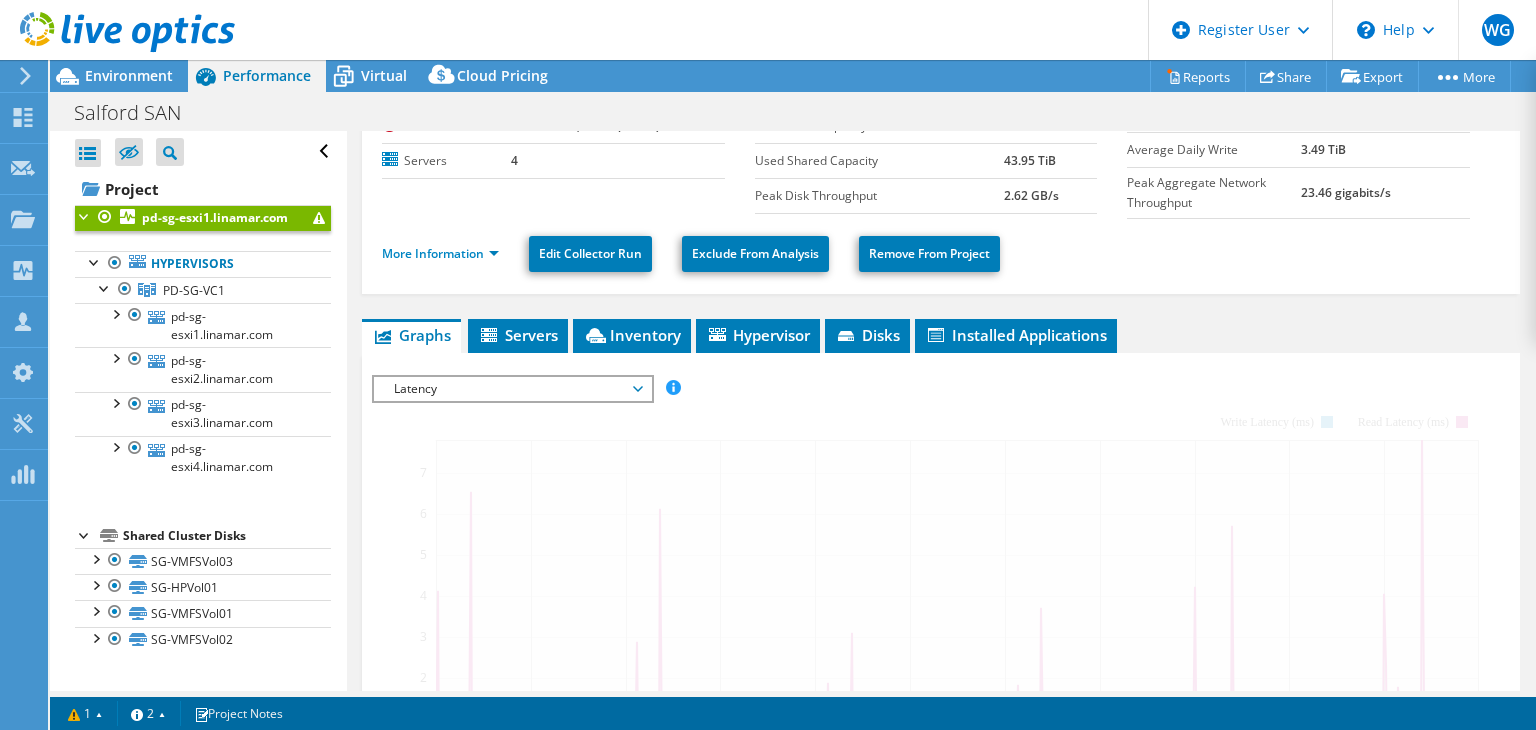scroll, scrollTop: 352, scrollLeft: 0, axis: vertical 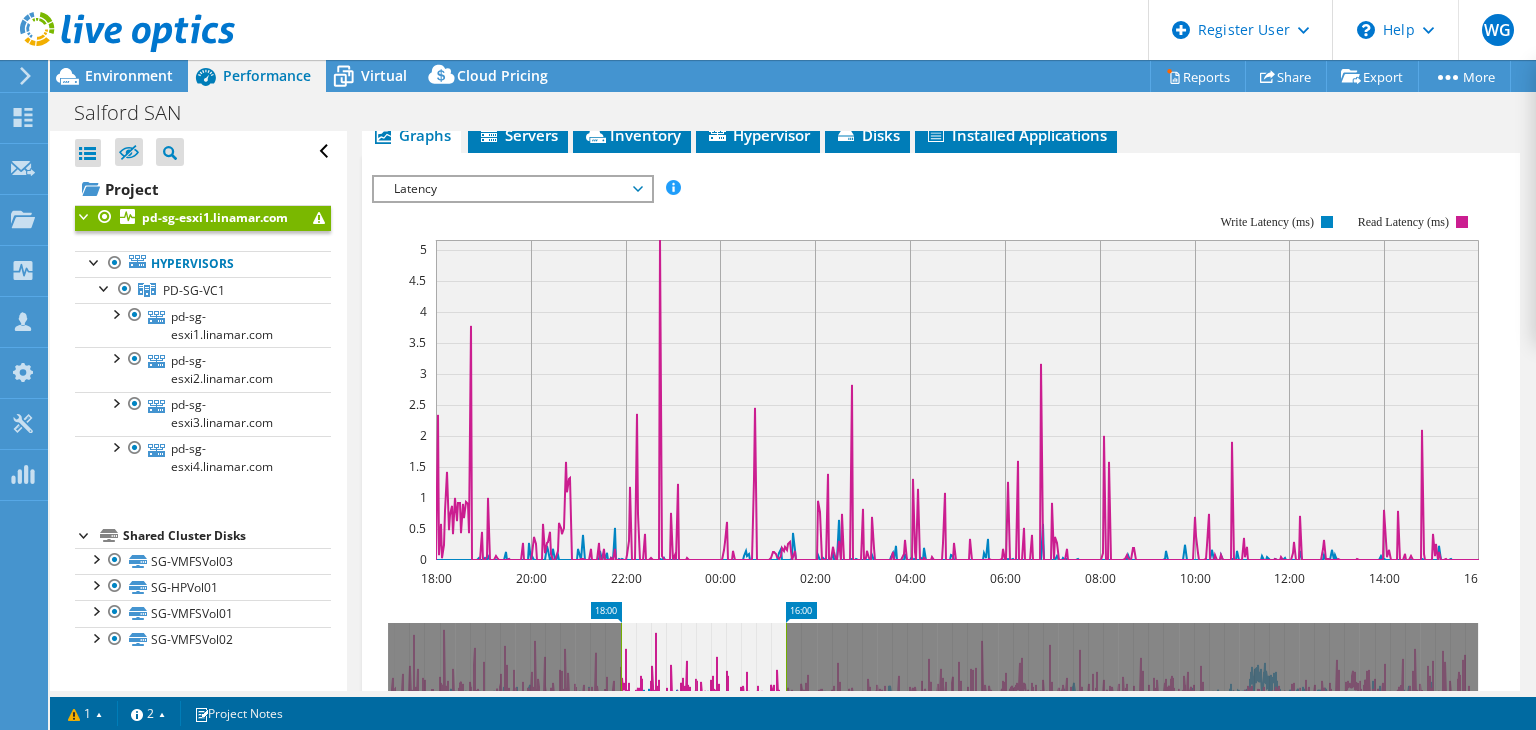 click on "Latency" at bounding box center (512, 189) 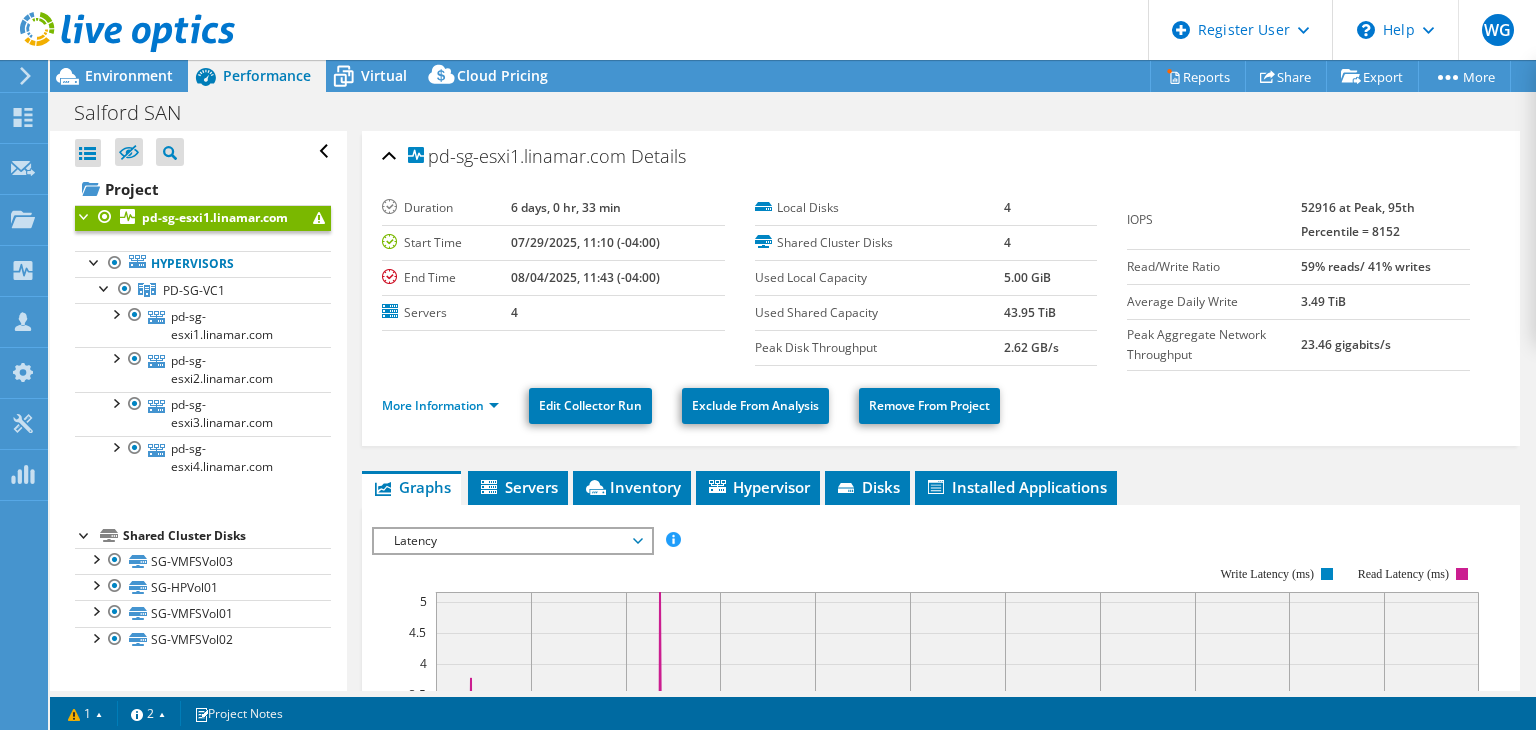 select on "USD" 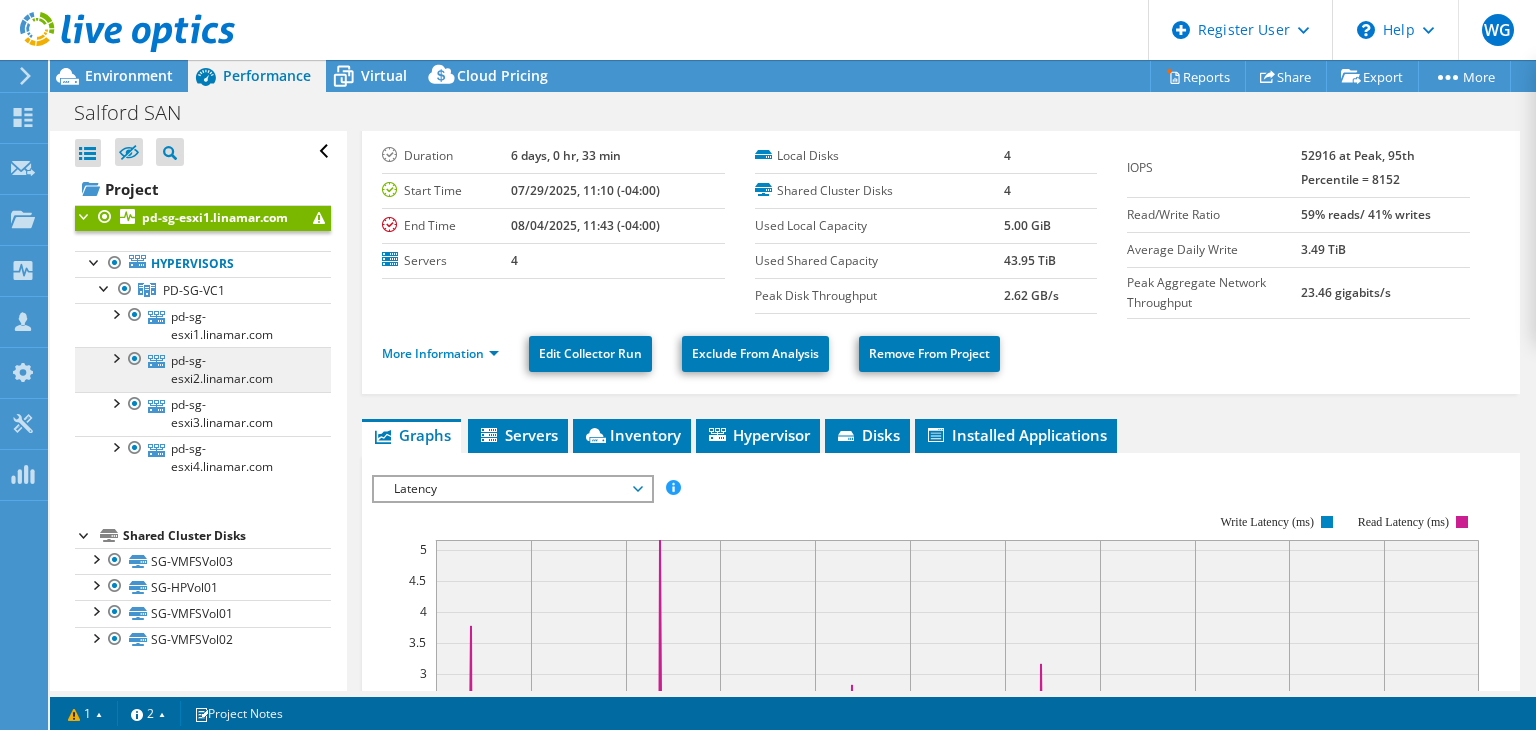 scroll, scrollTop: 0, scrollLeft: 0, axis: both 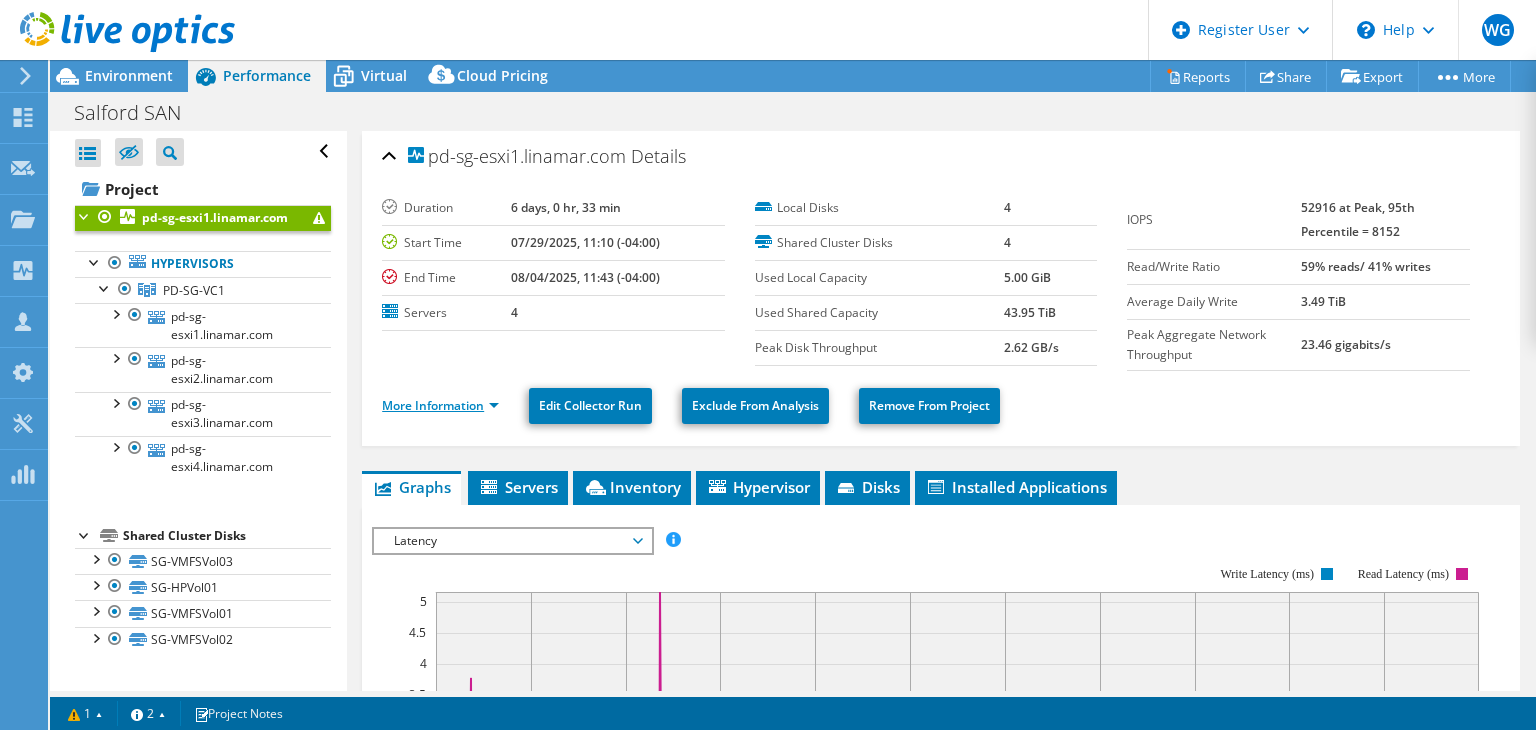 click on "More Information" at bounding box center (440, 405) 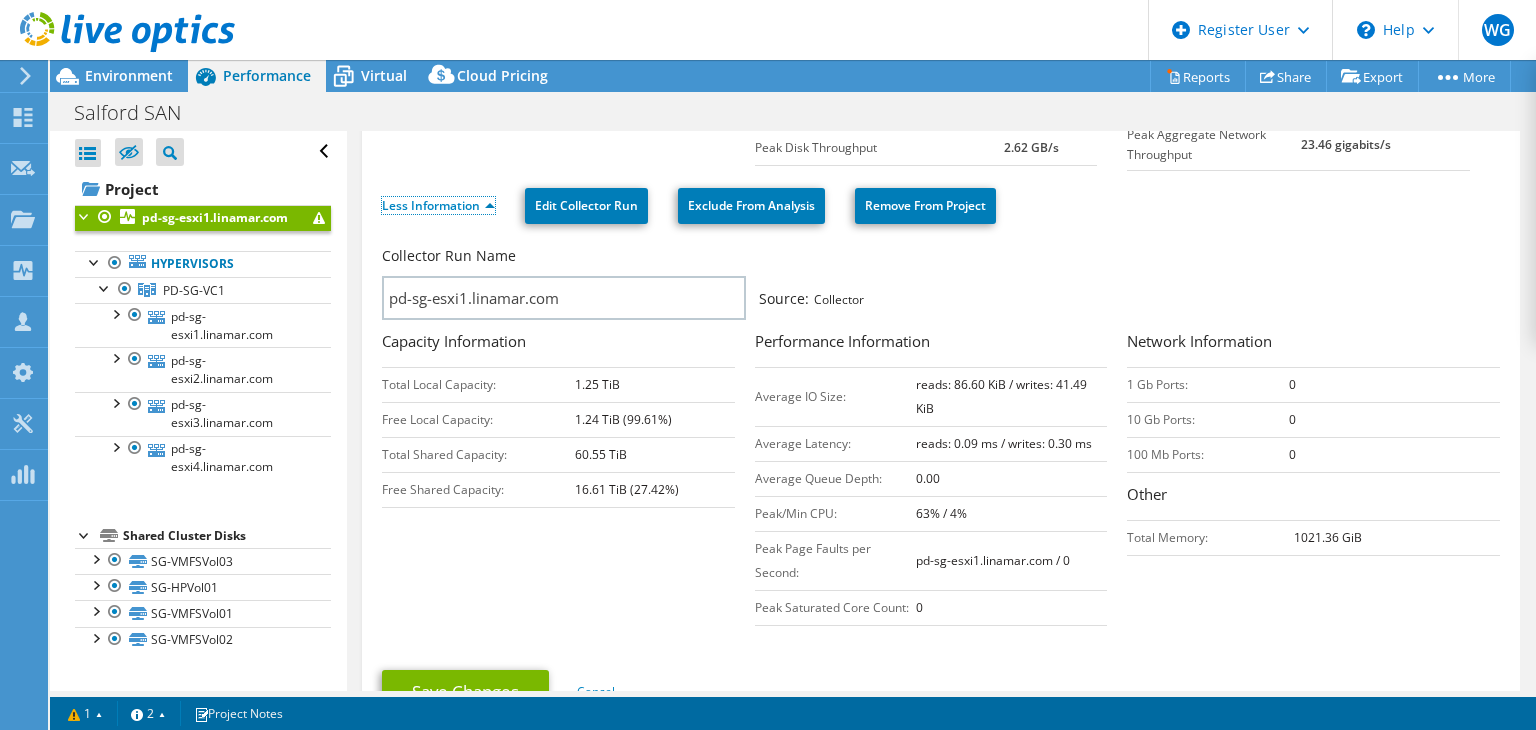scroll, scrollTop: 300, scrollLeft: 0, axis: vertical 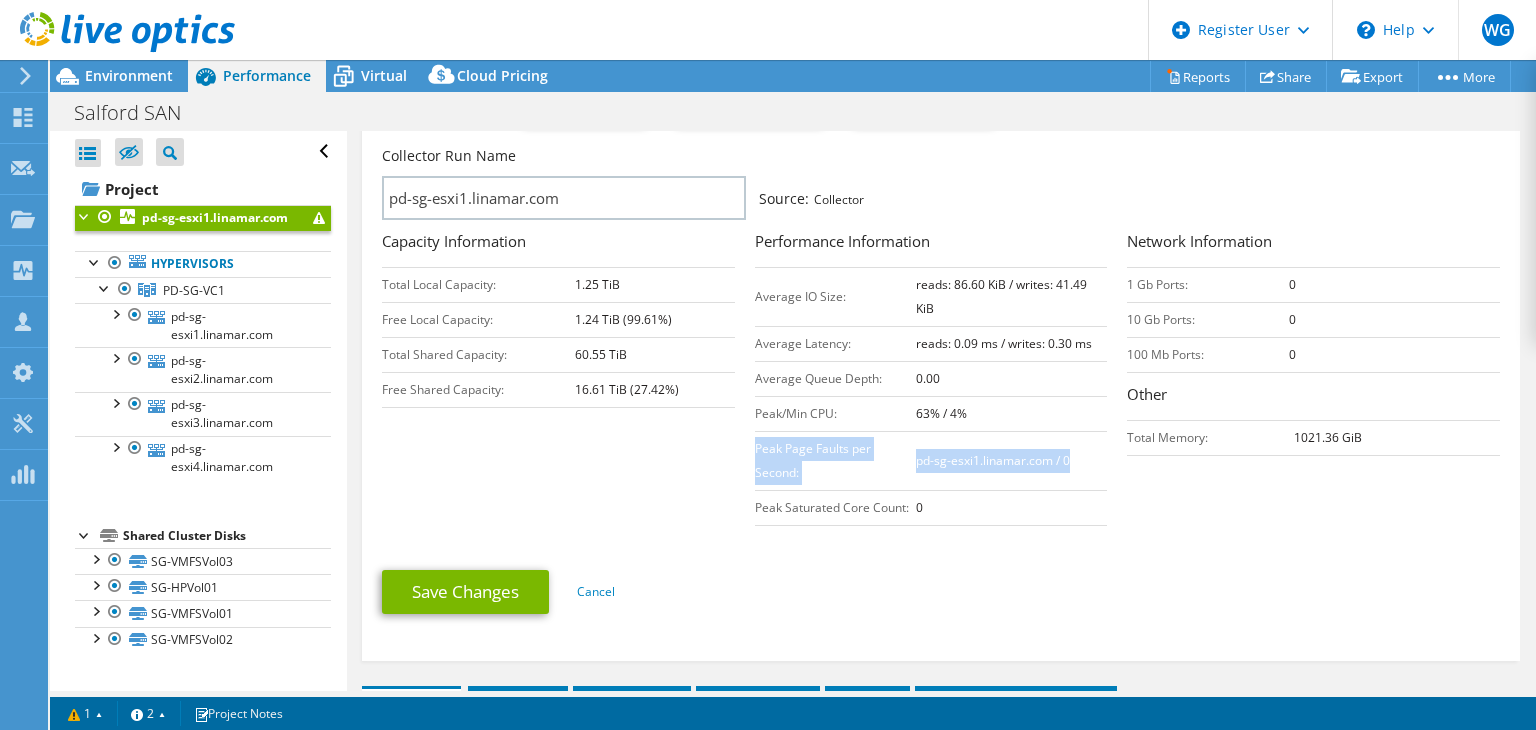 drag, startPoint x: 749, startPoint y: 444, endPoint x: 1066, endPoint y: 465, distance: 317.69482 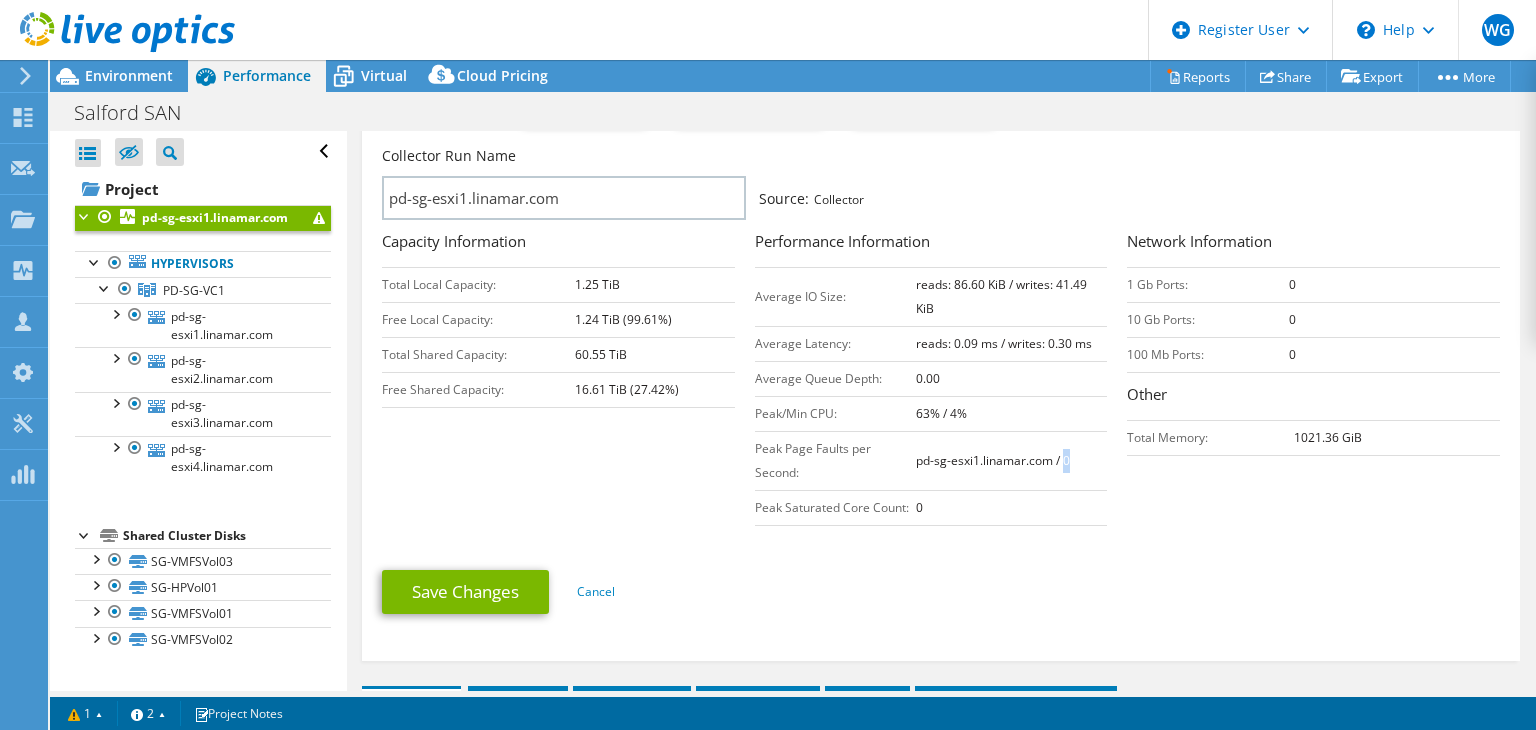 drag, startPoint x: 1054, startPoint y: 462, endPoint x: 1068, endPoint y: 461, distance: 14.035668 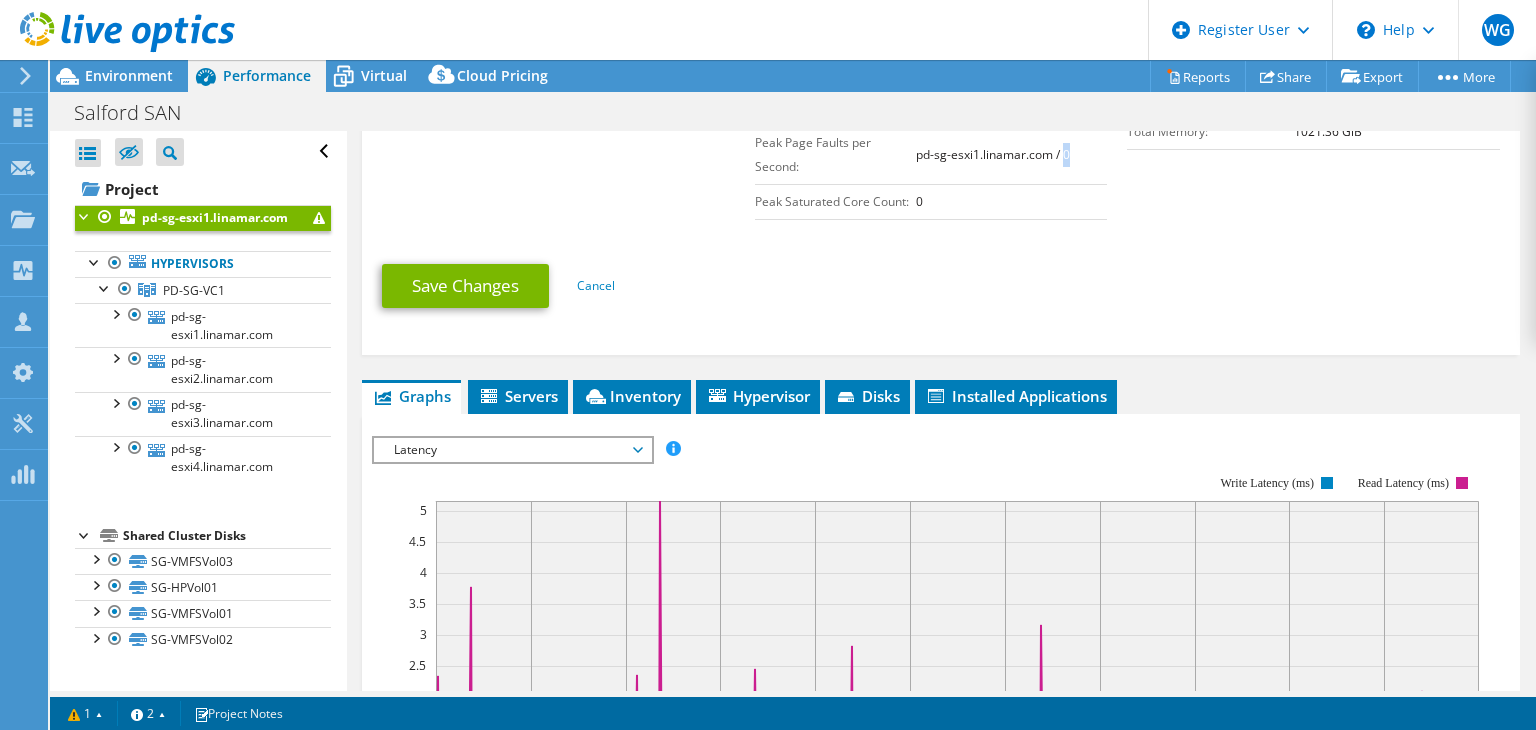 scroll, scrollTop: 700, scrollLeft: 0, axis: vertical 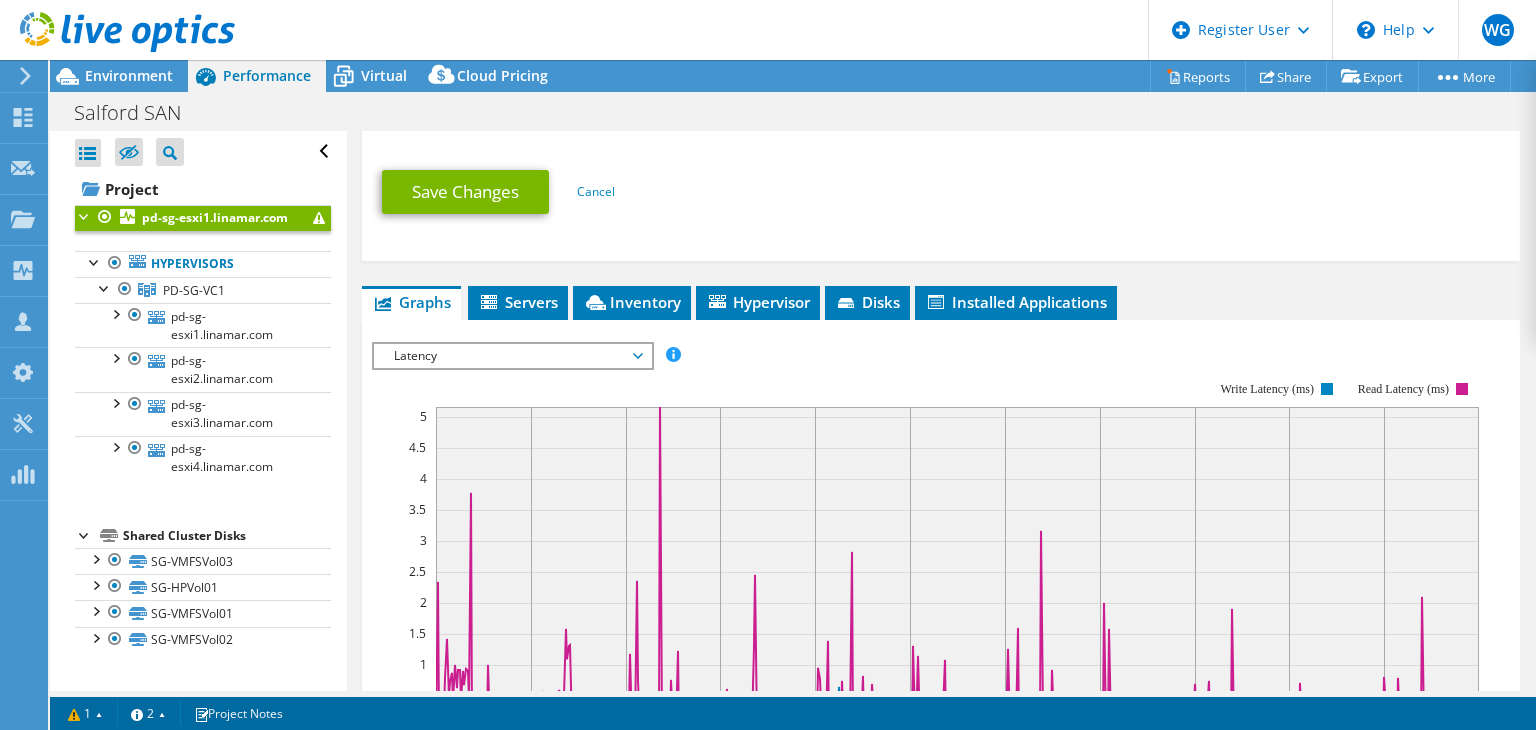 click on "Latency" at bounding box center (512, 356) 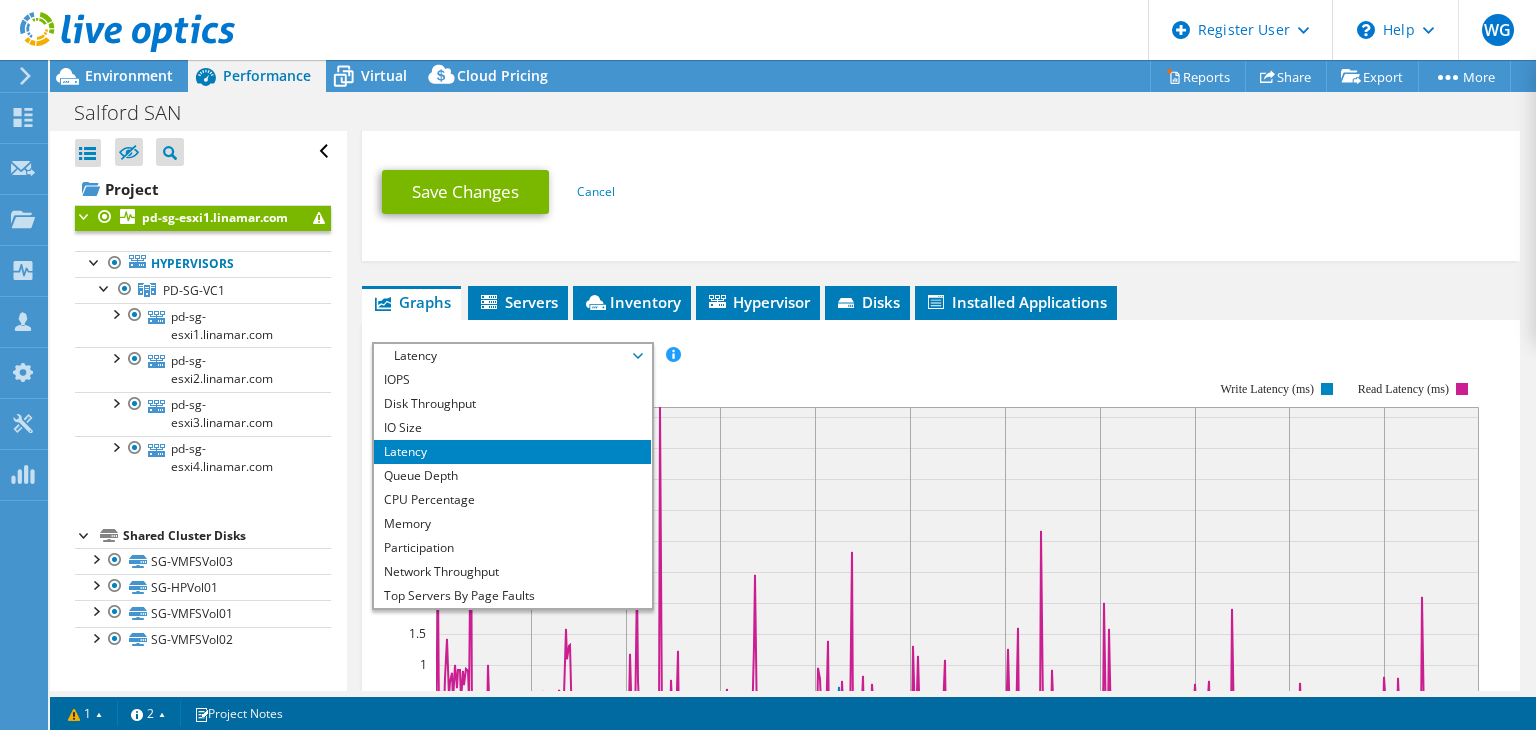 scroll, scrollTop: 900, scrollLeft: 0, axis: vertical 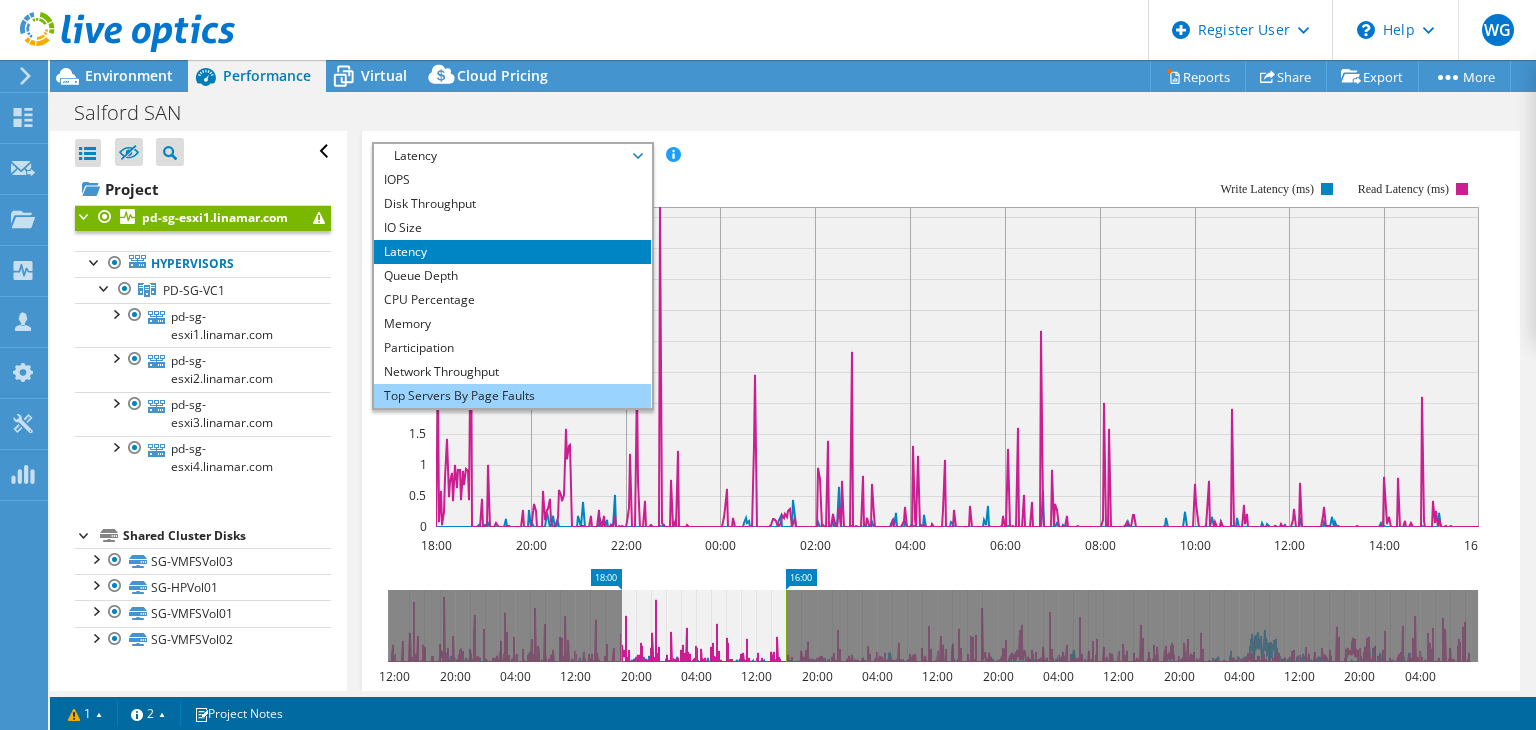 click on "Top Servers By Page Faults" at bounding box center (512, 396) 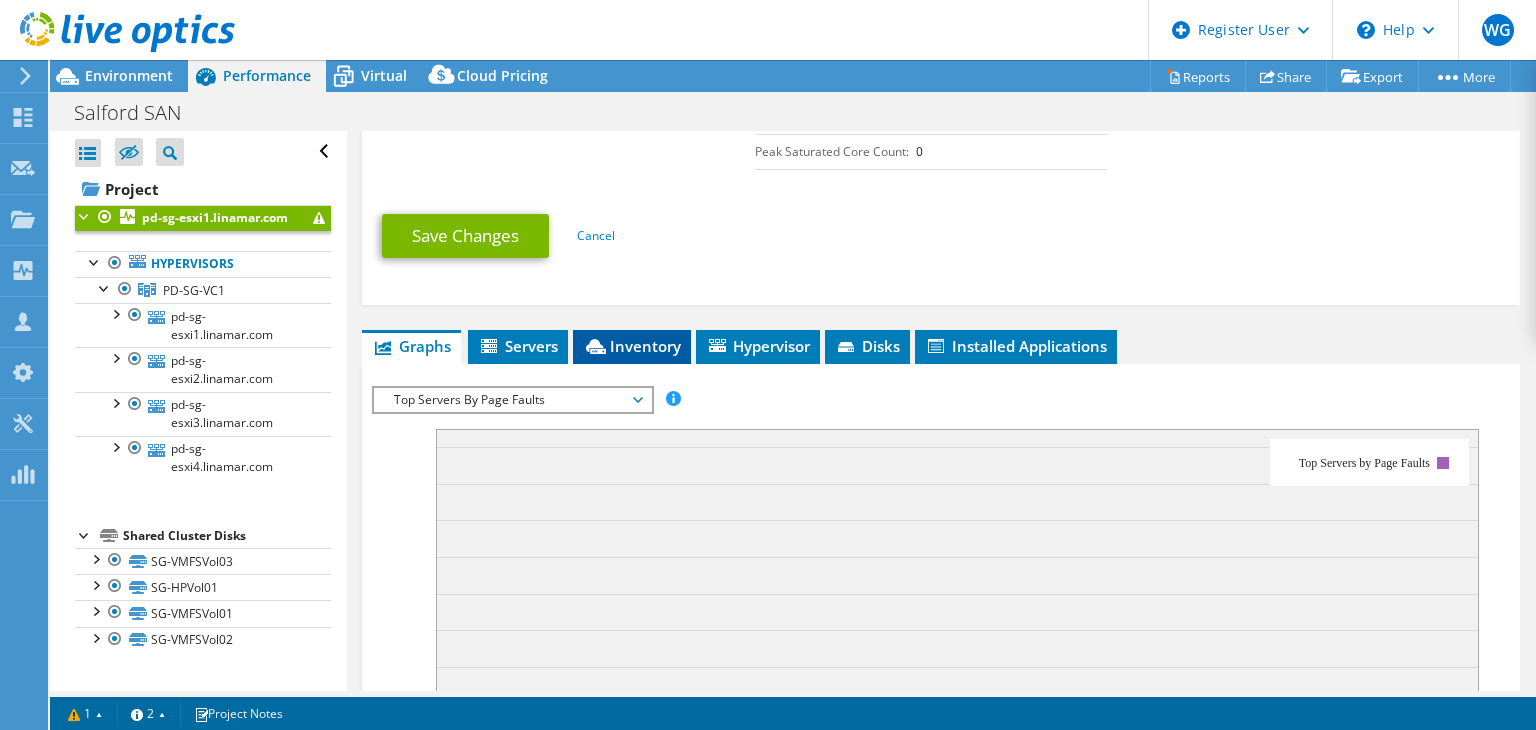 scroll, scrollTop: 606, scrollLeft: 0, axis: vertical 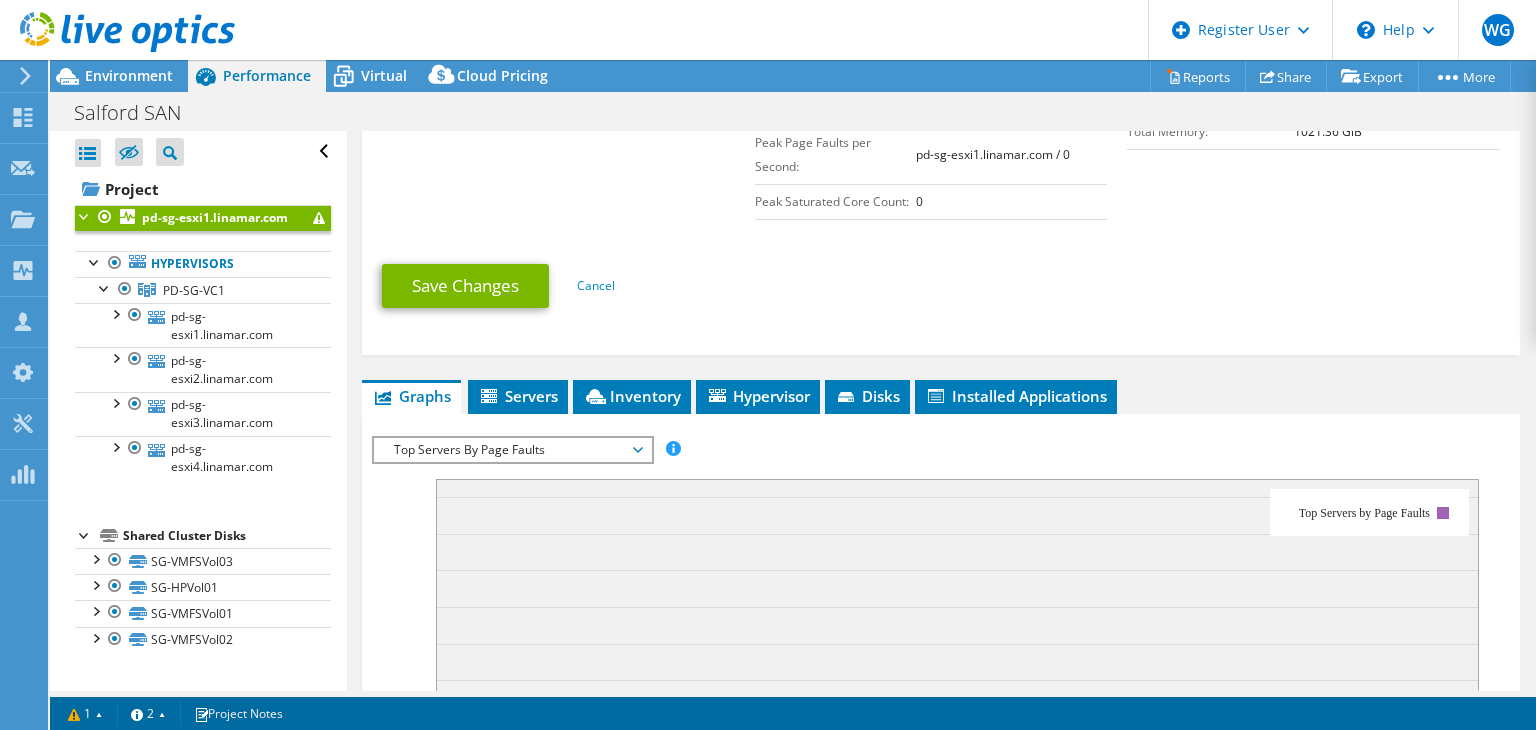 click on "Top Servers By Page Faults" at bounding box center [512, 450] 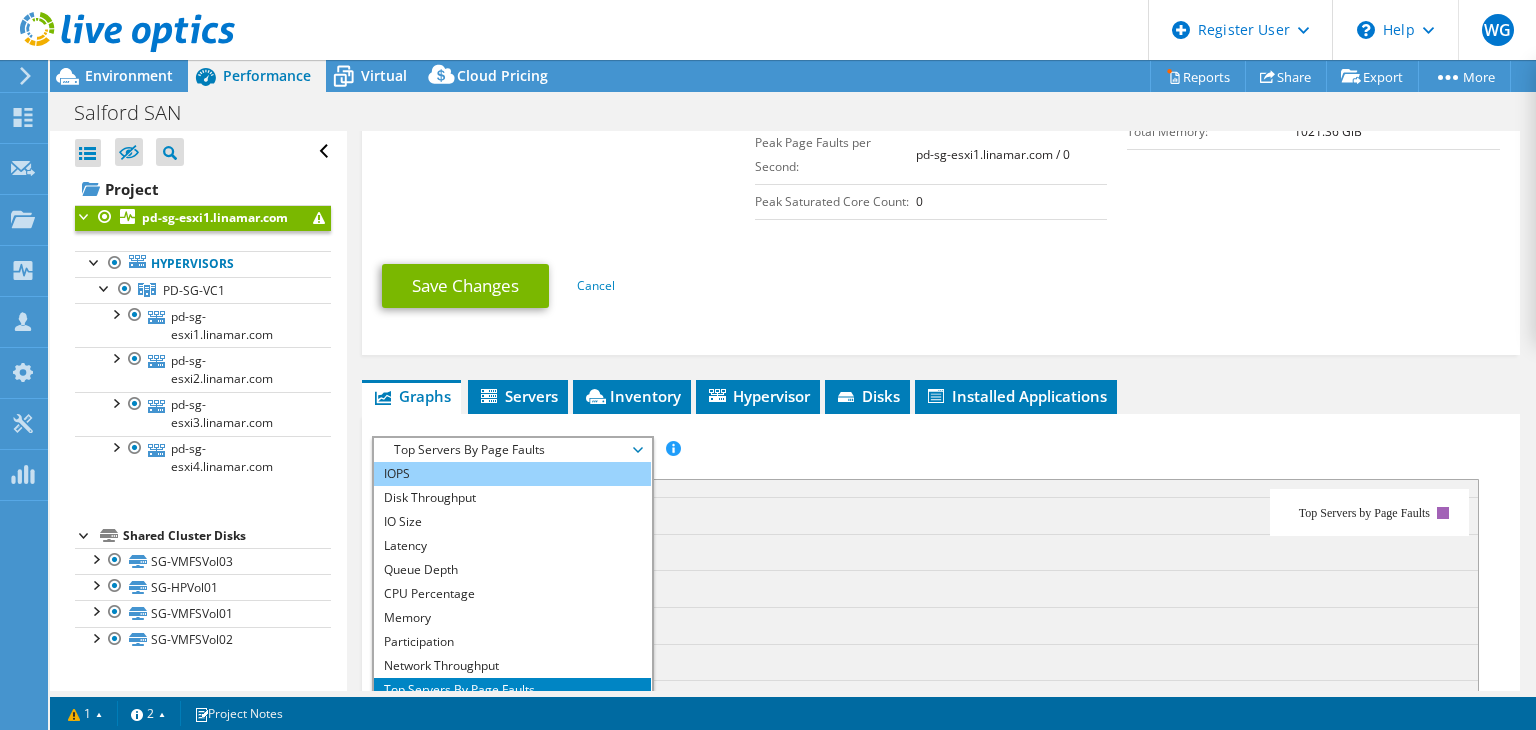click on "IOPS" at bounding box center (512, 474) 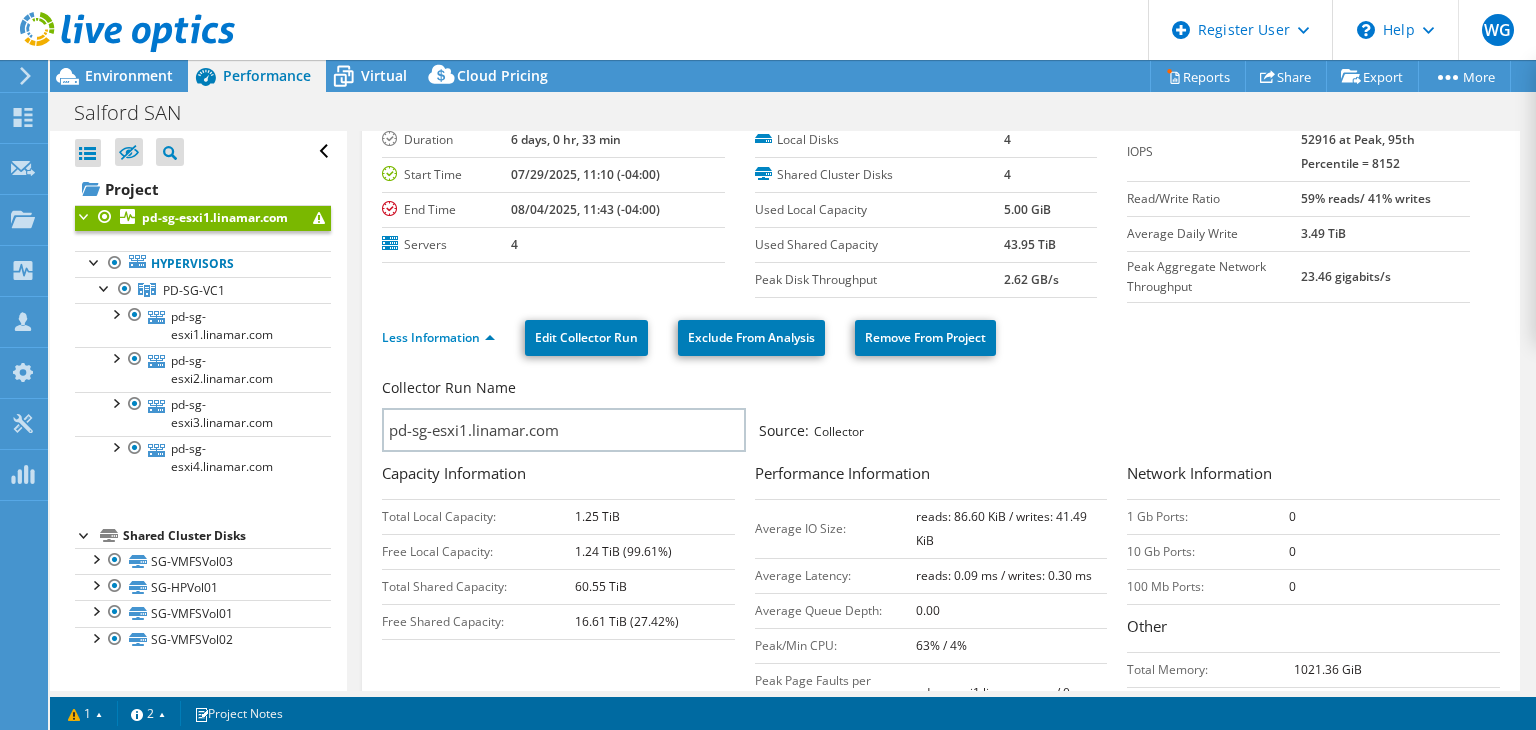 scroll, scrollTop: 0, scrollLeft: 0, axis: both 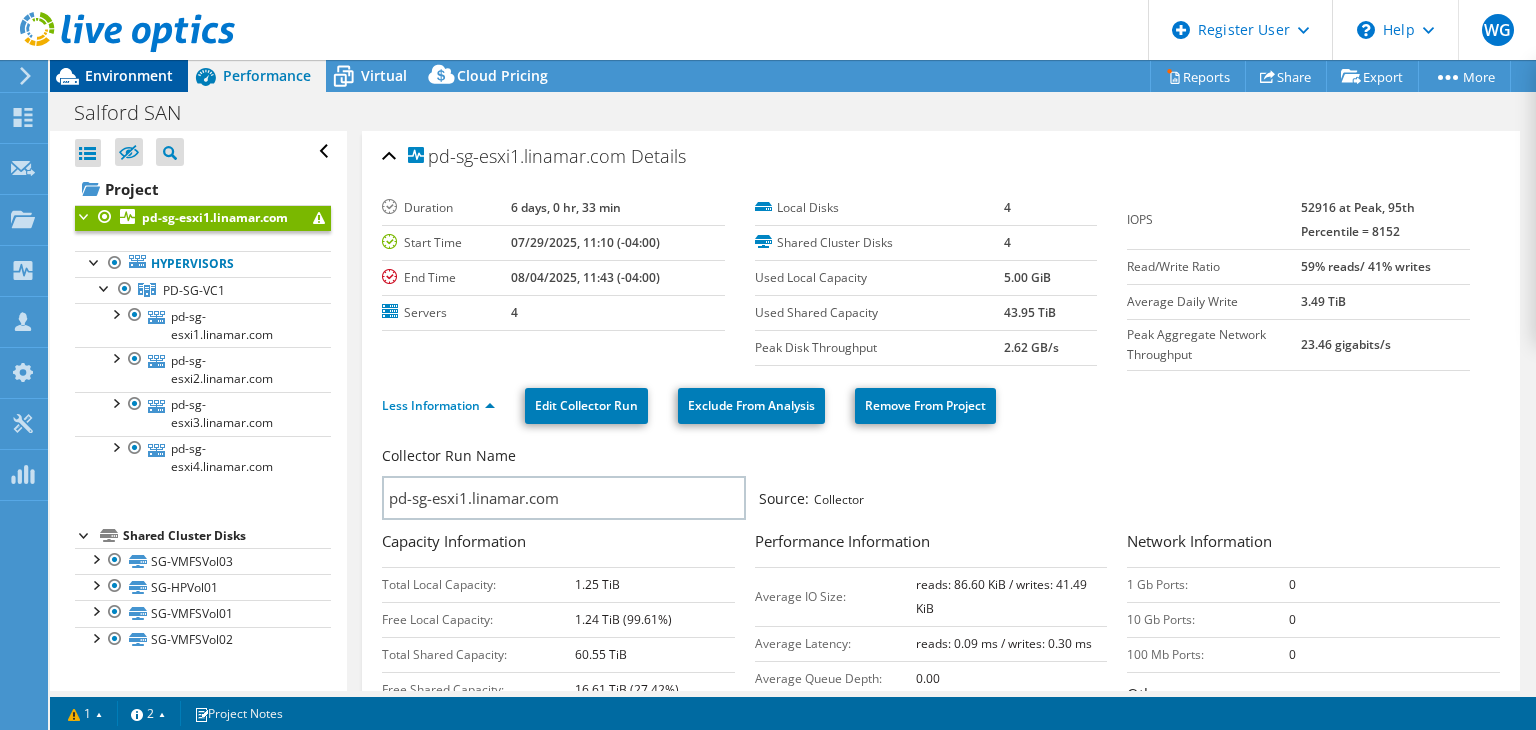 click on "Environment" at bounding box center [119, 76] 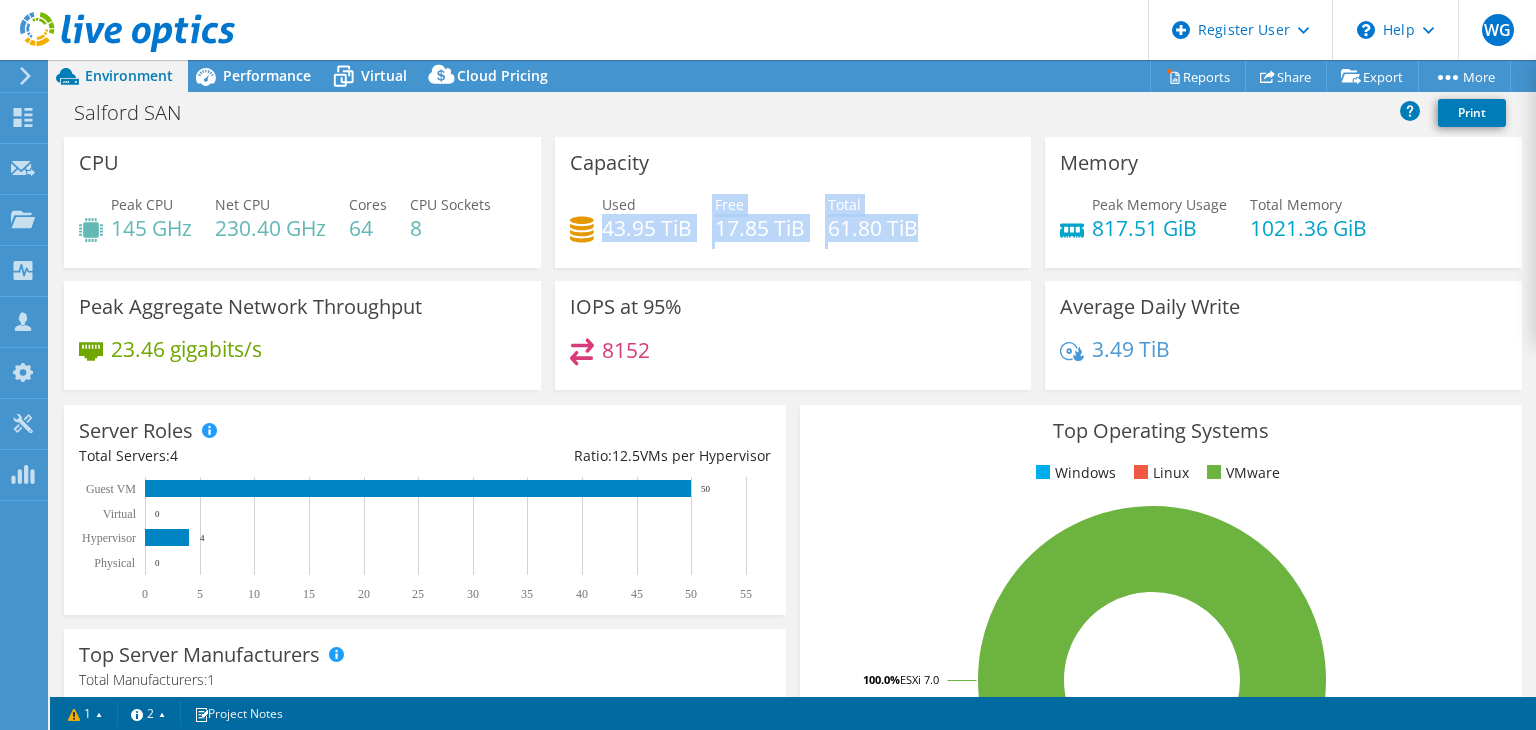 drag, startPoint x: 601, startPoint y: 236, endPoint x: 931, endPoint y: 235, distance: 330.00153 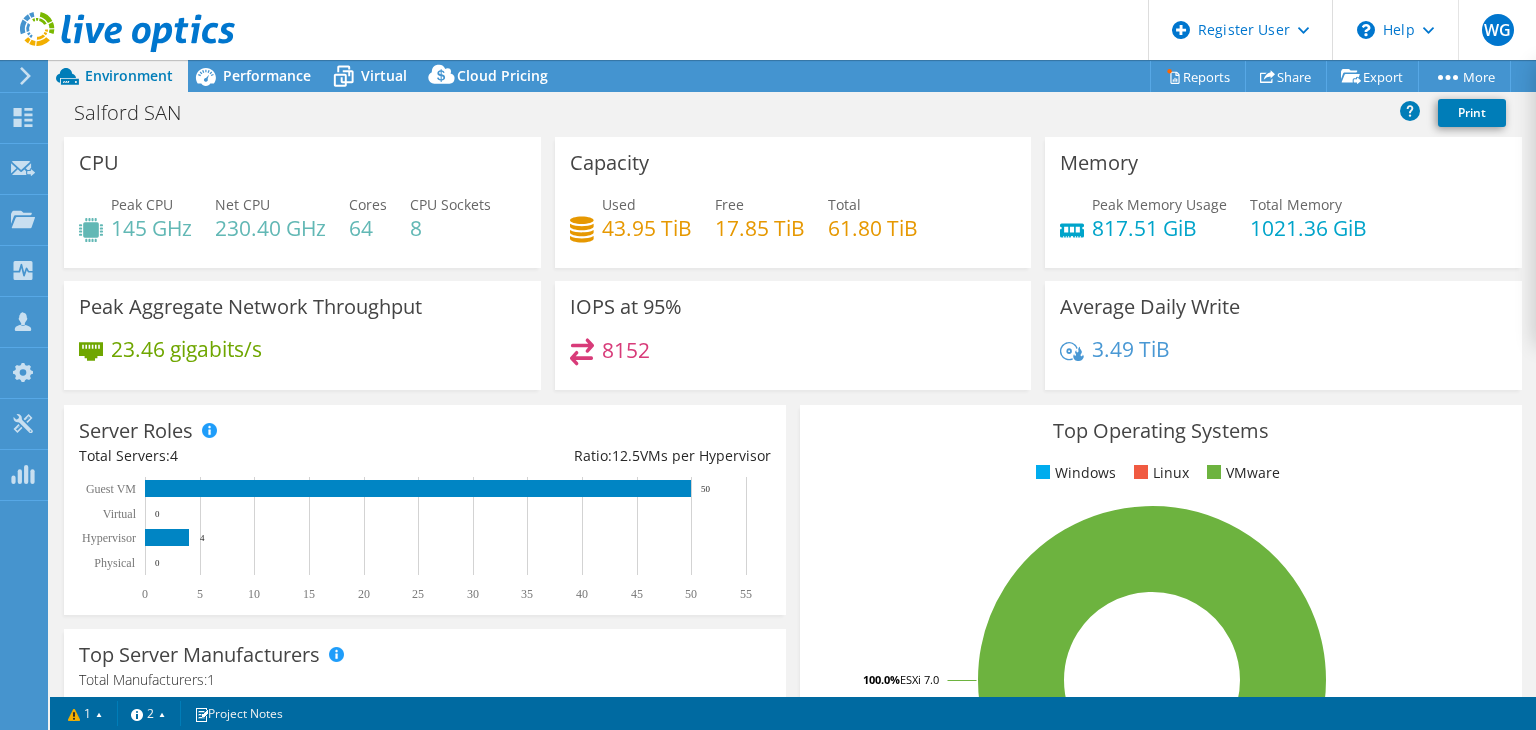 drag, startPoint x: 924, startPoint y: 235, endPoint x: 861, endPoint y: 234, distance: 63.007935 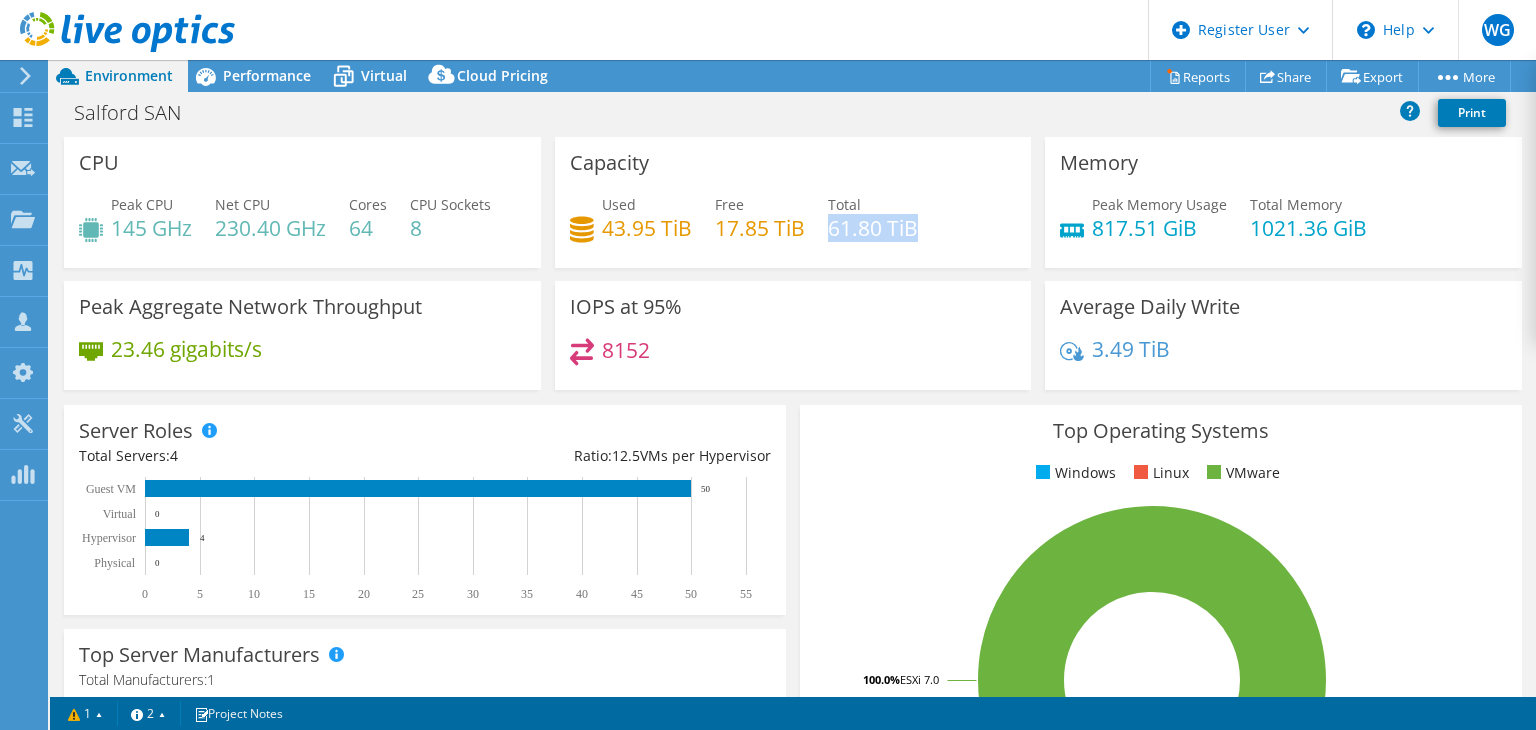 drag, startPoint x: 822, startPoint y: 225, endPoint x: 659, endPoint y: 229, distance: 163.04907 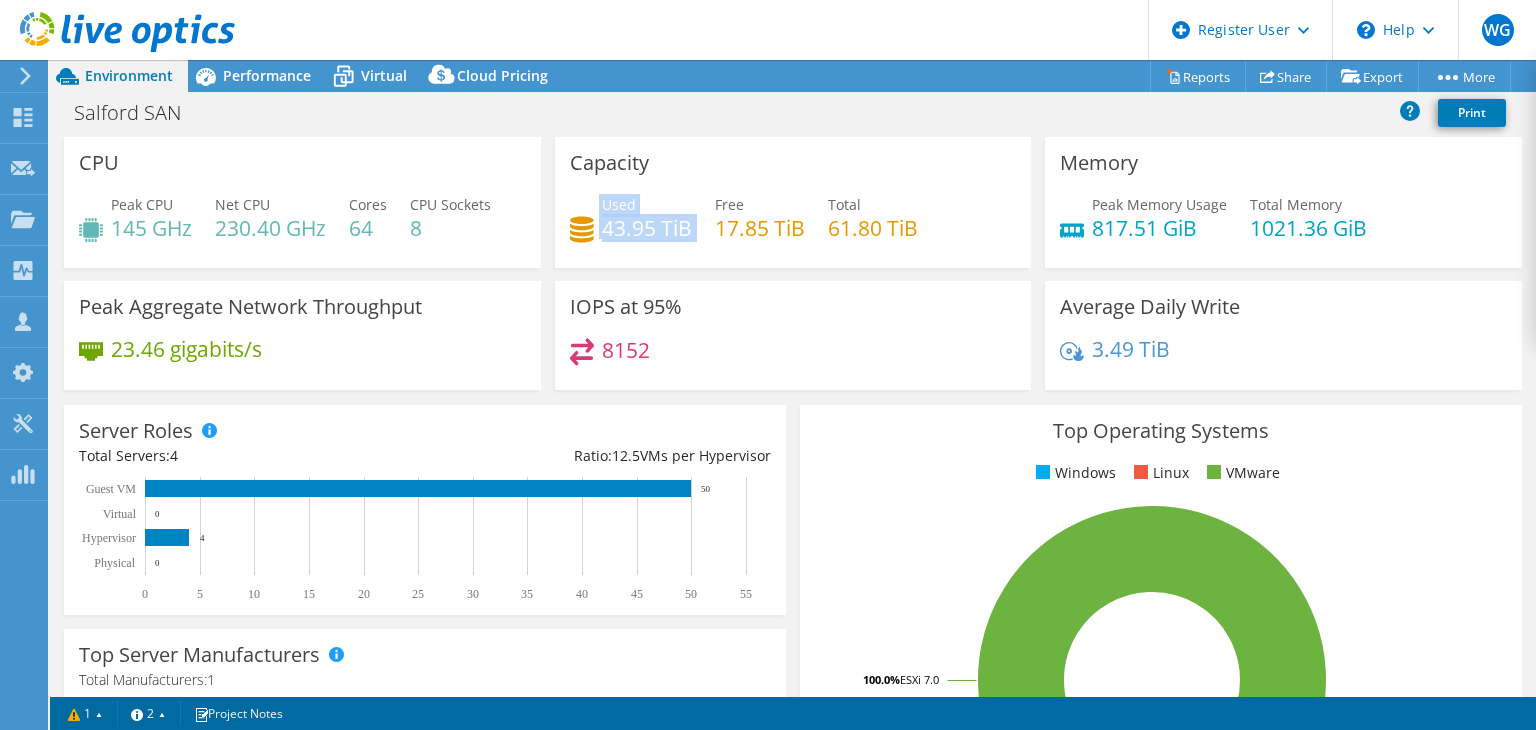 drag, startPoint x: 686, startPoint y: 226, endPoint x: 590, endPoint y: 229, distance: 96.04687 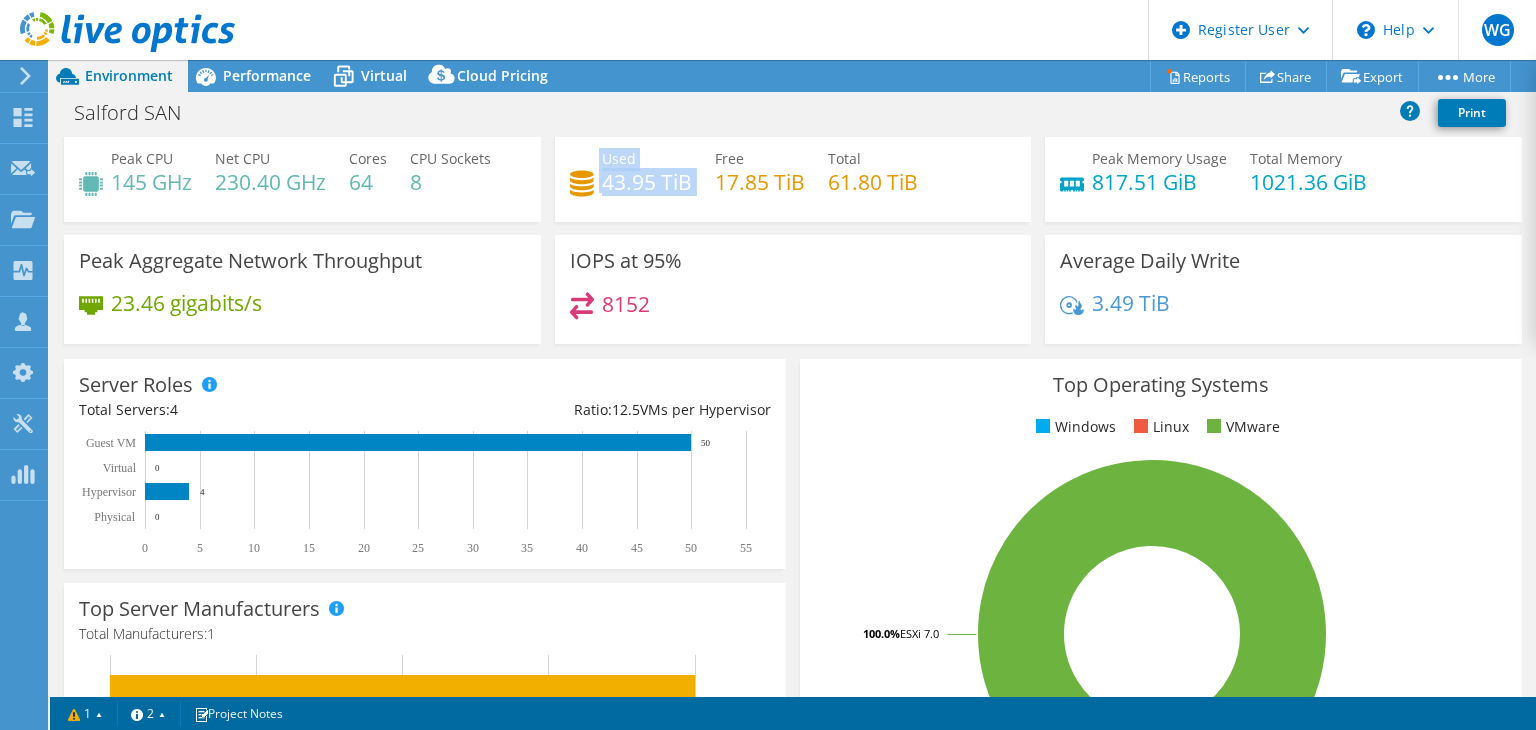 scroll, scrollTop: 0, scrollLeft: 0, axis: both 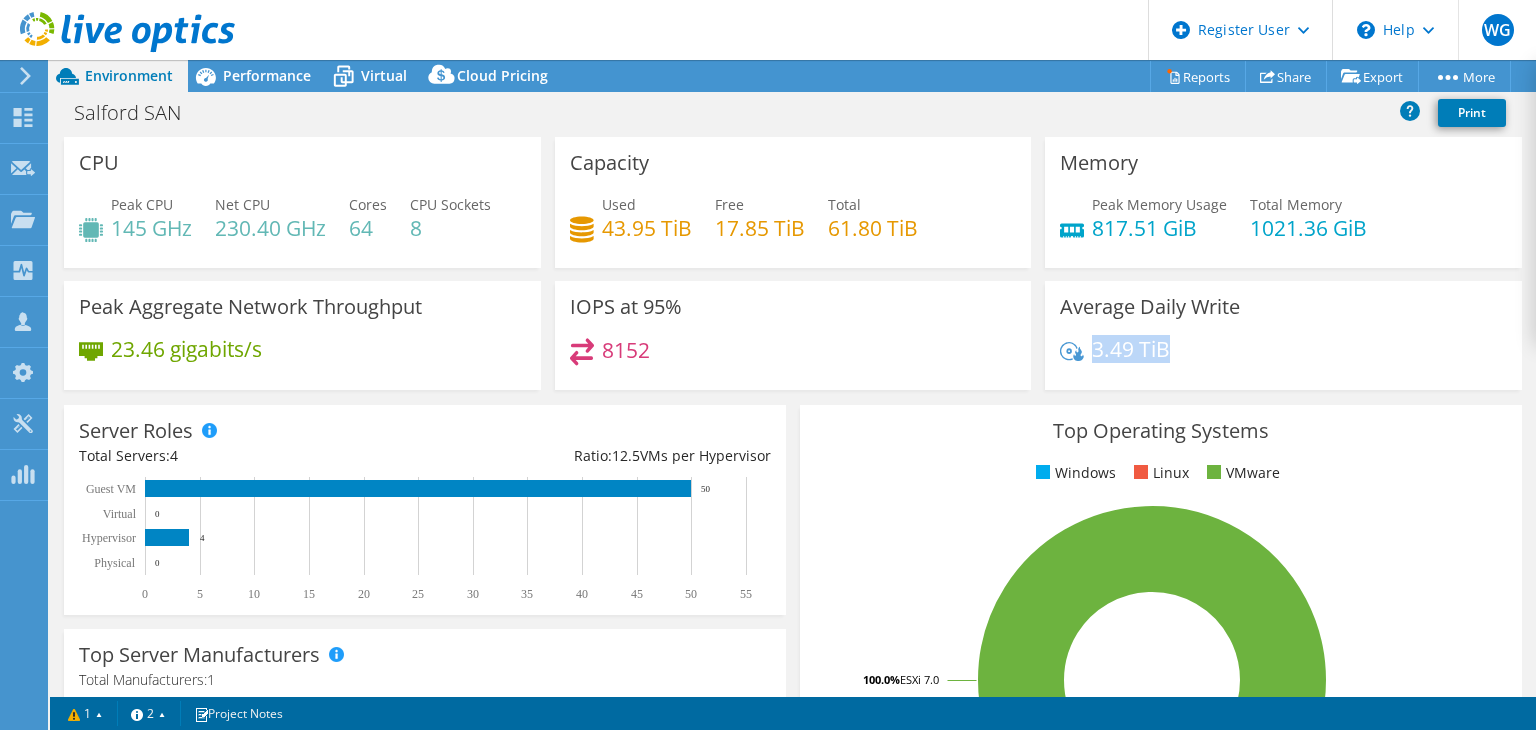 drag, startPoint x: 1180, startPoint y: 347, endPoint x: 1084, endPoint y: 351, distance: 96.0833 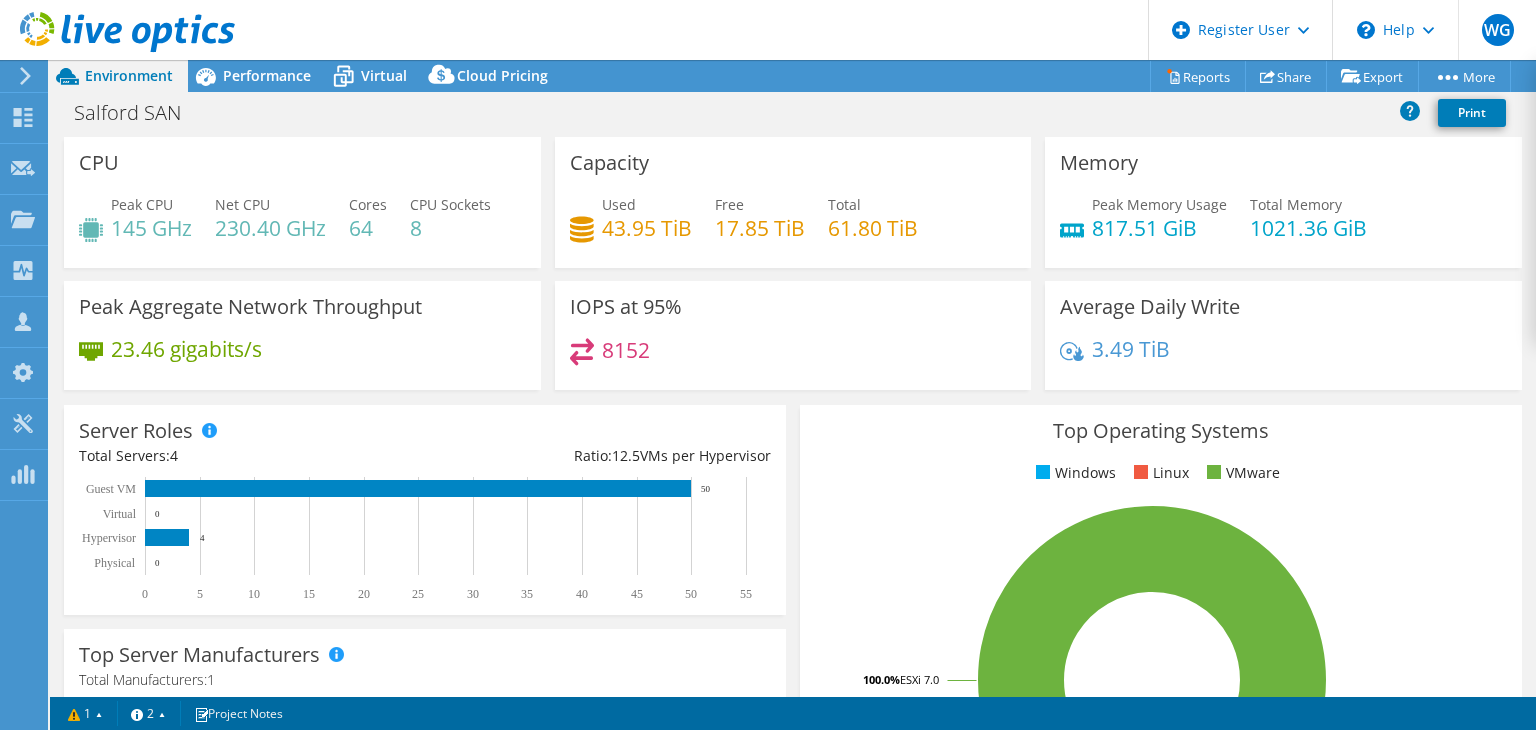 click on "3.49 TiB" at bounding box center [1283, 359] 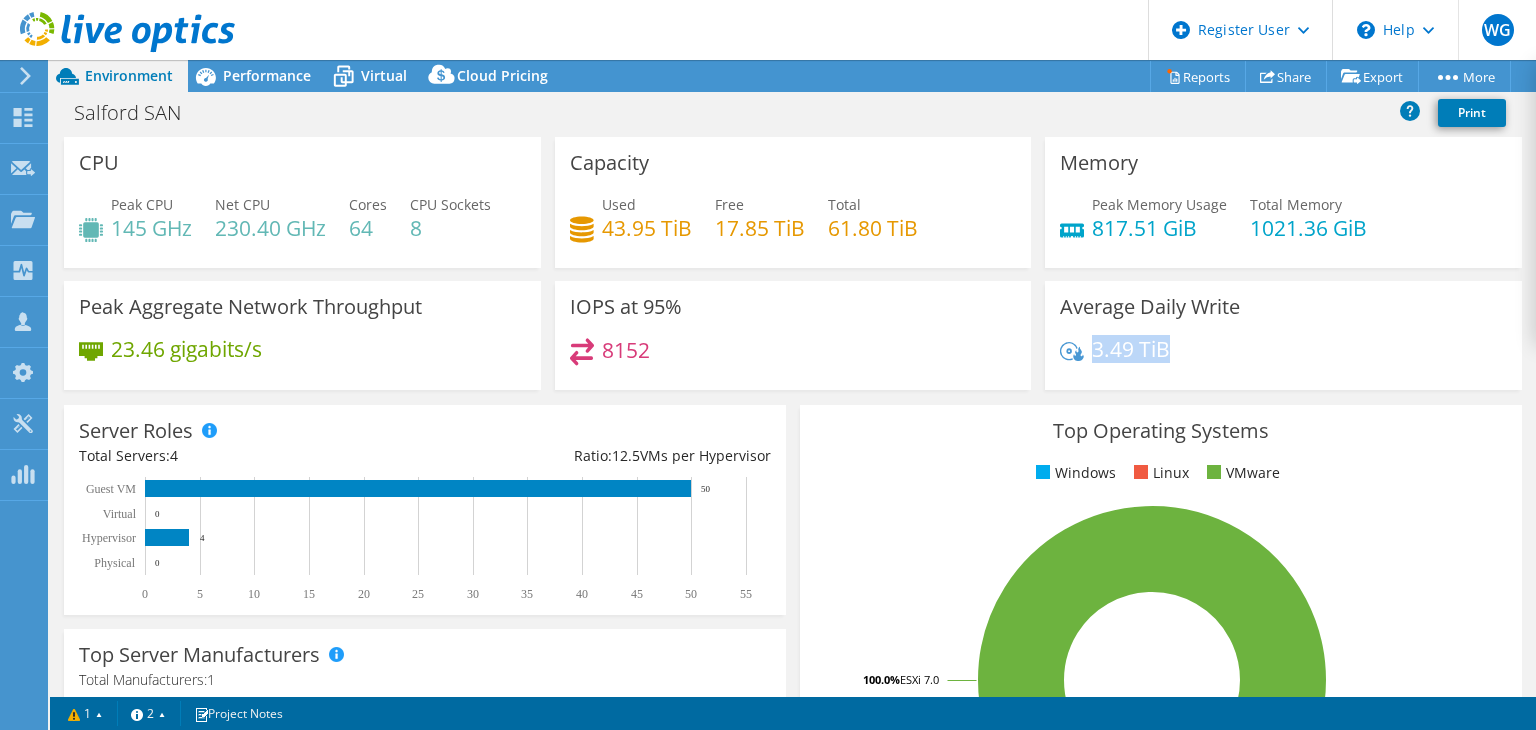 drag, startPoint x: 1164, startPoint y: 347, endPoint x: 1086, endPoint y: 352, distance: 78.160095 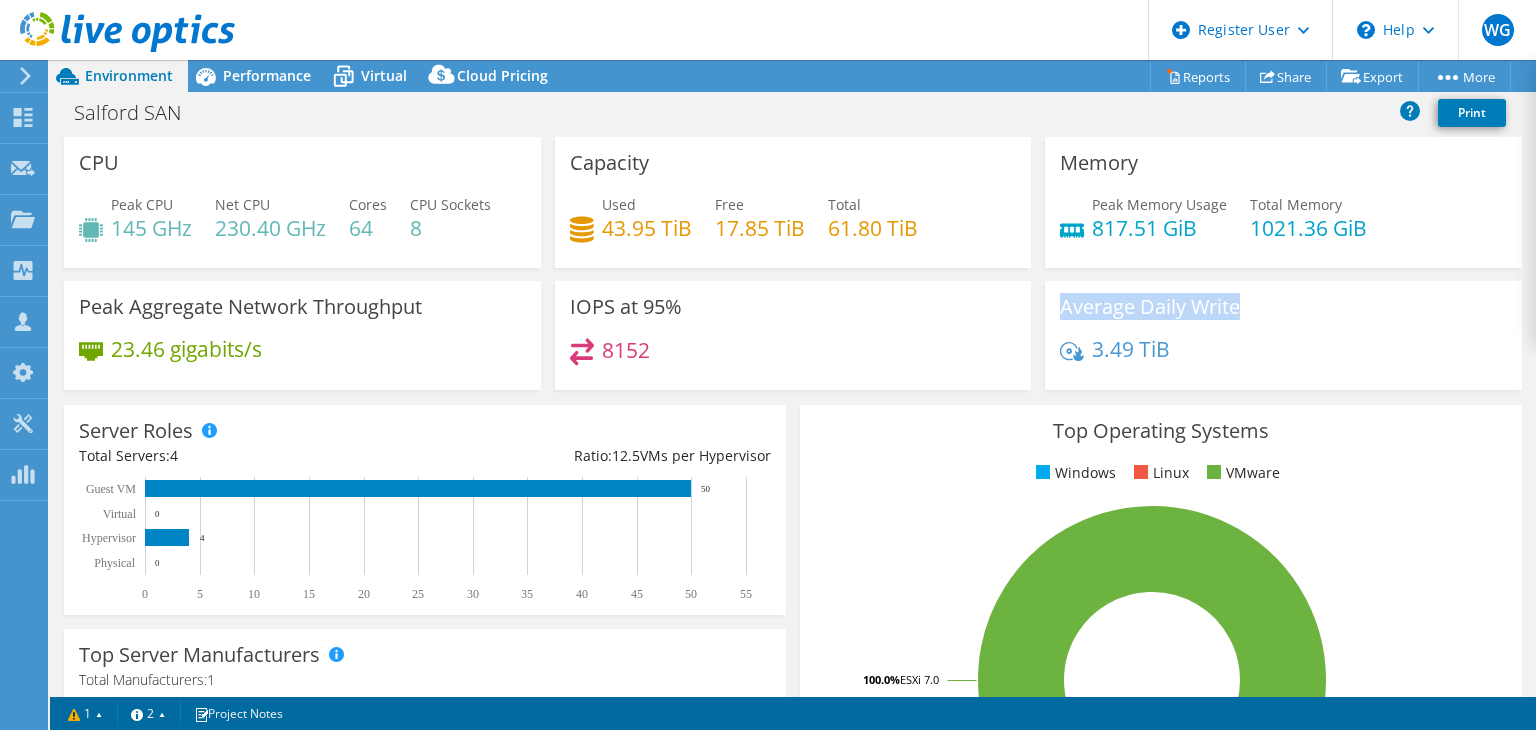 drag, startPoint x: 1048, startPoint y: 311, endPoint x: 1226, endPoint y: 304, distance: 178.13759 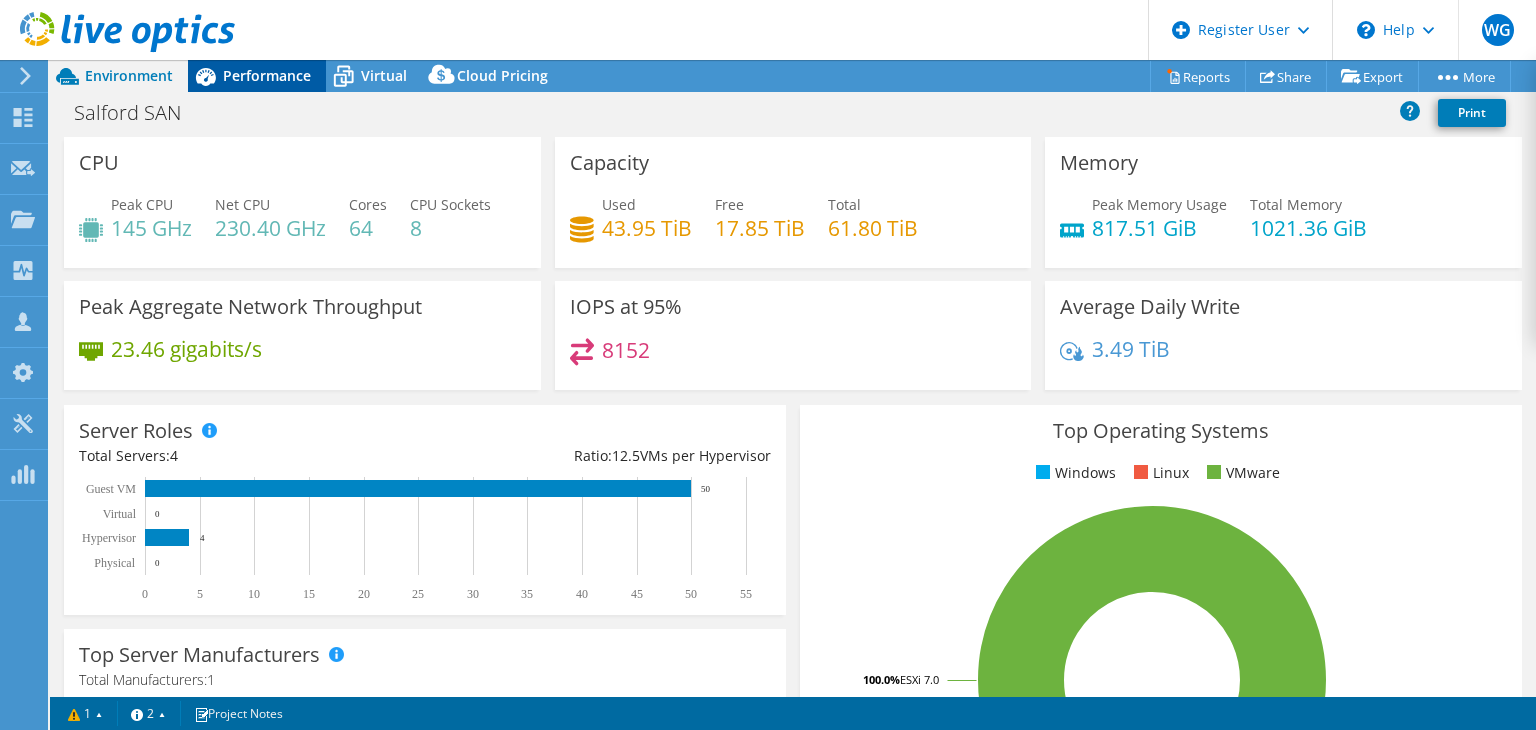 click on "Performance" at bounding box center (267, 75) 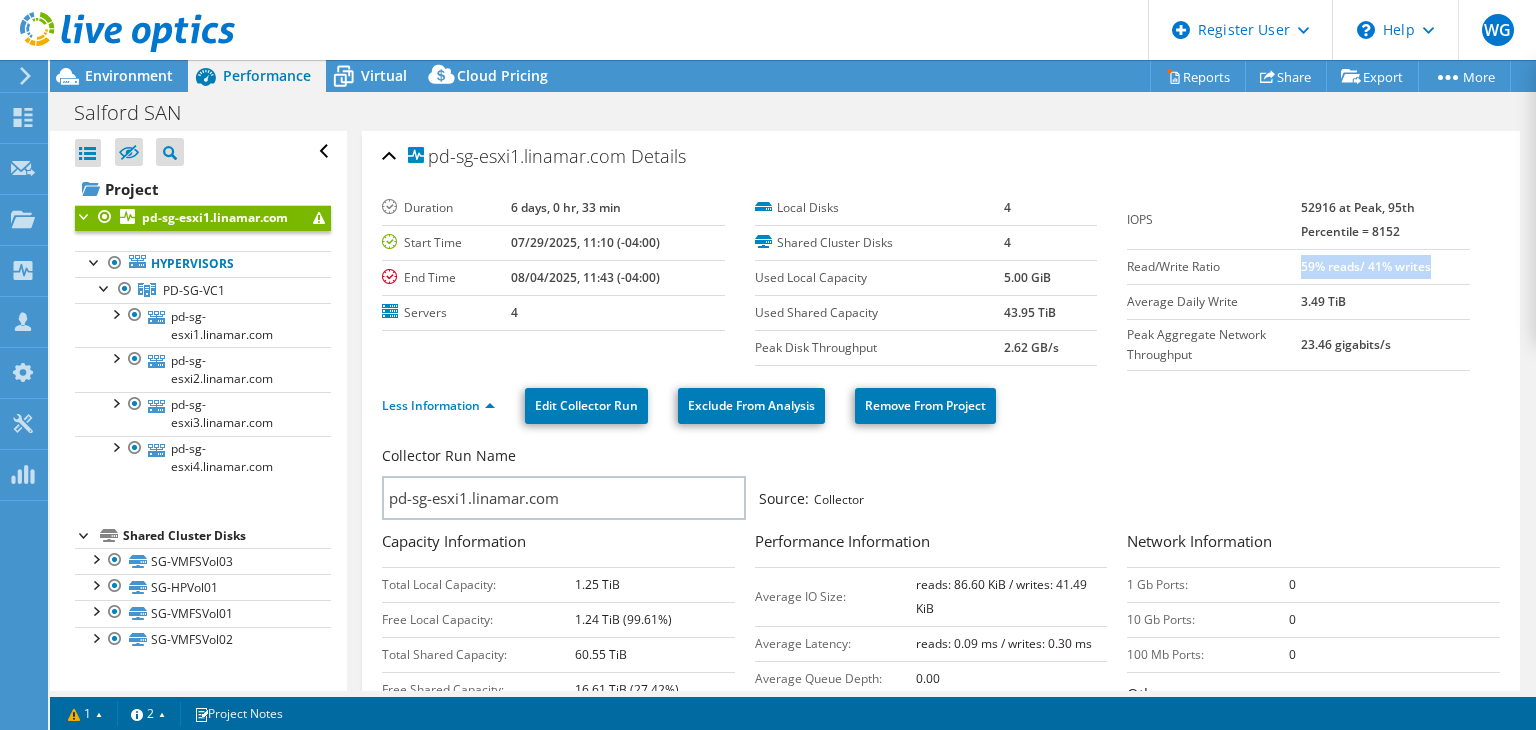 drag, startPoint x: 1291, startPoint y: 268, endPoint x: 1452, endPoint y: 261, distance: 161.1521 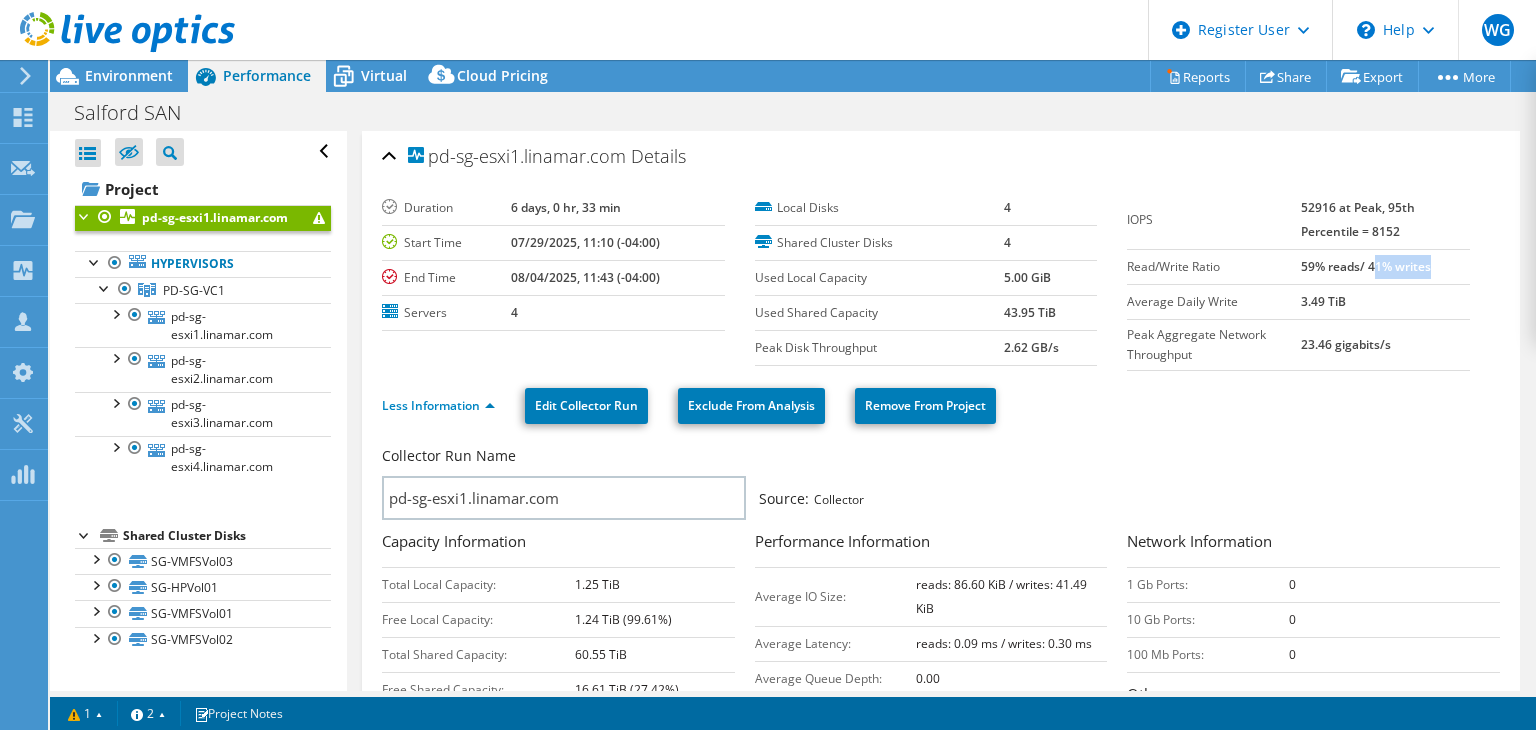 drag, startPoint x: 1364, startPoint y: 269, endPoint x: 1349, endPoint y: 265, distance: 15.524175 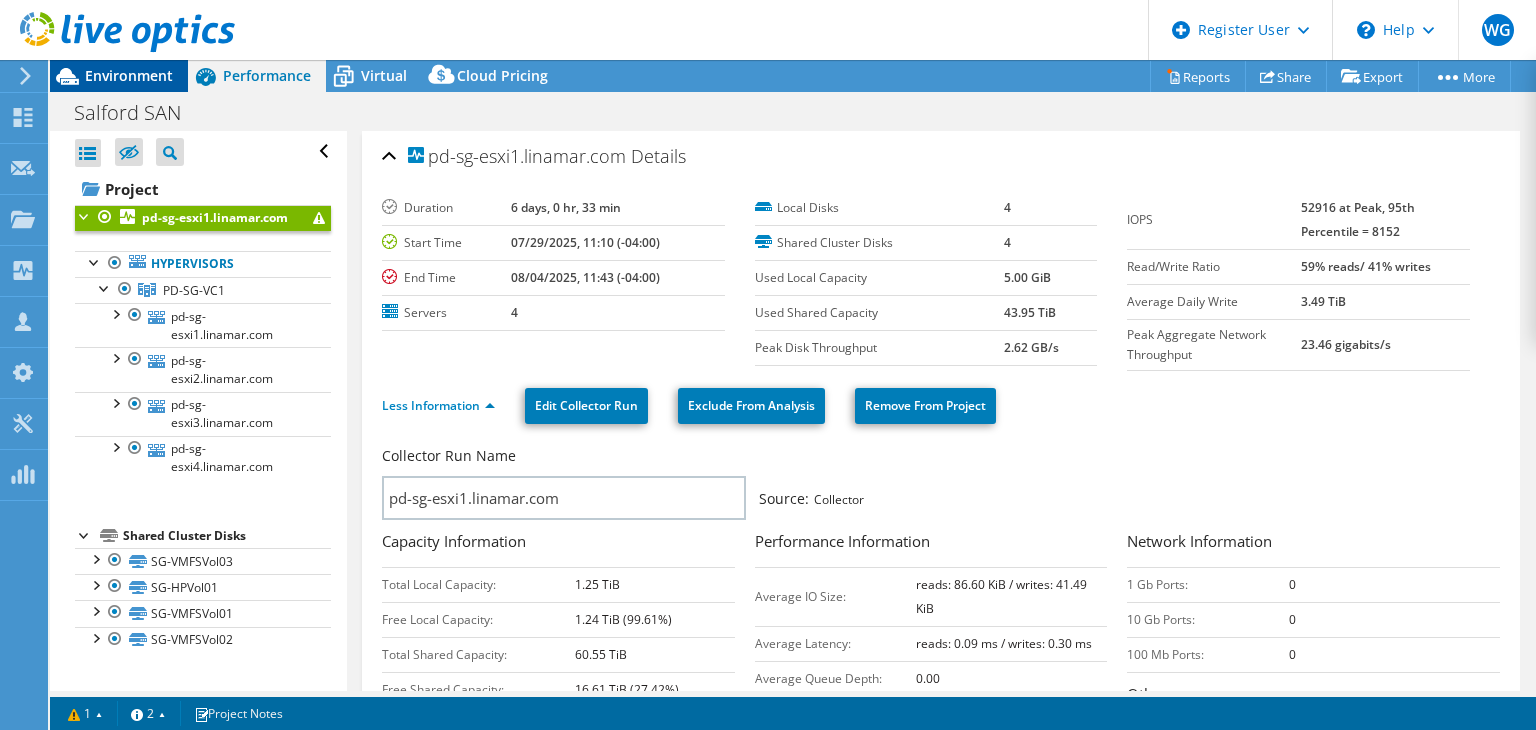 click on "Environment" at bounding box center [129, 75] 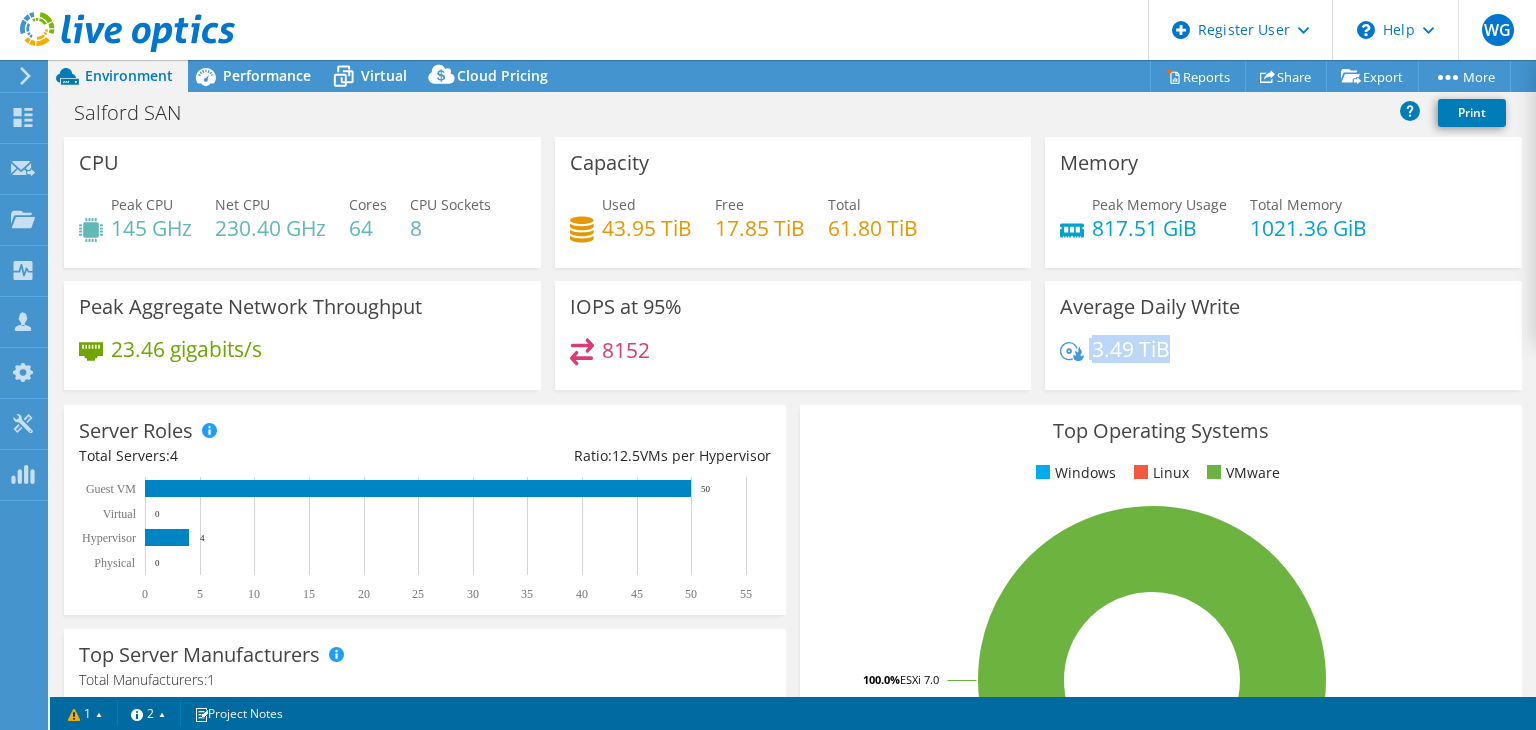 drag, startPoint x: 1179, startPoint y: 344, endPoint x: 1063, endPoint y: 344, distance: 116 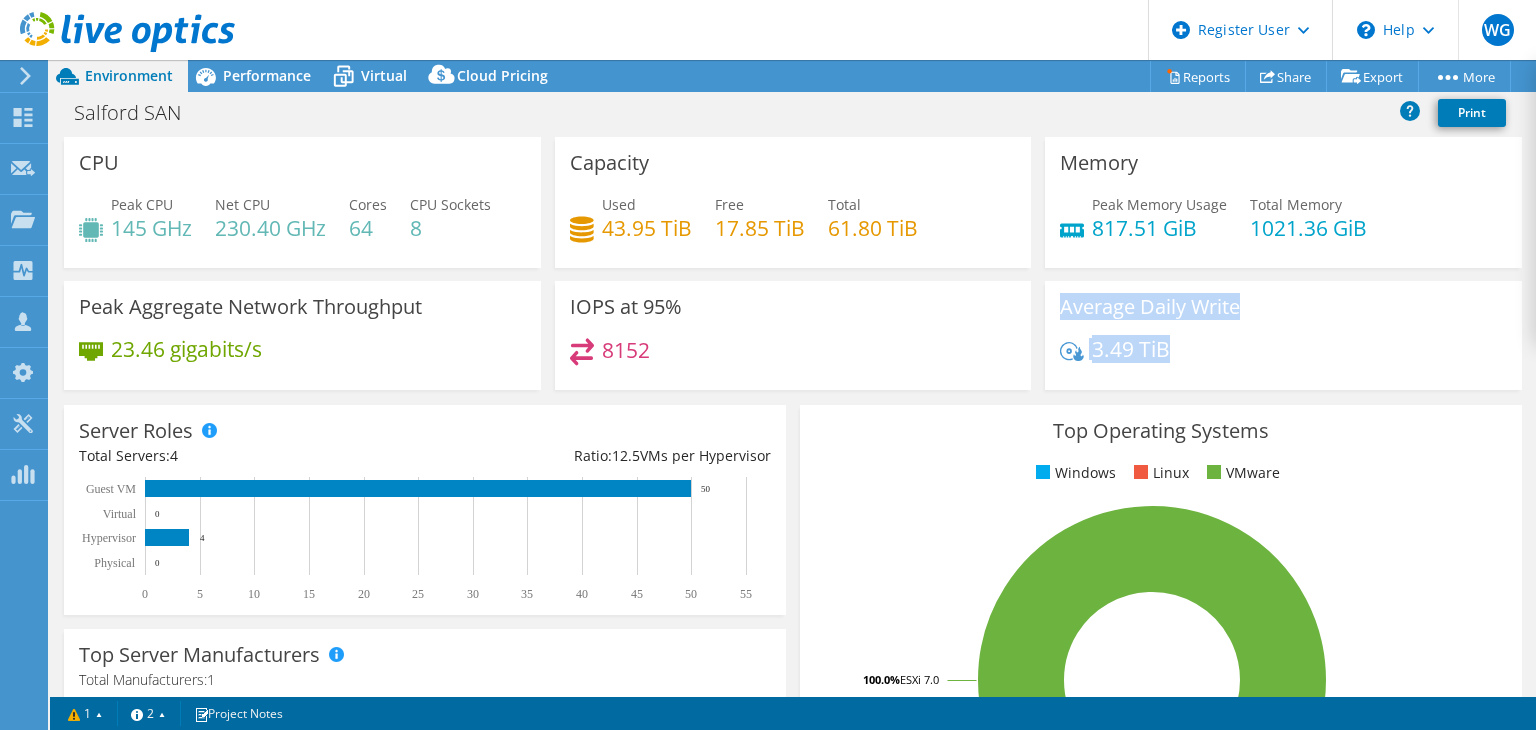drag, startPoint x: 1054, startPoint y: 310, endPoint x: 1238, endPoint y: 354, distance: 189.18774 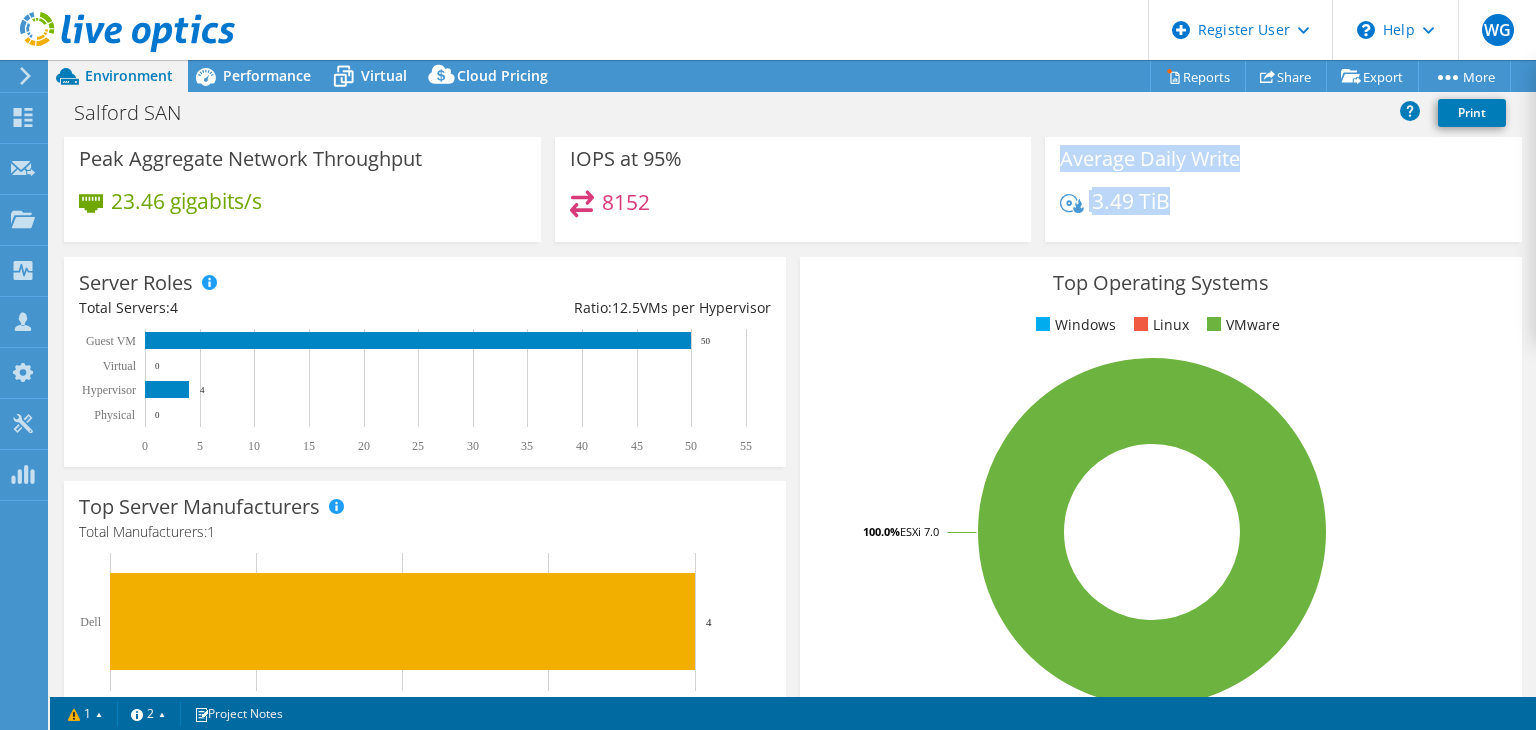 scroll, scrollTop: 0, scrollLeft: 0, axis: both 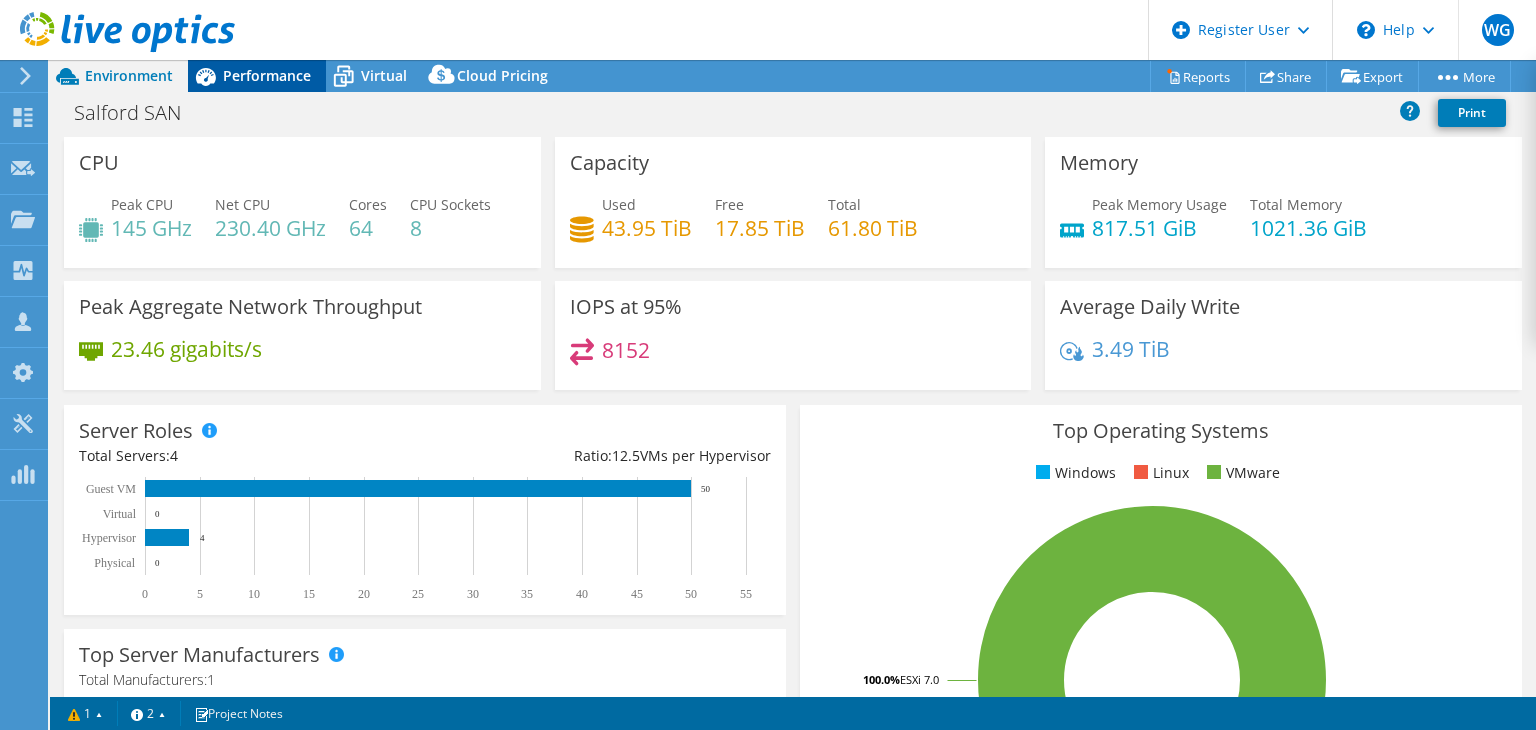 click on "Performance" at bounding box center [267, 75] 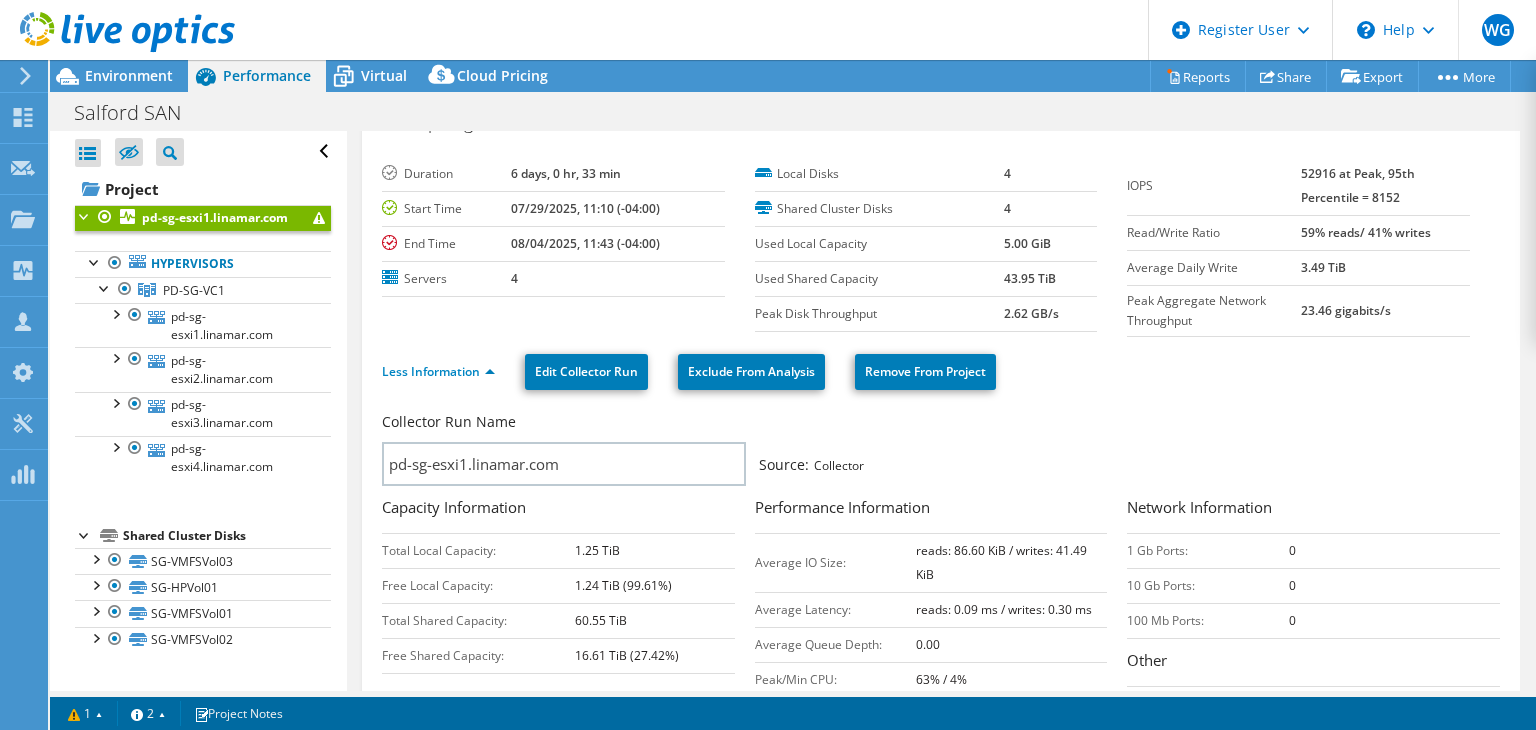 scroll, scrollTop: 0, scrollLeft: 0, axis: both 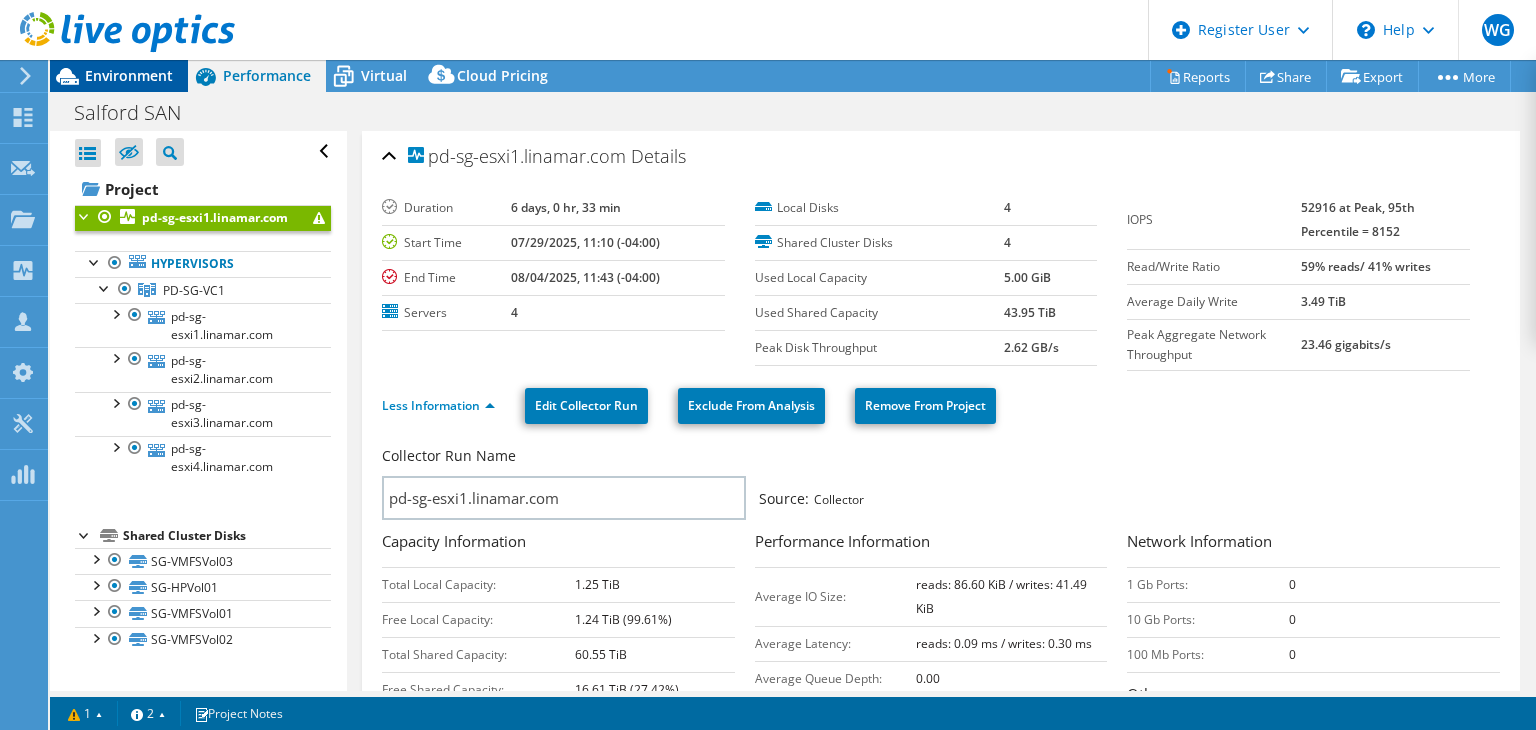 click on "Environment" at bounding box center (129, 75) 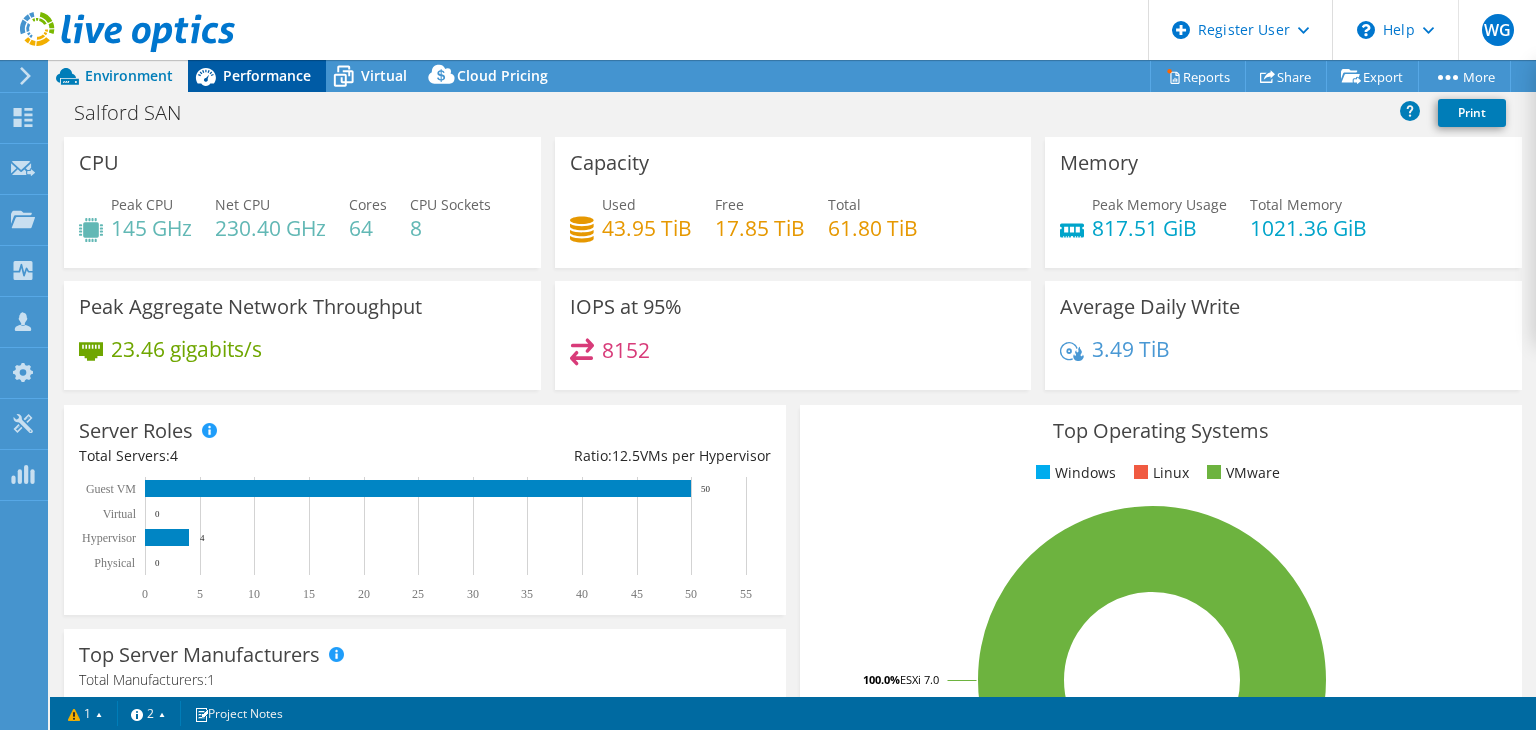 click on "Performance" at bounding box center [267, 75] 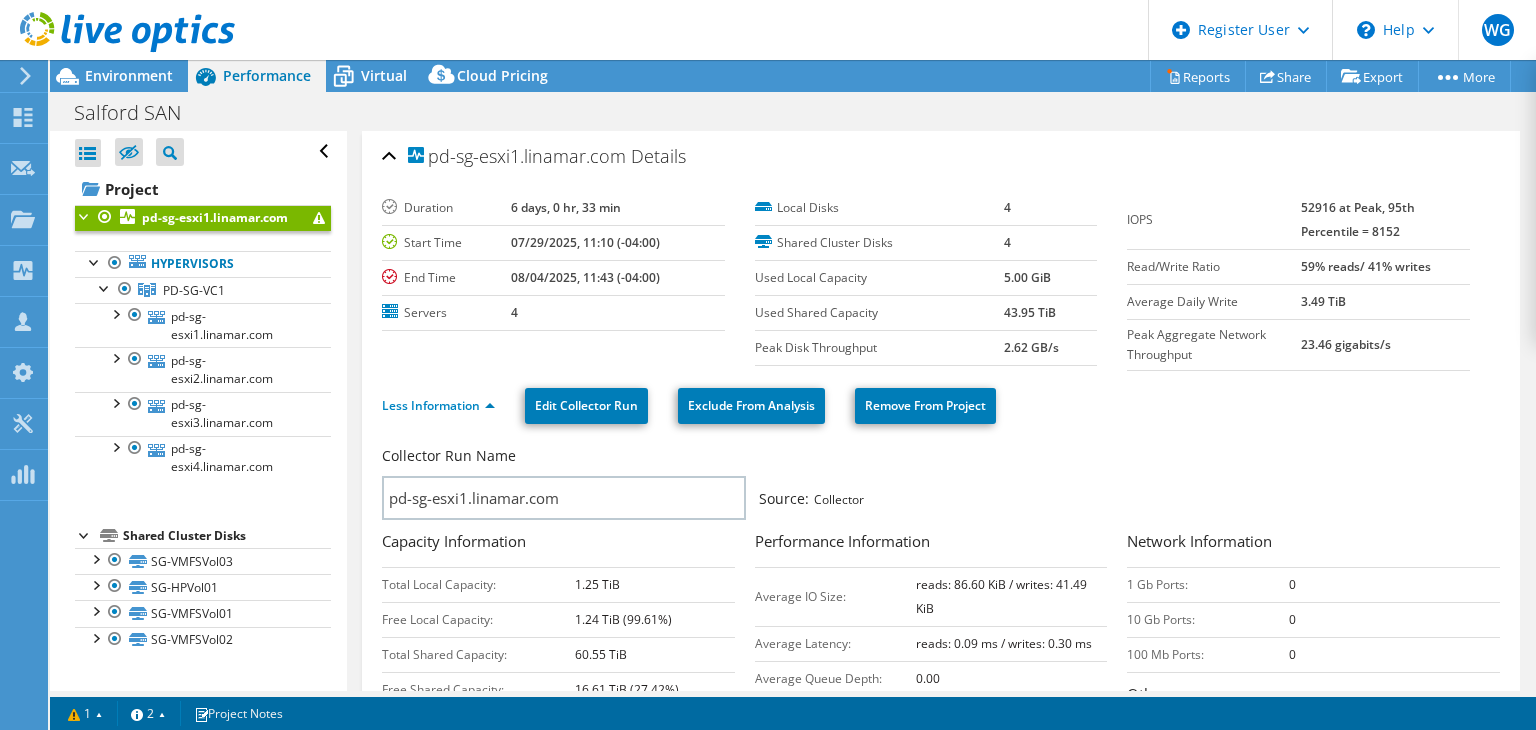 click 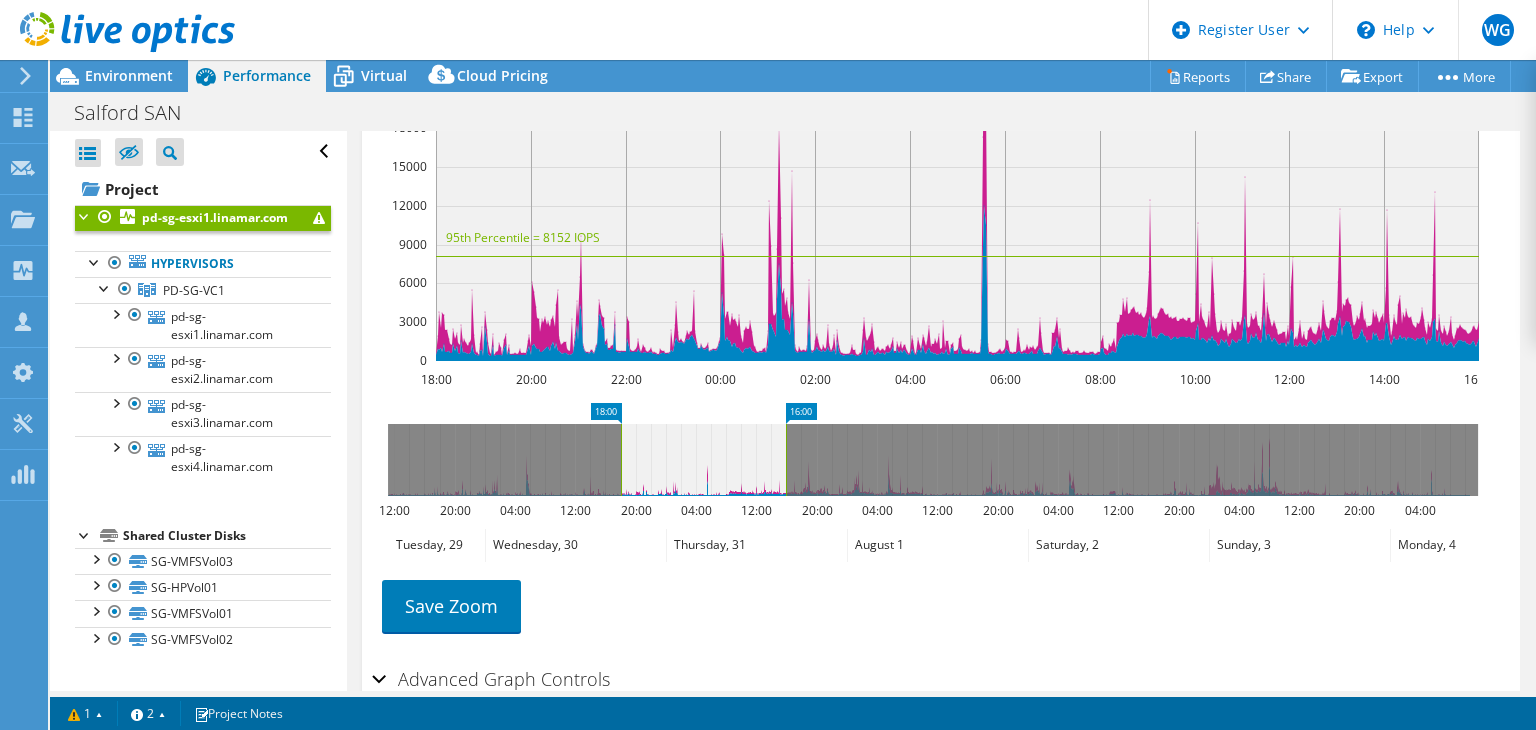 scroll, scrollTop: 552, scrollLeft: 0, axis: vertical 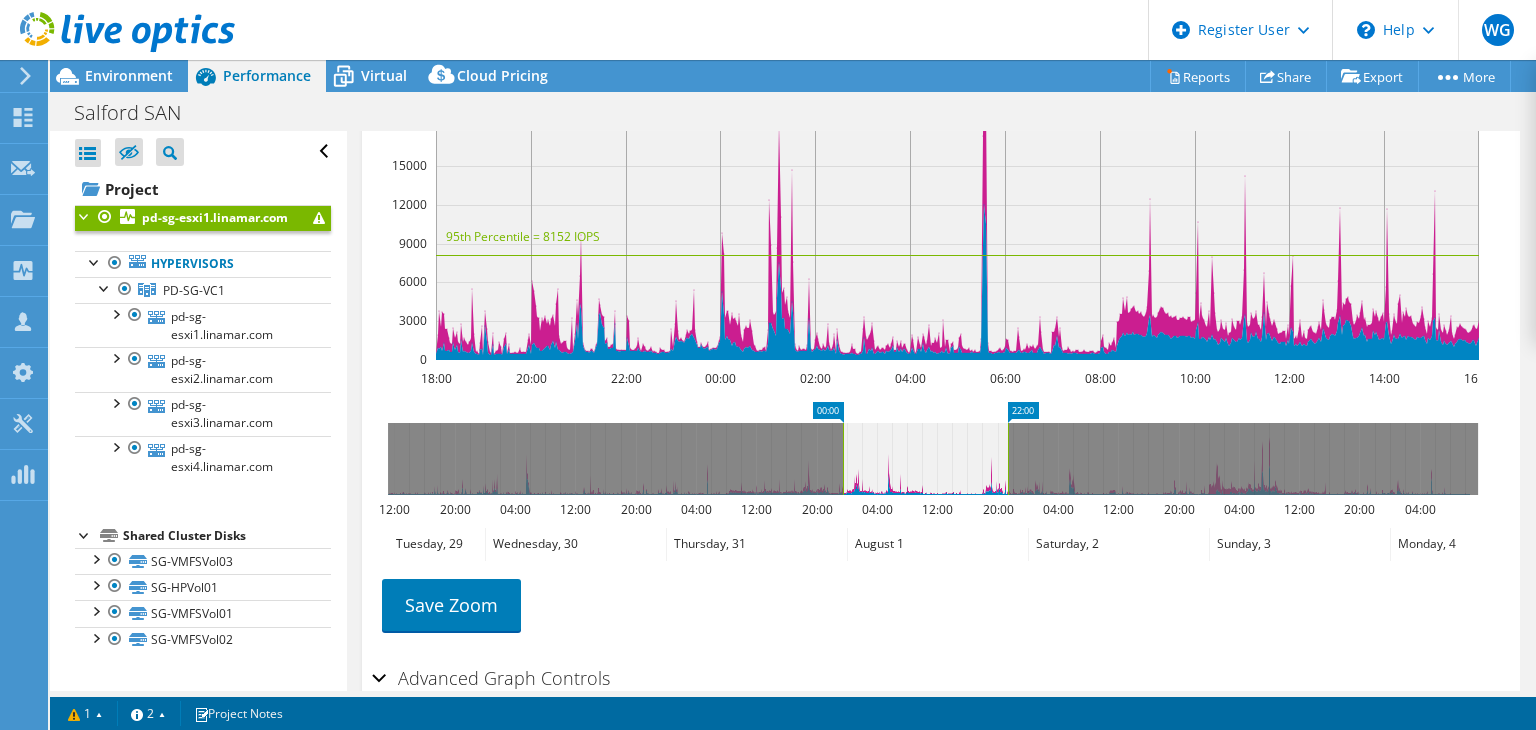 drag, startPoint x: 676, startPoint y: 458, endPoint x: 884, endPoint y: 457, distance: 208.00241 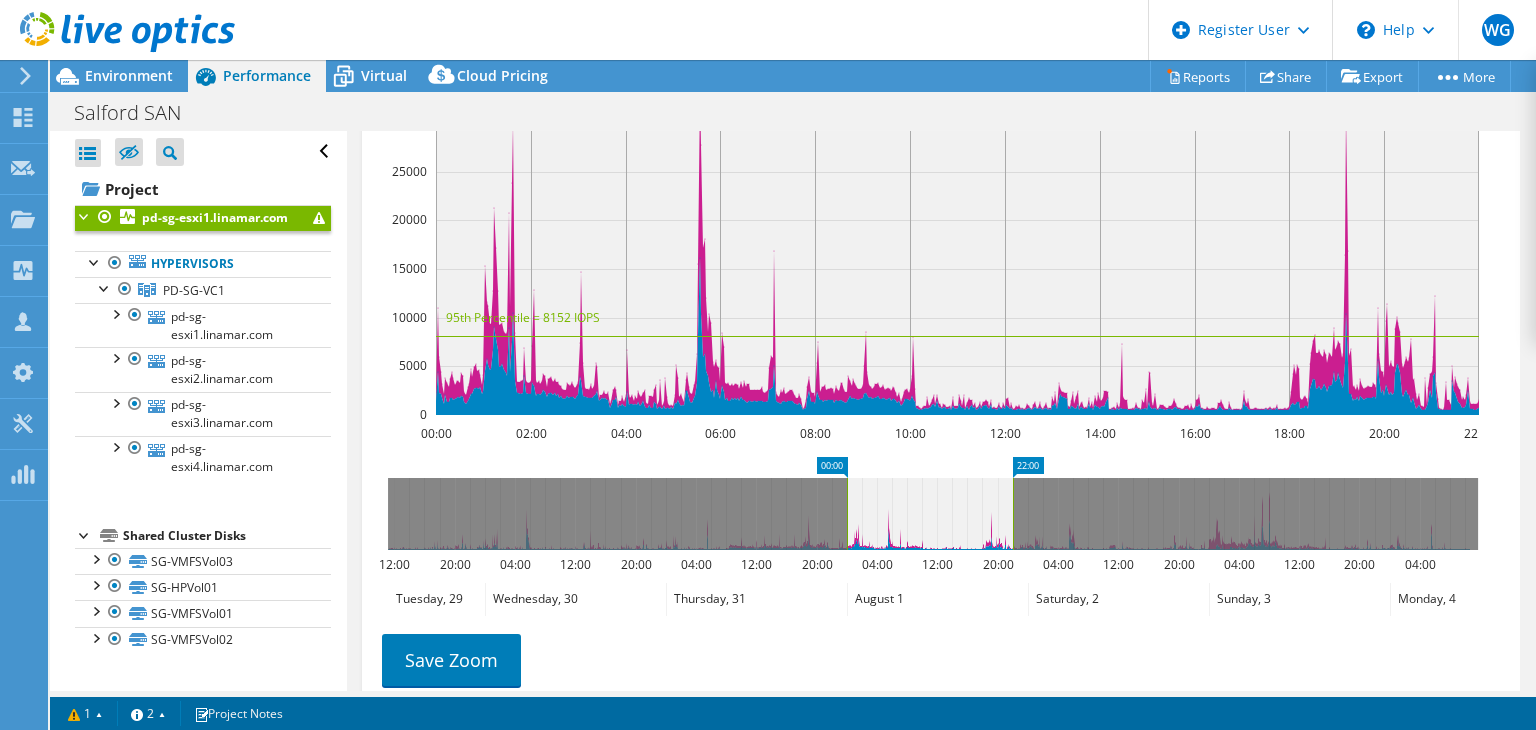 scroll, scrollTop: 452, scrollLeft: 0, axis: vertical 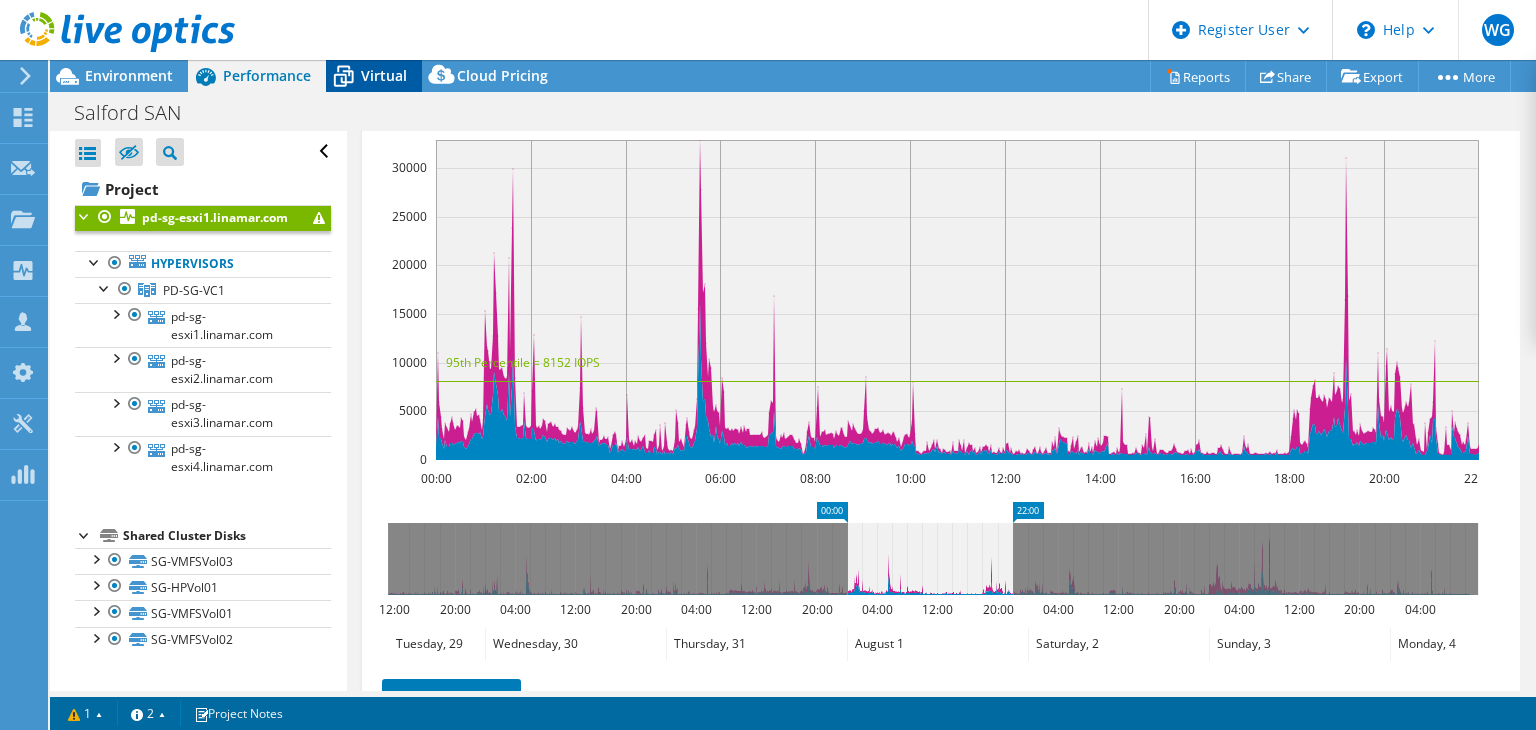 click on "Virtual" at bounding box center (384, 75) 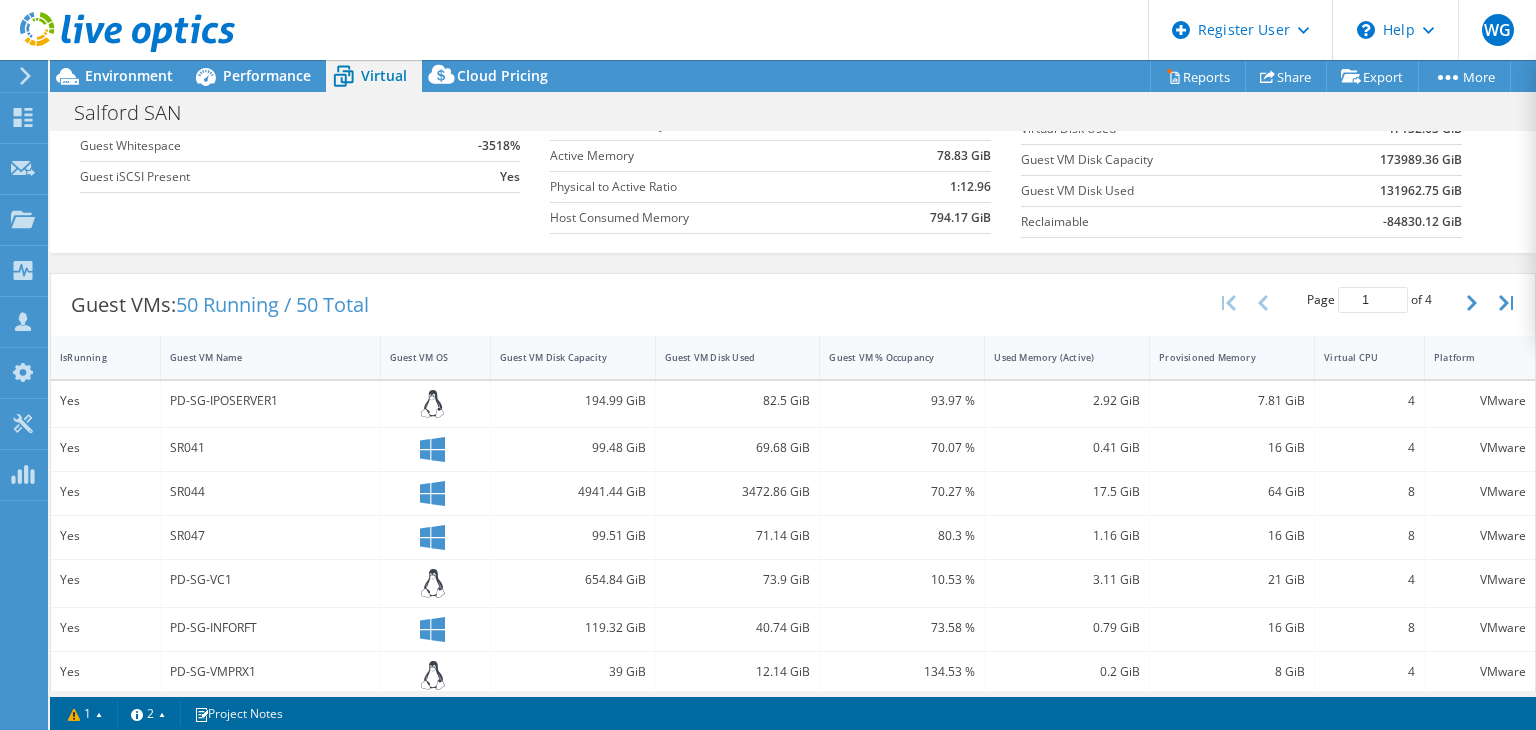 scroll, scrollTop: 218, scrollLeft: 0, axis: vertical 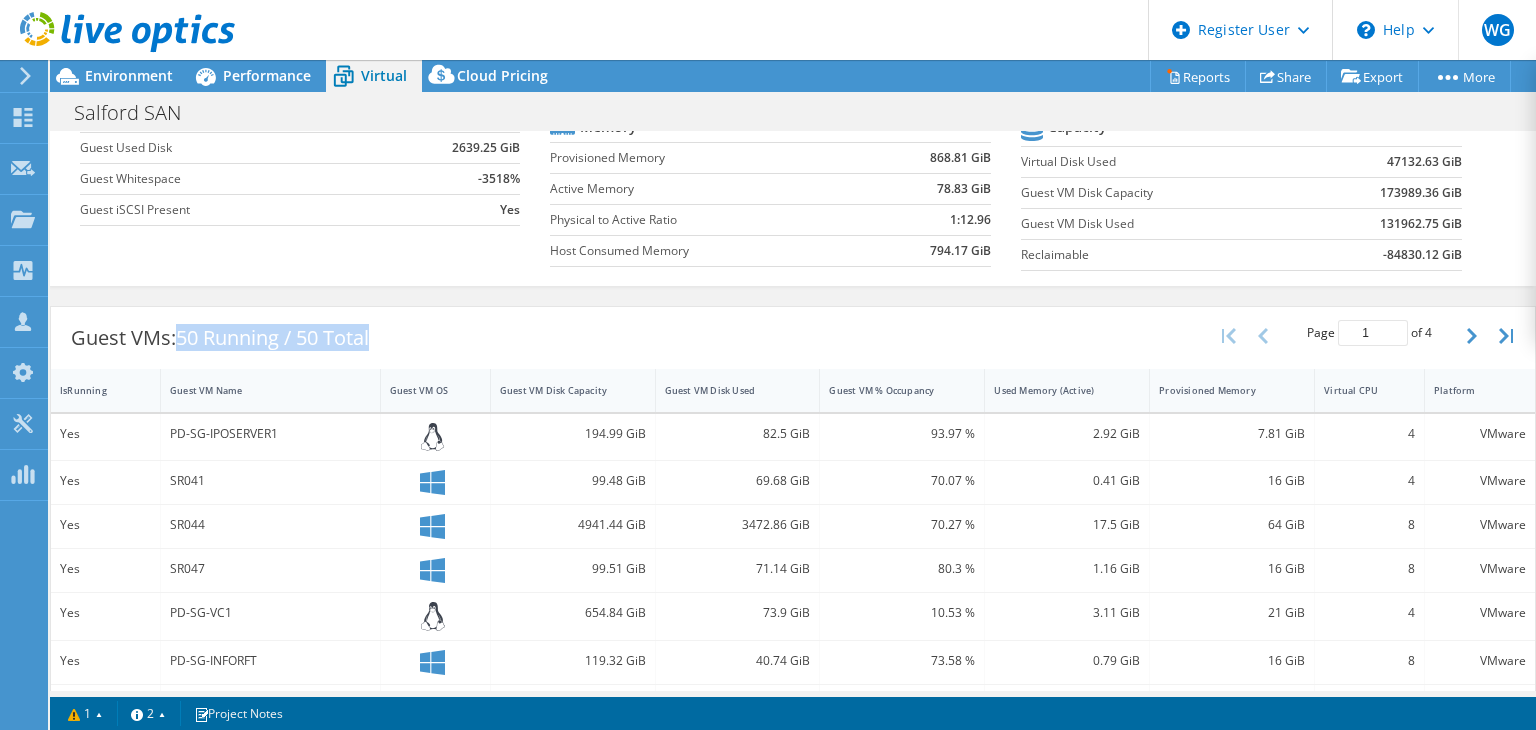 drag, startPoint x: 417, startPoint y: 339, endPoint x: 182, endPoint y: 337, distance: 235.00851 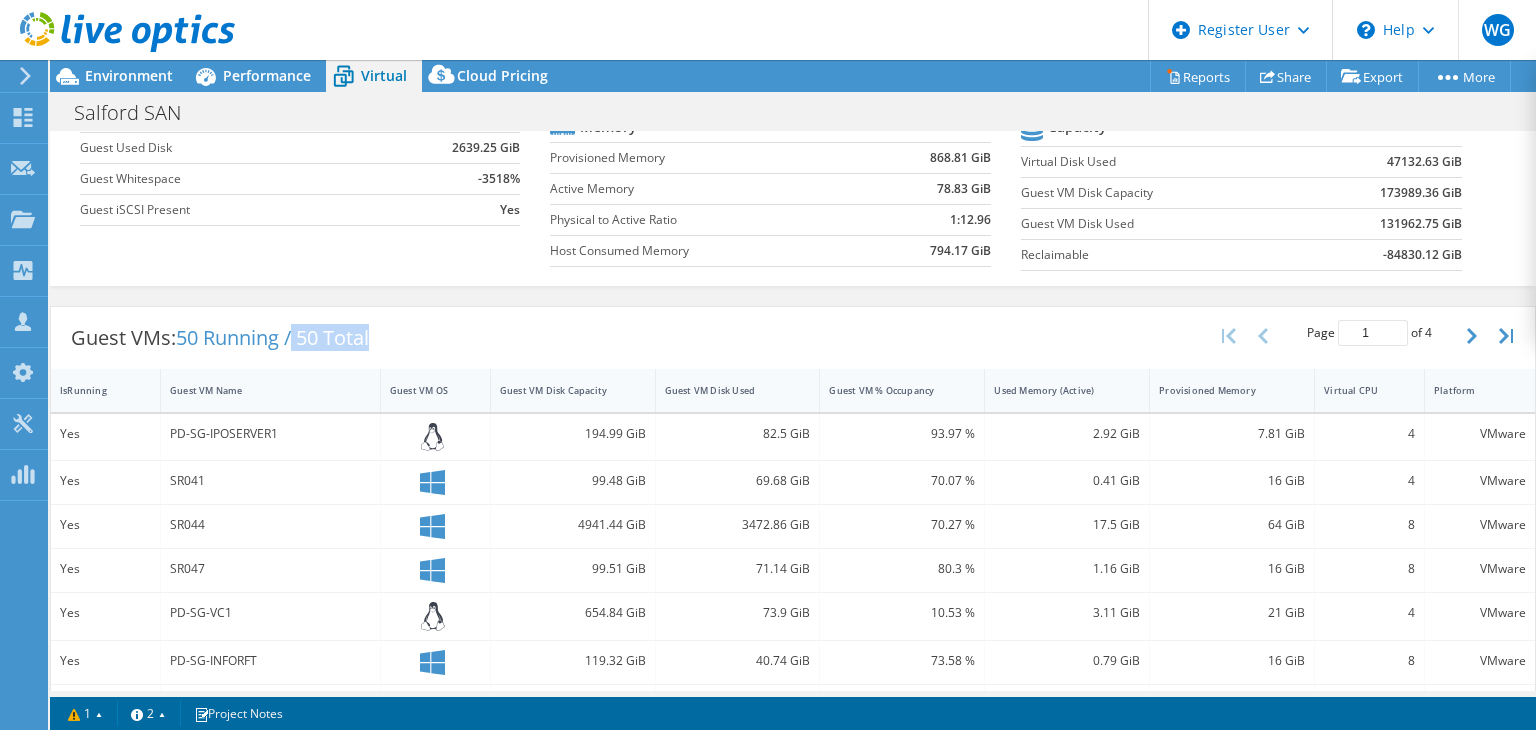 drag, startPoint x: 300, startPoint y: 339, endPoint x: 393, endPoint y: 337, distance: 93.0215 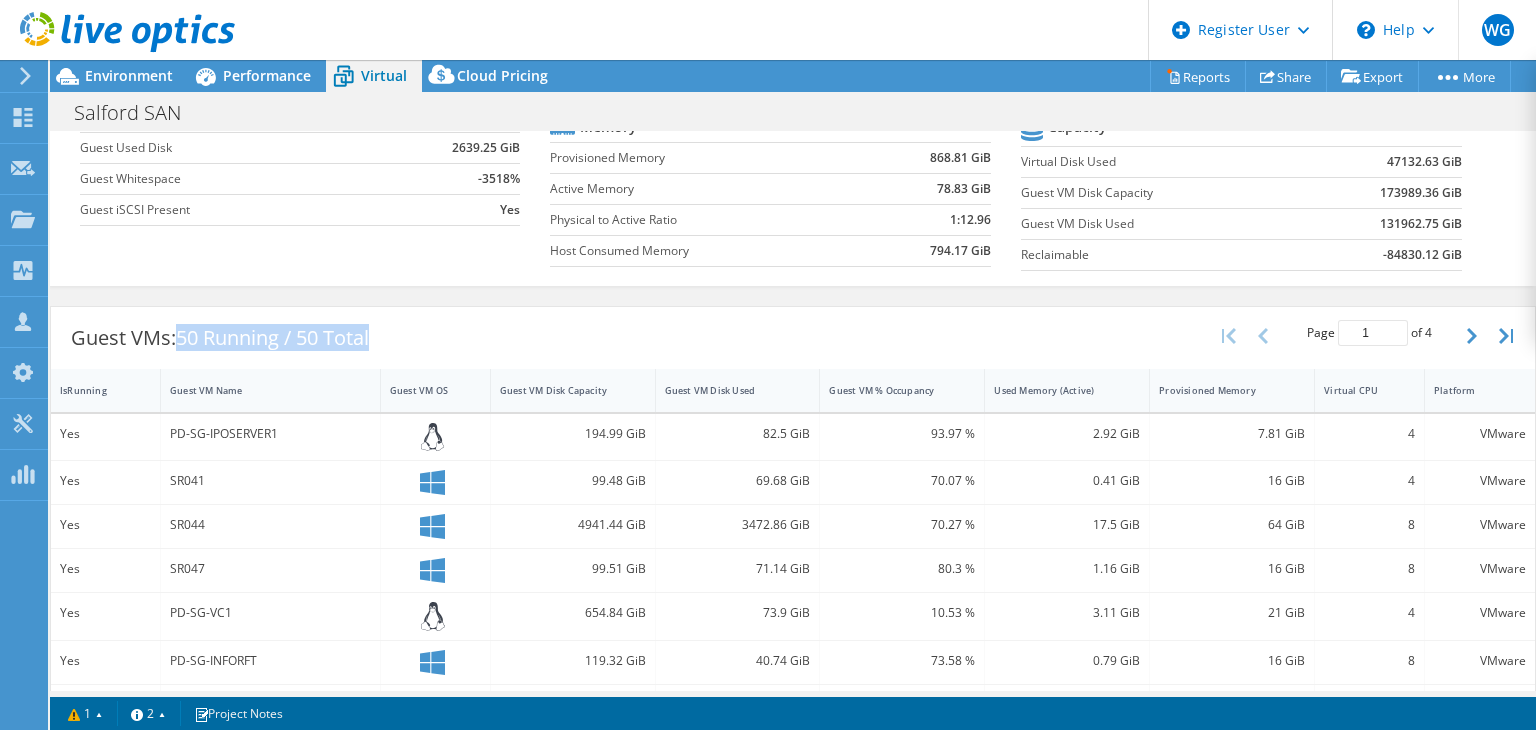 drag, startPoint x: 176, startPoint y: 341, endPoint x: 387, endPoint y: 325, distance: 211.60576 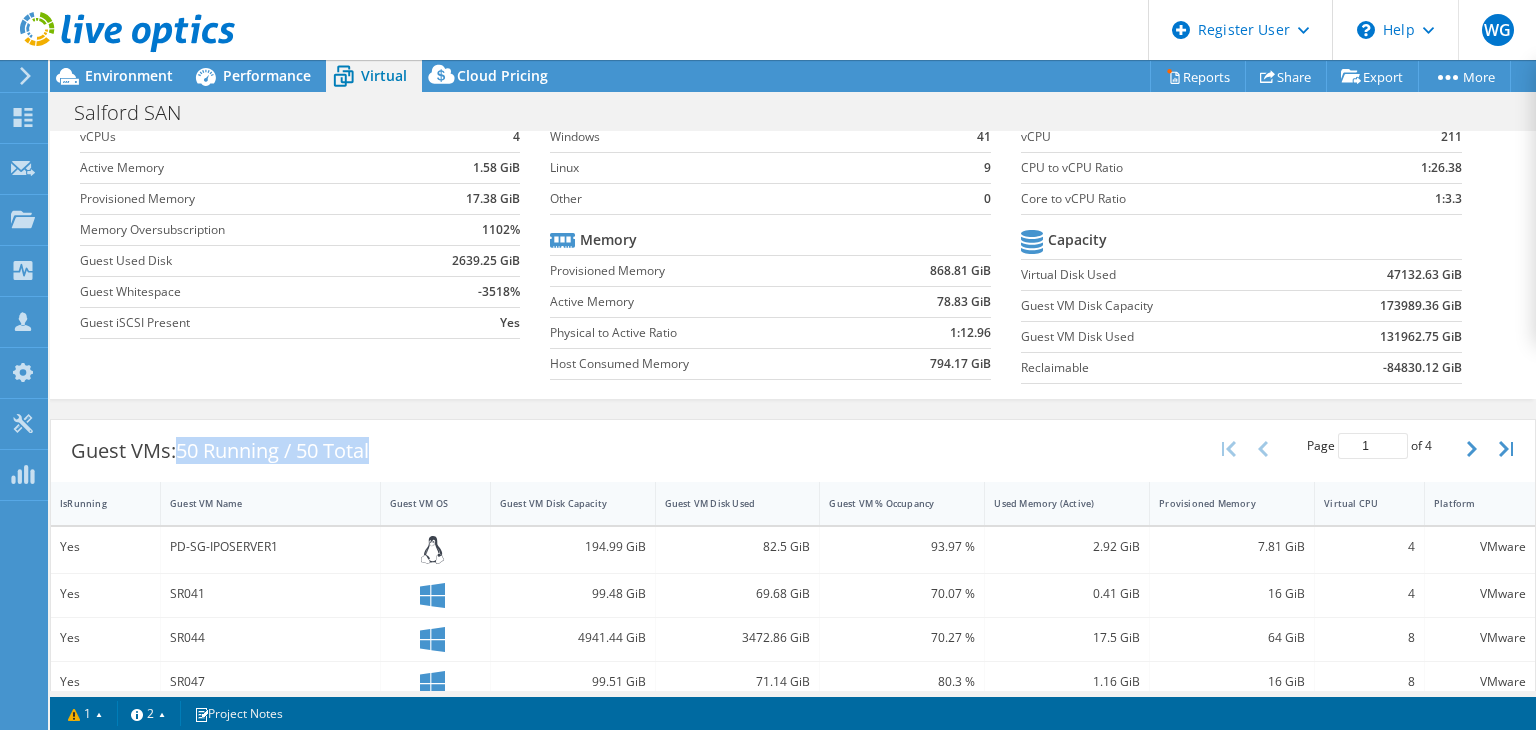 scroll, scrollTop: 0, scrollLeft: 0, axis: both 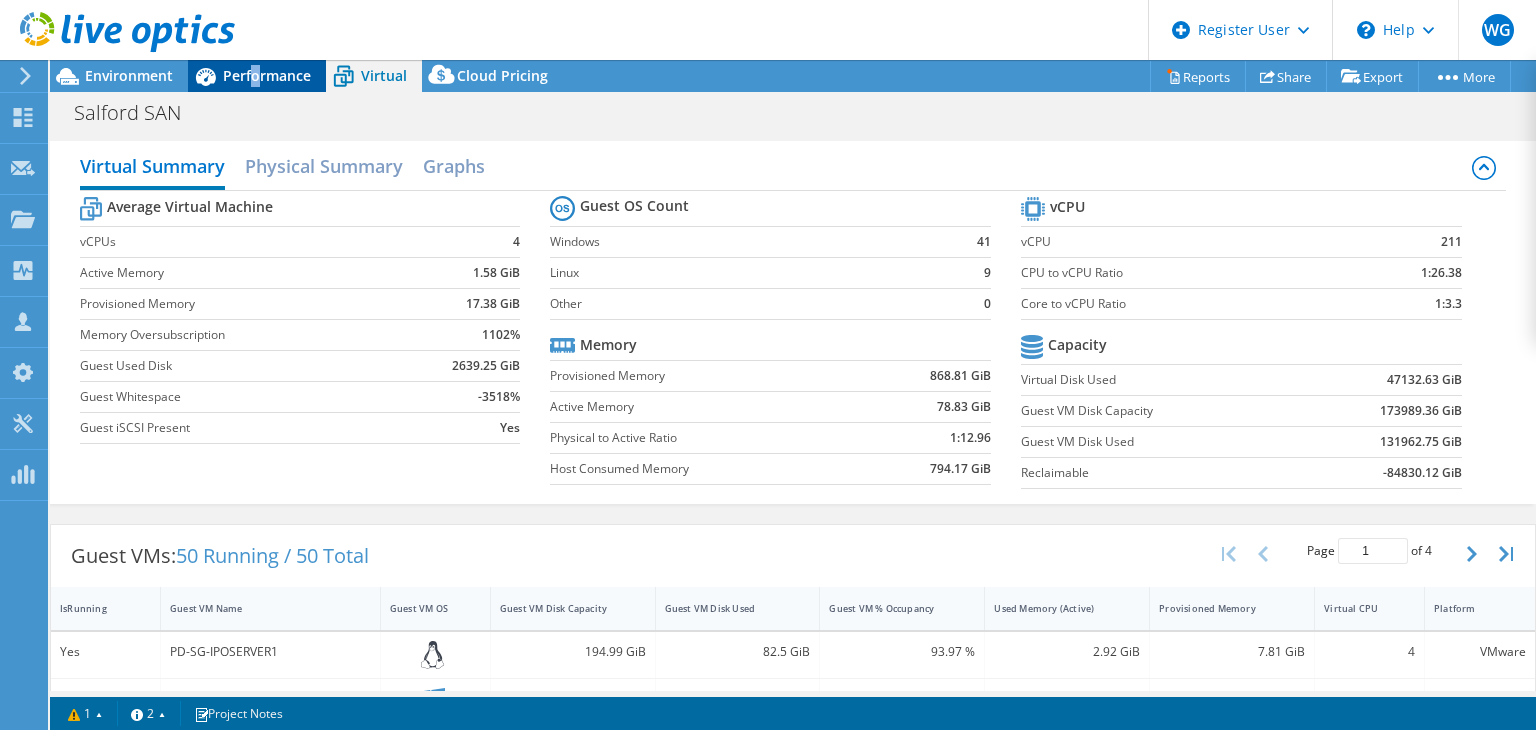 click on "Performance" at bounding box center (267, 75) 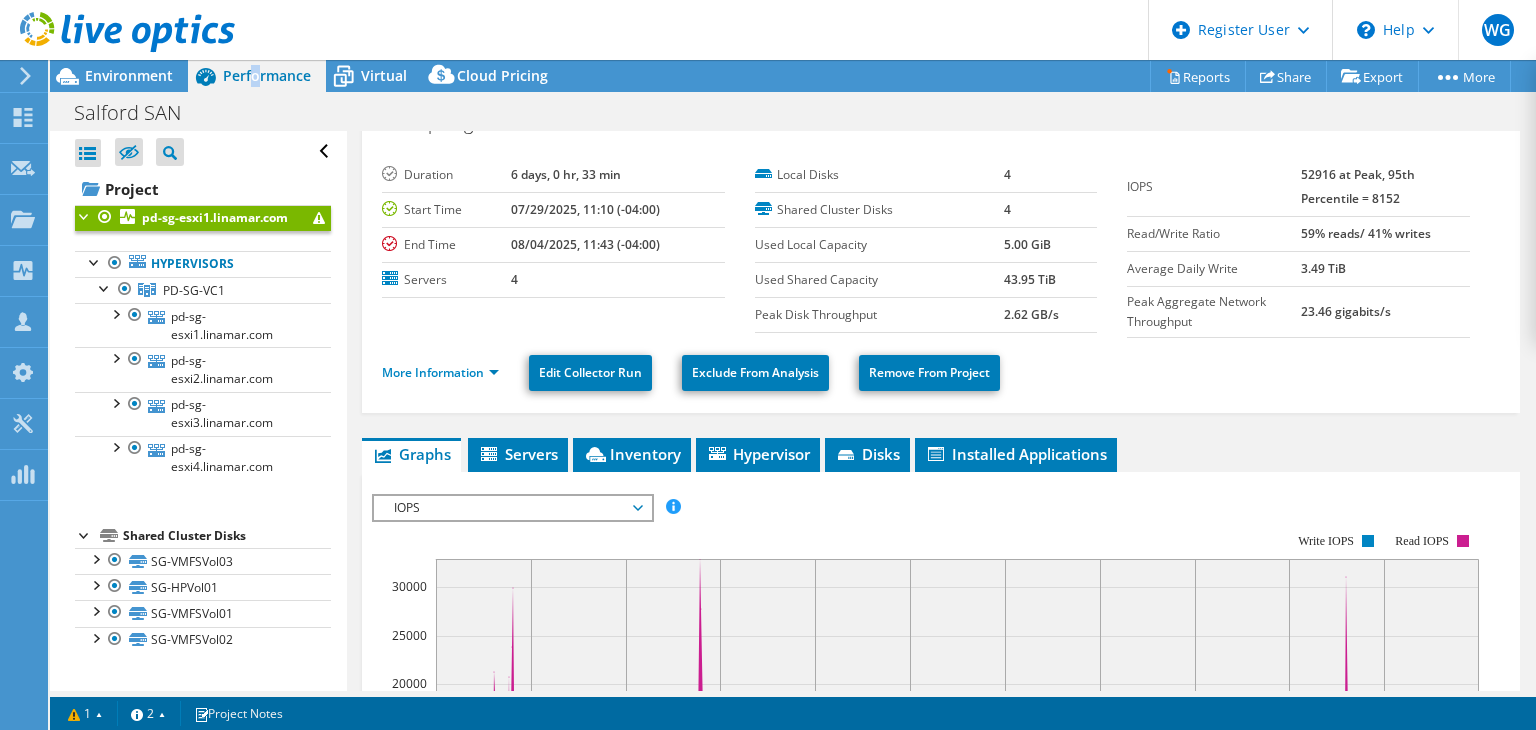 scroll, scrollTop: 0, scrollLeft: 0, axis: both 